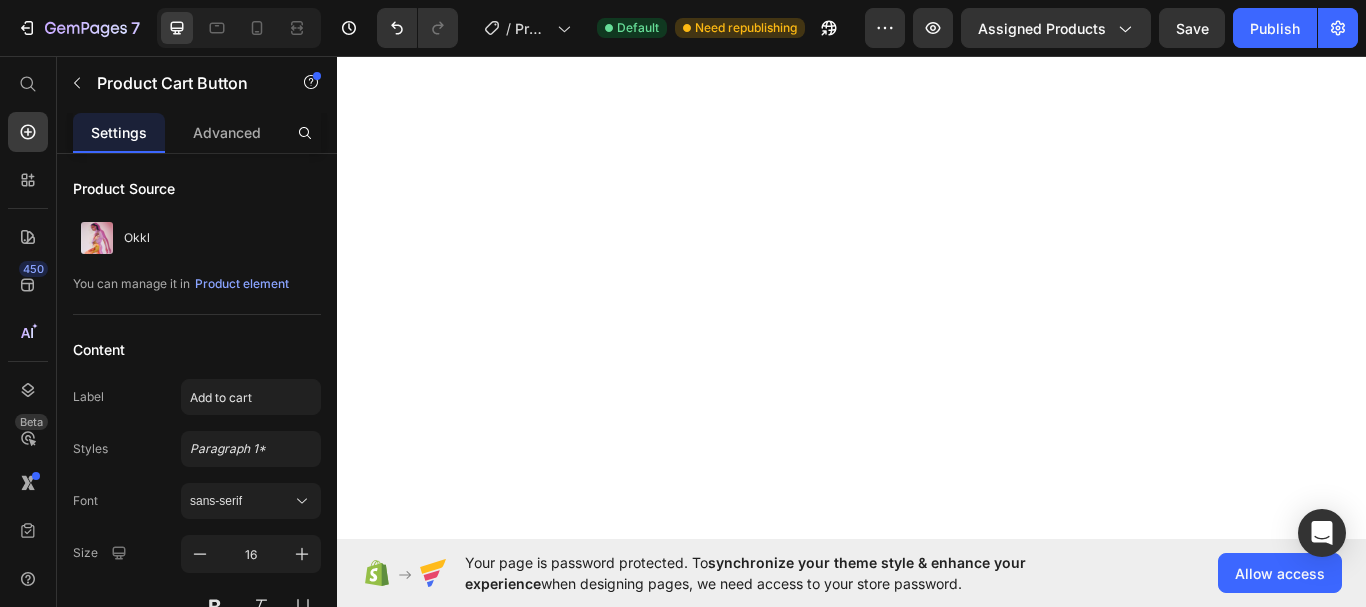 scroll, scrollTop: 0, scrollLeft: 0, axis: both 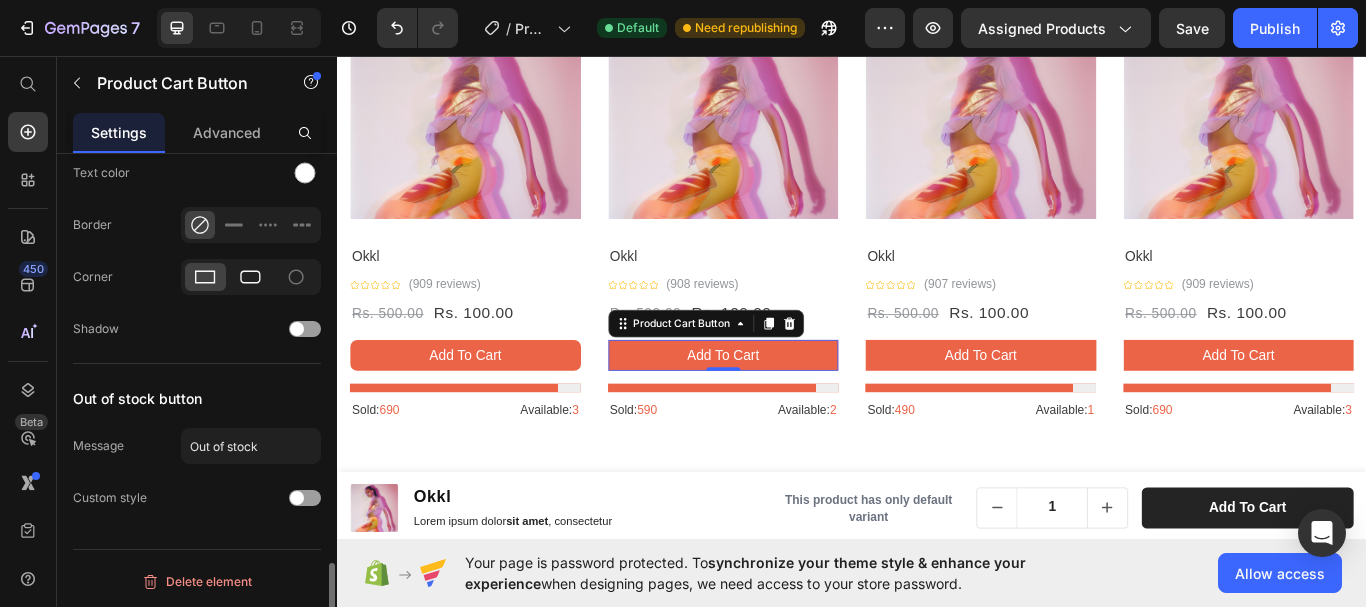 click 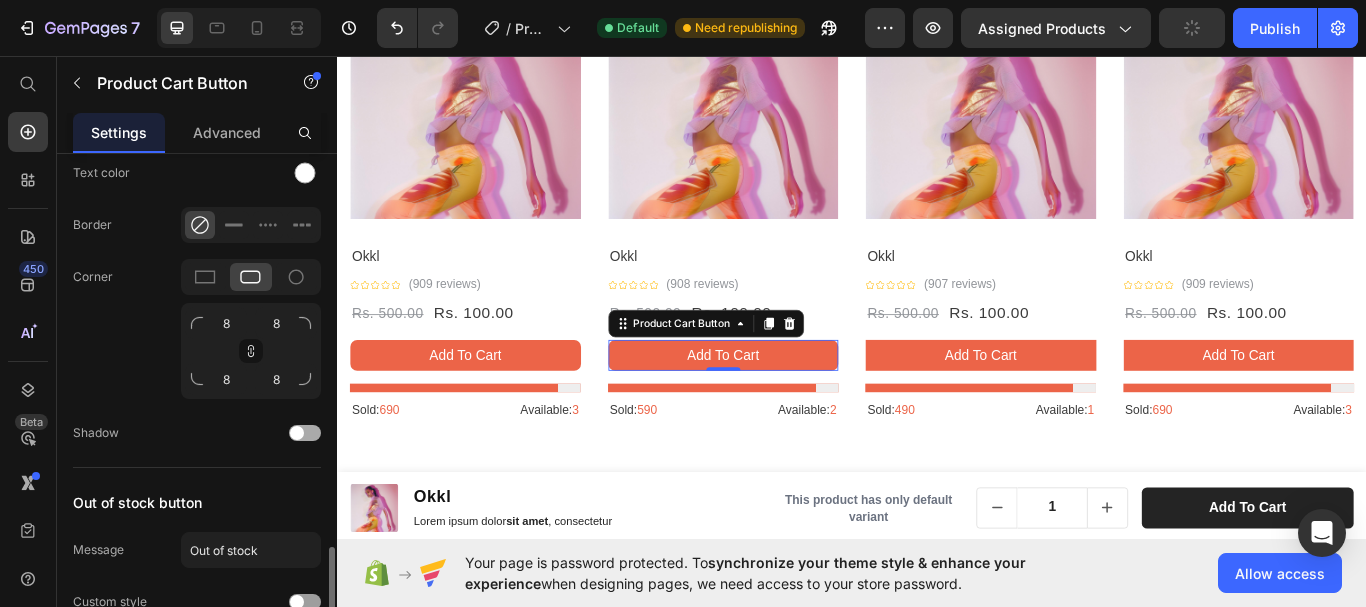 click at bounding box center (305, 433) 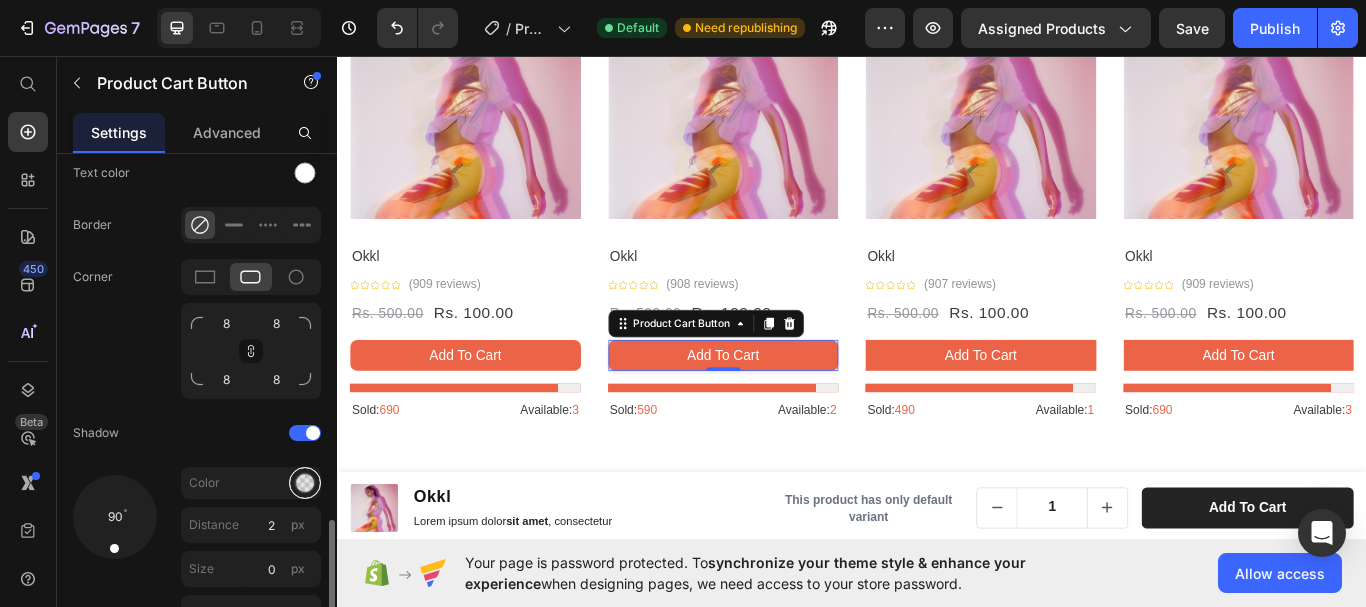 click at bounding box center [305, 483] 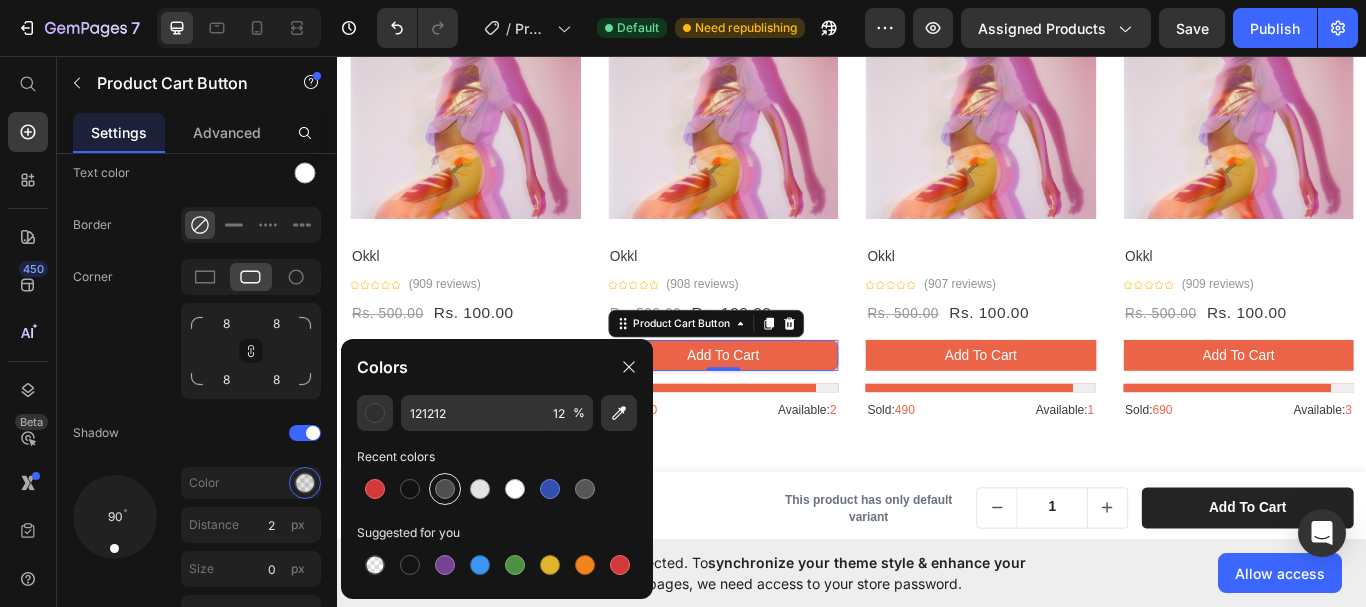 click at bounding box center (445, 489) 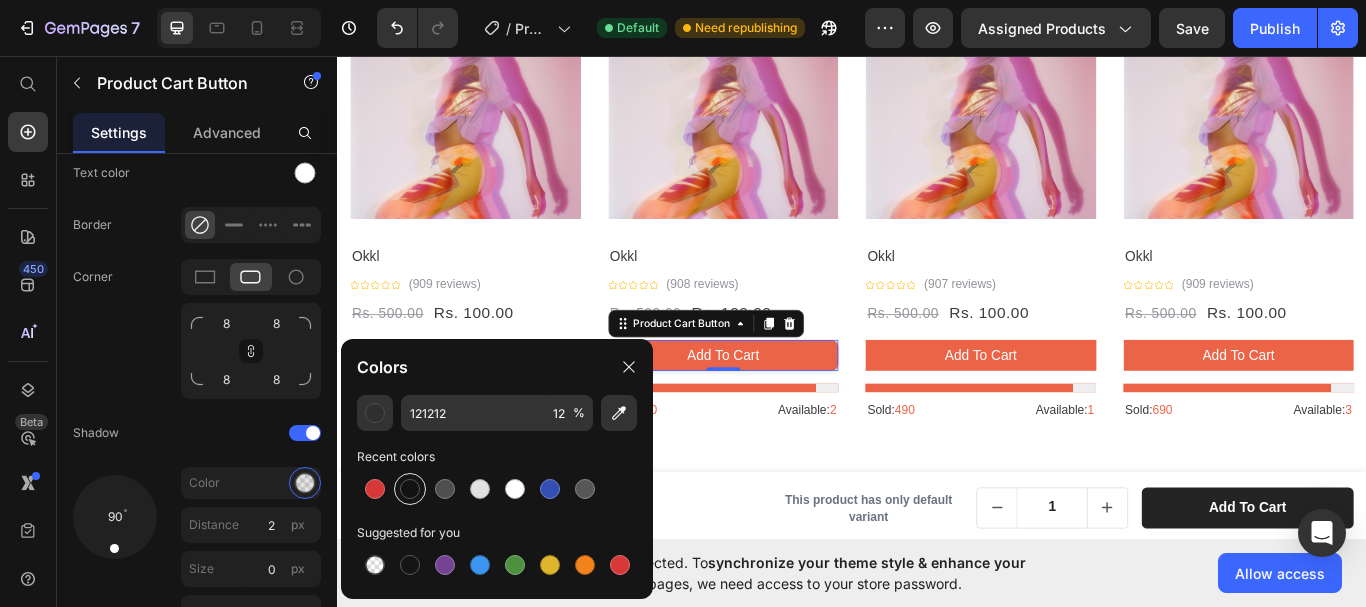 type on "4F4F4F" 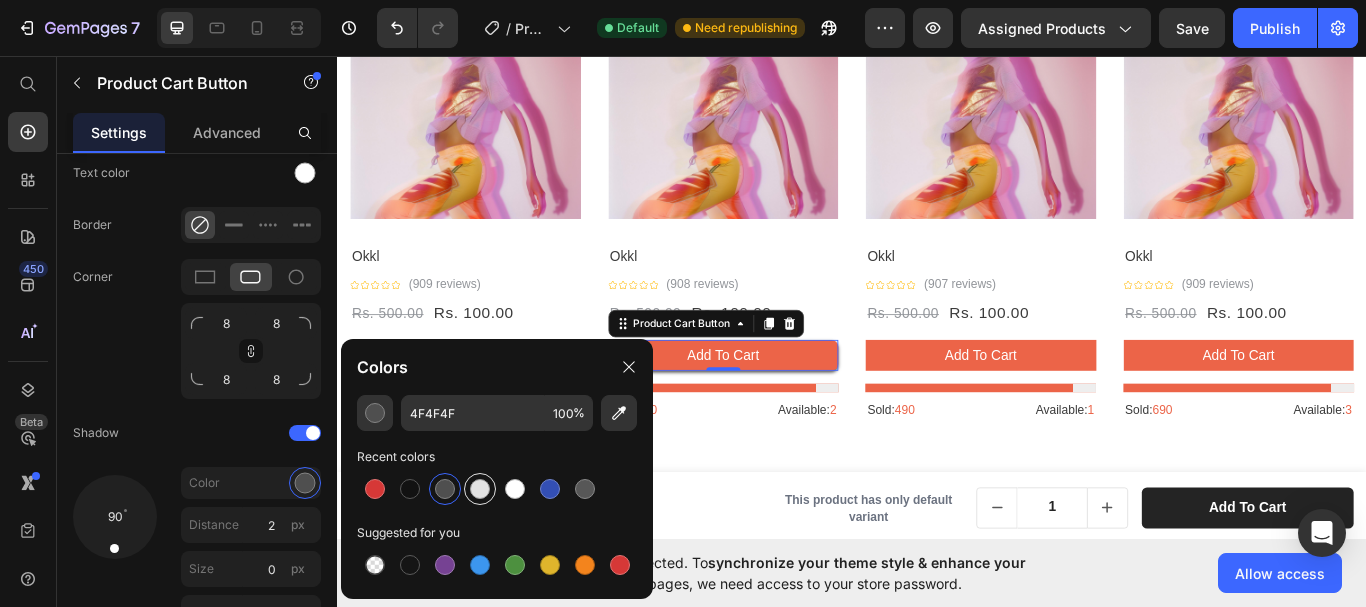 click at bounding box center (480, 489) 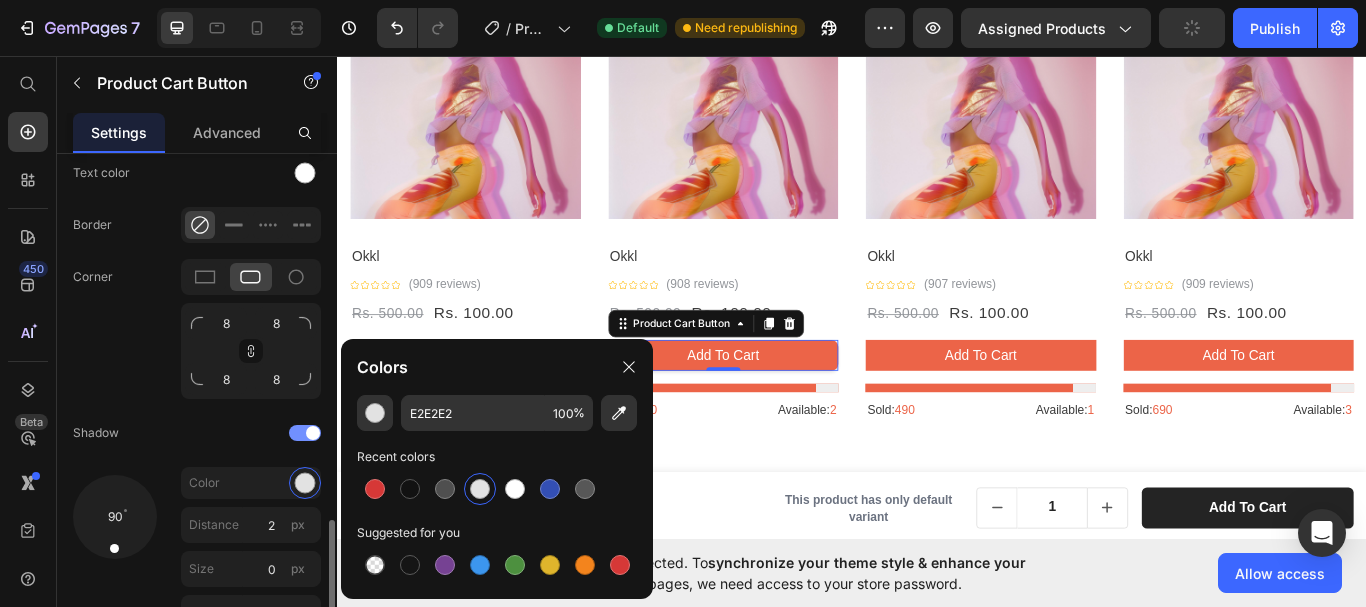 click on "Shadow" 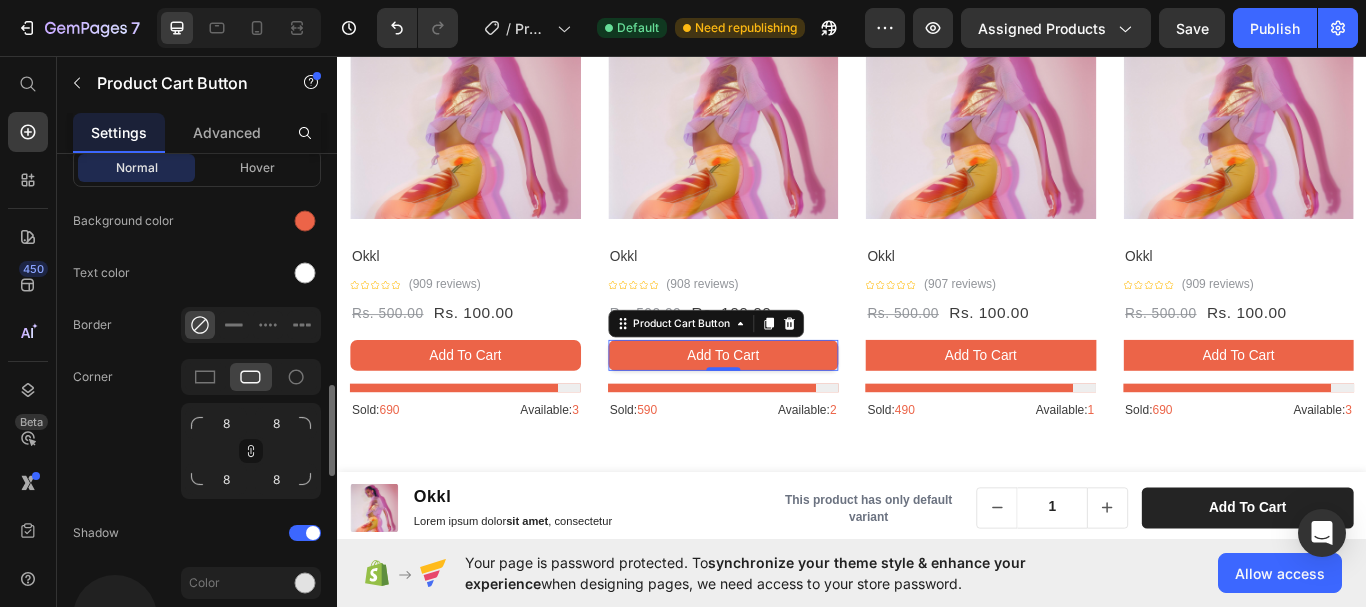 scroll, scrollTop: 1854, scrollLeft: 0, axis: vertical 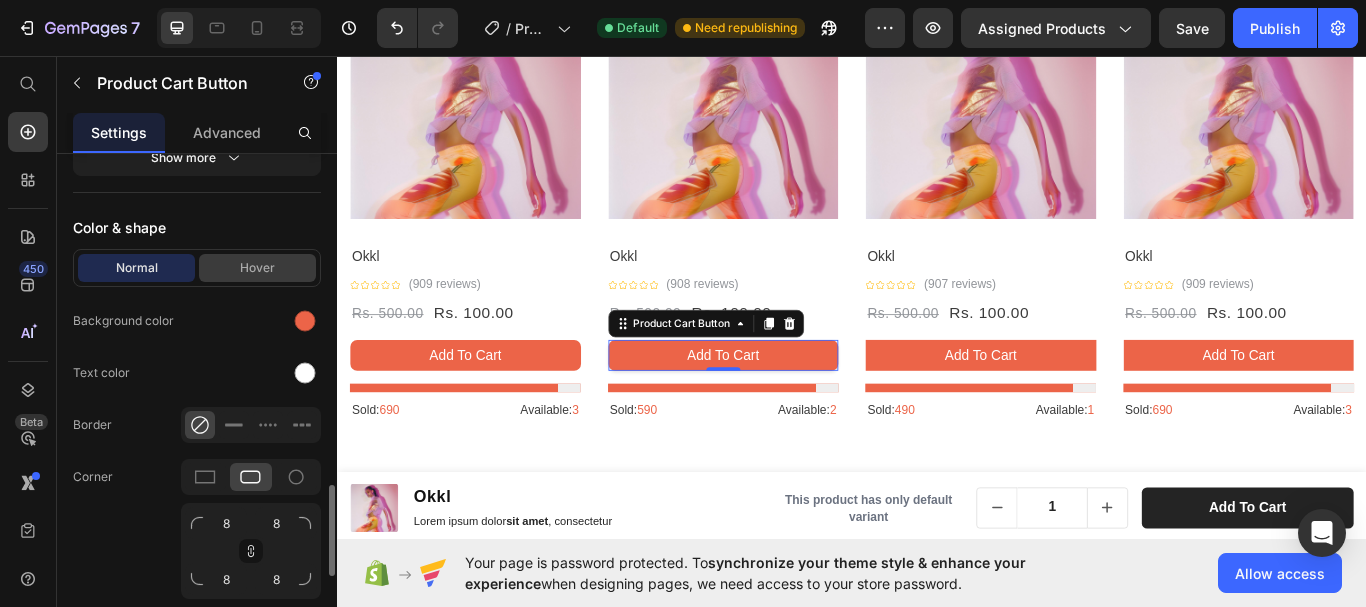 click on "Hover" at bounding box center [257, 268] 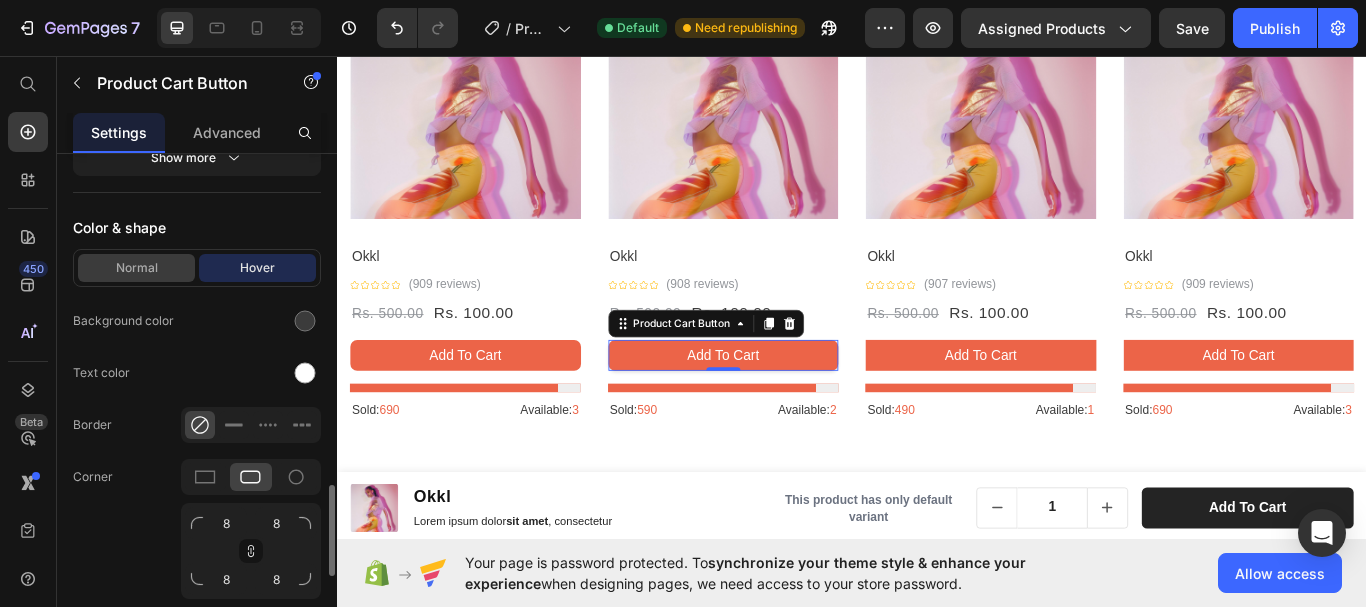 click on "Normal" at bounding box center (136, 268) 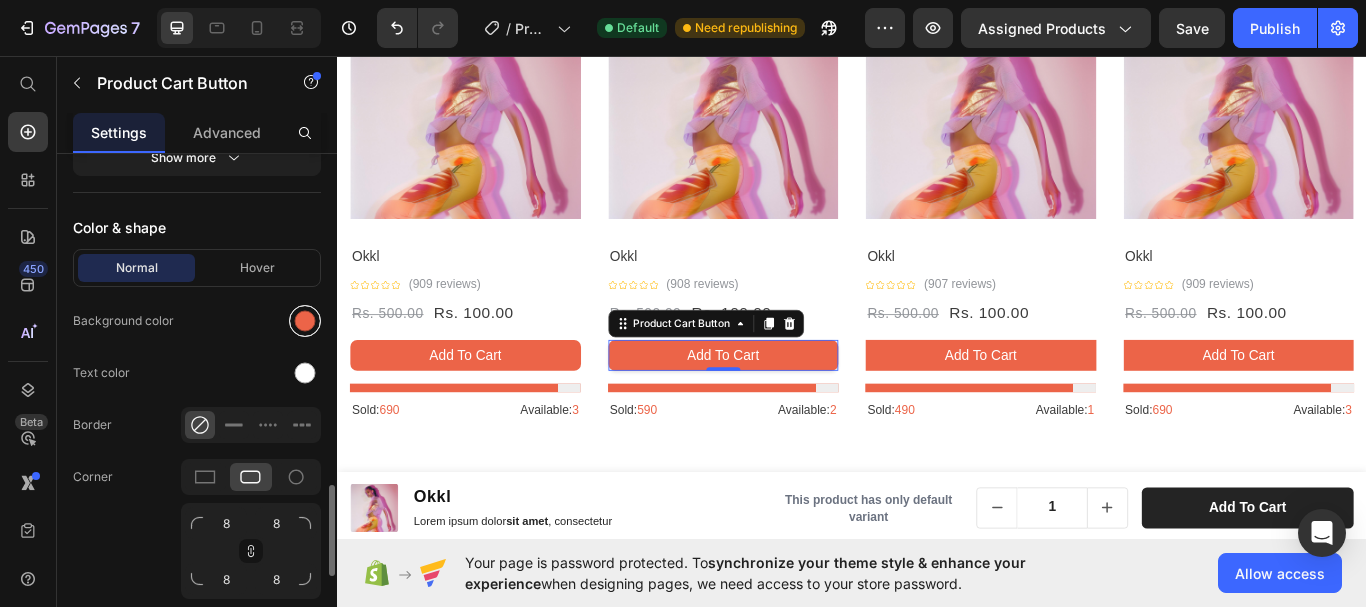 click at bounding box center (305, 321) 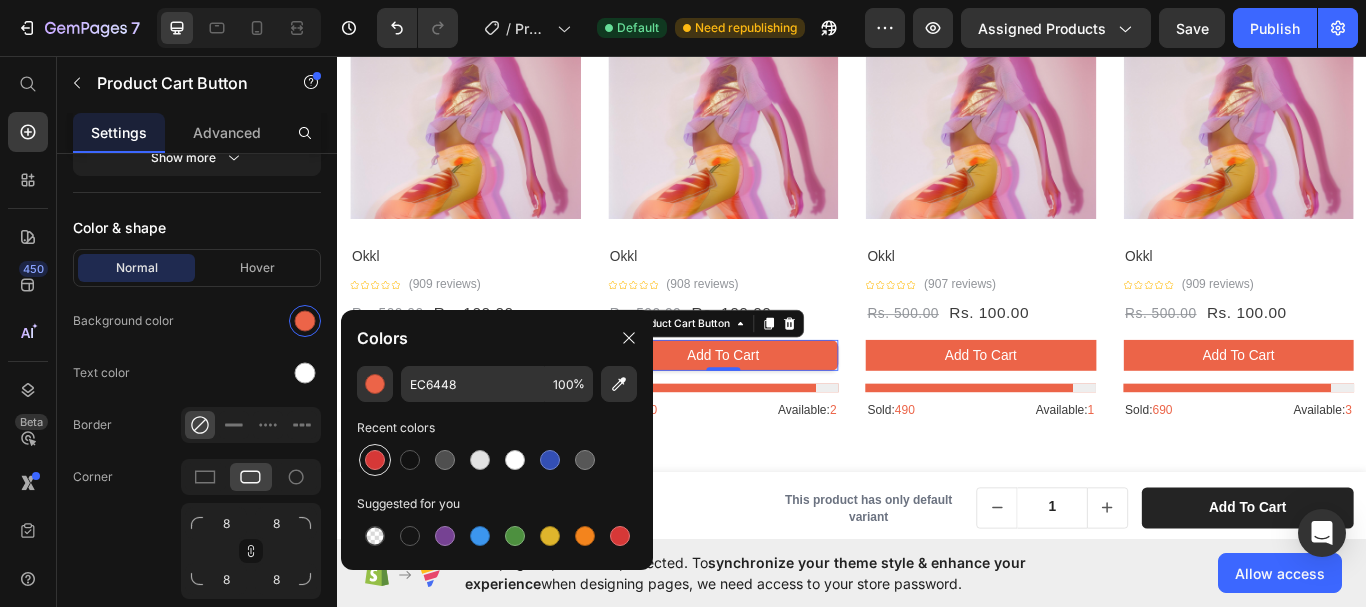 click at bounding box center (375, 460) 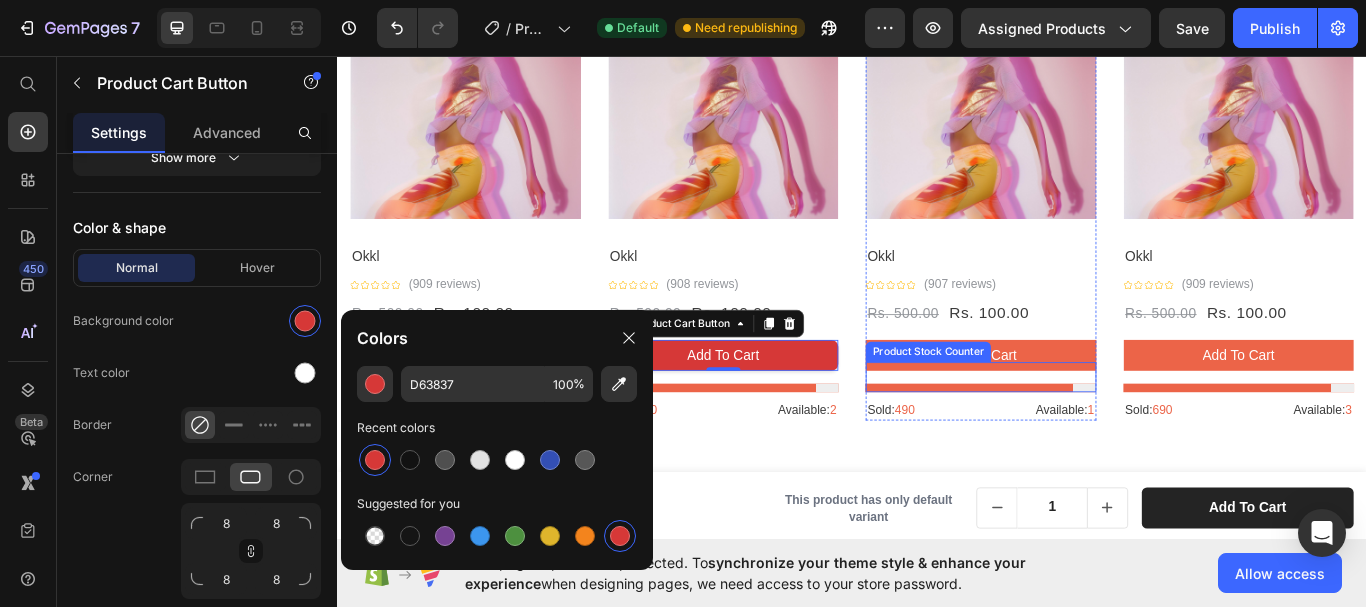 click on "- 80% Product Tag Product Images Row Okkl Product Title
Icon
Icon
Icon
Icon
Icon Icon List Hoz (907 reviews) Text block Row Rs. 500.00 Product Price Rs. 100.00 Product Price Row add to cart Product Cart Button Product Stock Counter Sold:  490 Text block Available:  1 Text block Row" at bounding box center [1087, 230] 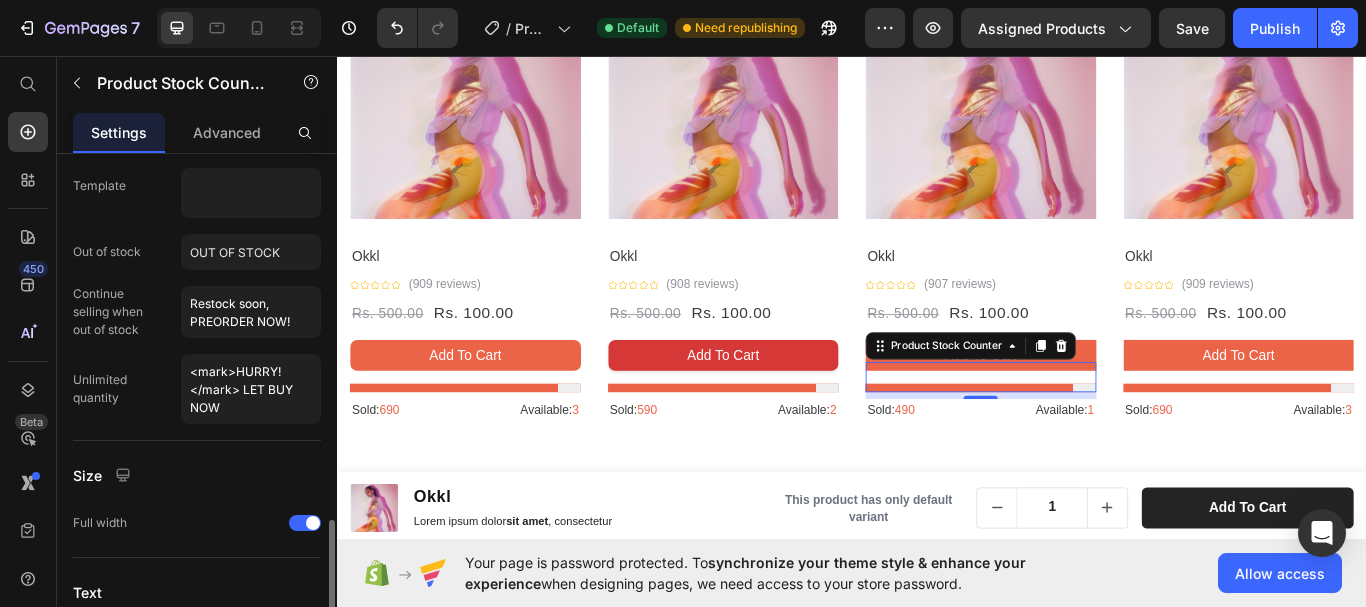 scroll, scrollTop: 883, scrollLeft: 0, axis: vertical 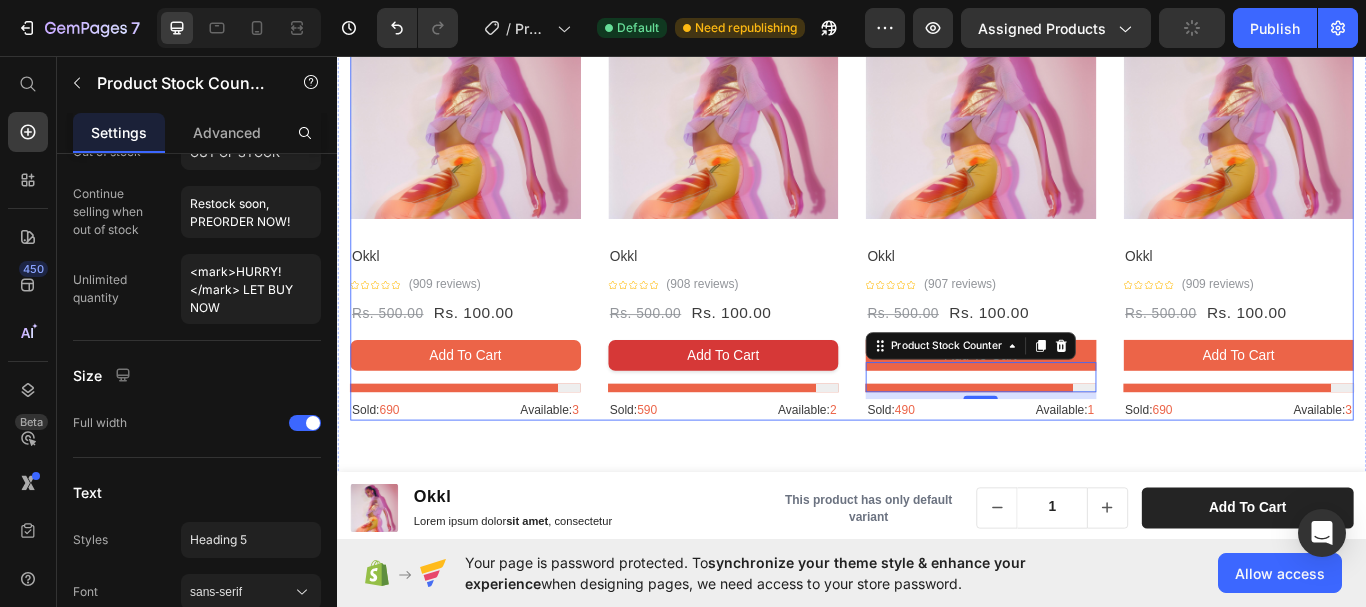click on "- 80% Product Tag Product Images Row Okkl Product Title
Icon
Icon
Icon
Icon
Icon Icon List Hoz (909 reviews) Text block Row Rs. 500.00 Product Price Rs. 100.00 Product Price Row add to cart Product Cart Button Product Stock Counter Sold:  690  Text block Available:  3 Text block Row Product - 80% Product Tag Product Images Row Okkl Product Title
Icon
Icon
Icon
Icon
Icon Icon List Hoz (908 reviews) Text block Row Rs. 500.00 Product Price Rs. 100.00 Product Price Row add to cart Product Cart Button Product Stock Counter Sold:  590 Text block Available:  2 Text block Row Product Row - 80% Product Tag Product Images Row Okkl Product Title
Icon
Icon
Icon
Icon
Icon Icon List Hoz (907 reviews) Text block Row Rs. 500.00 Product Price Rs. 100.00 Product Price Row add to cart   8 1" at bounding box center (937, 230) 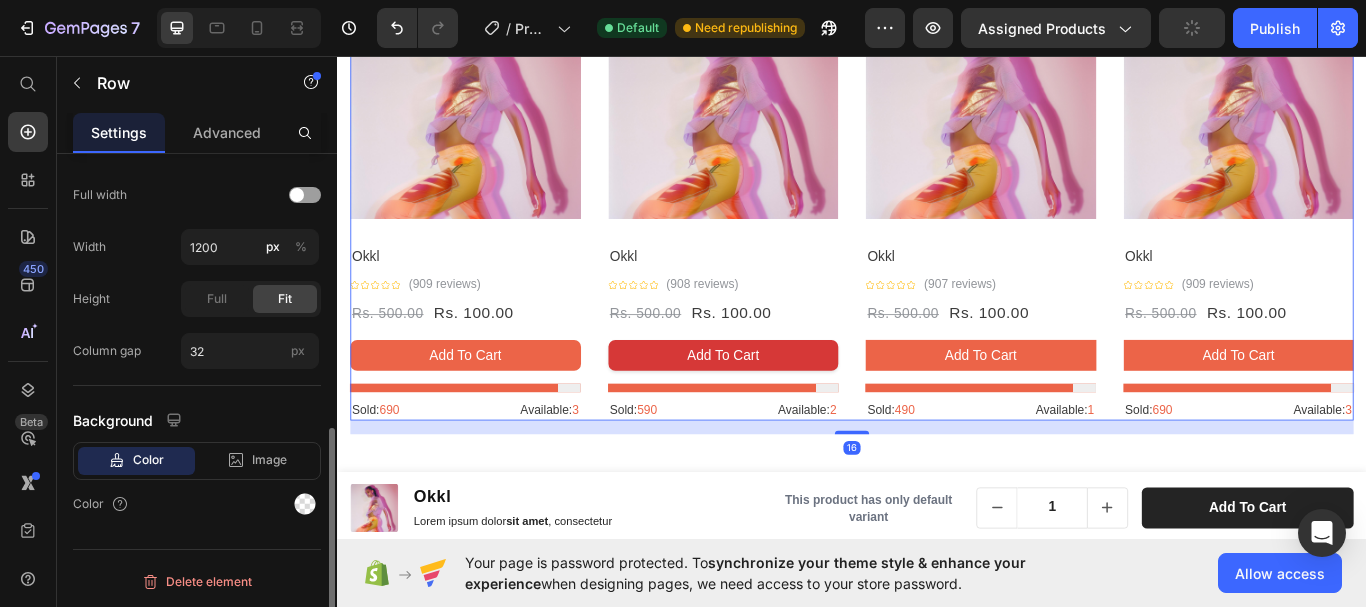 scroll, scrollTop: 0, scrollLeft: 0, axis: both 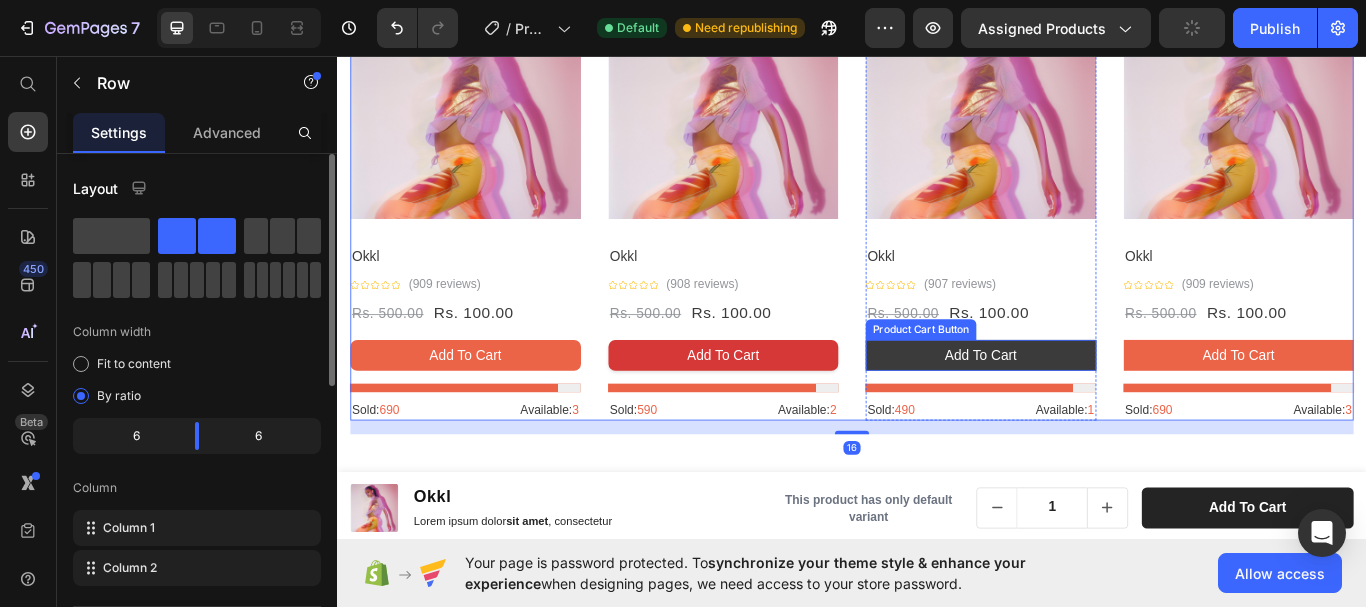 click on "add to cart" at bounding box center (1087, 406) 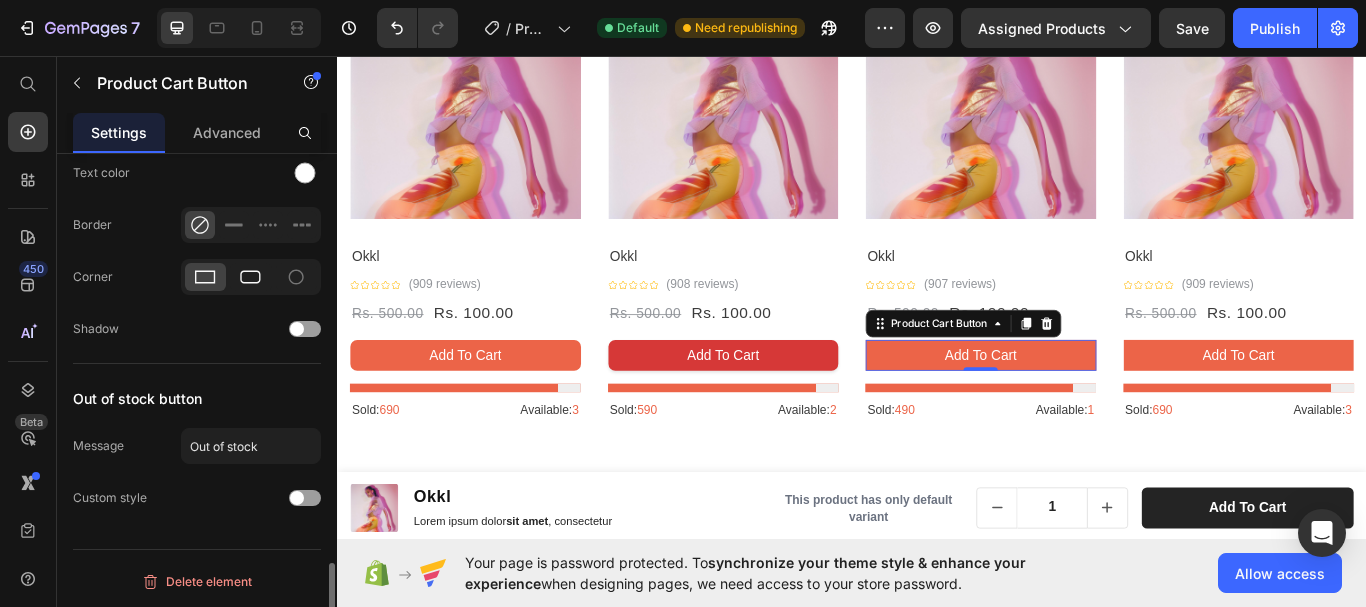 scroll, scrollTop: 1854, scrollLeft: 0, axis: vertical 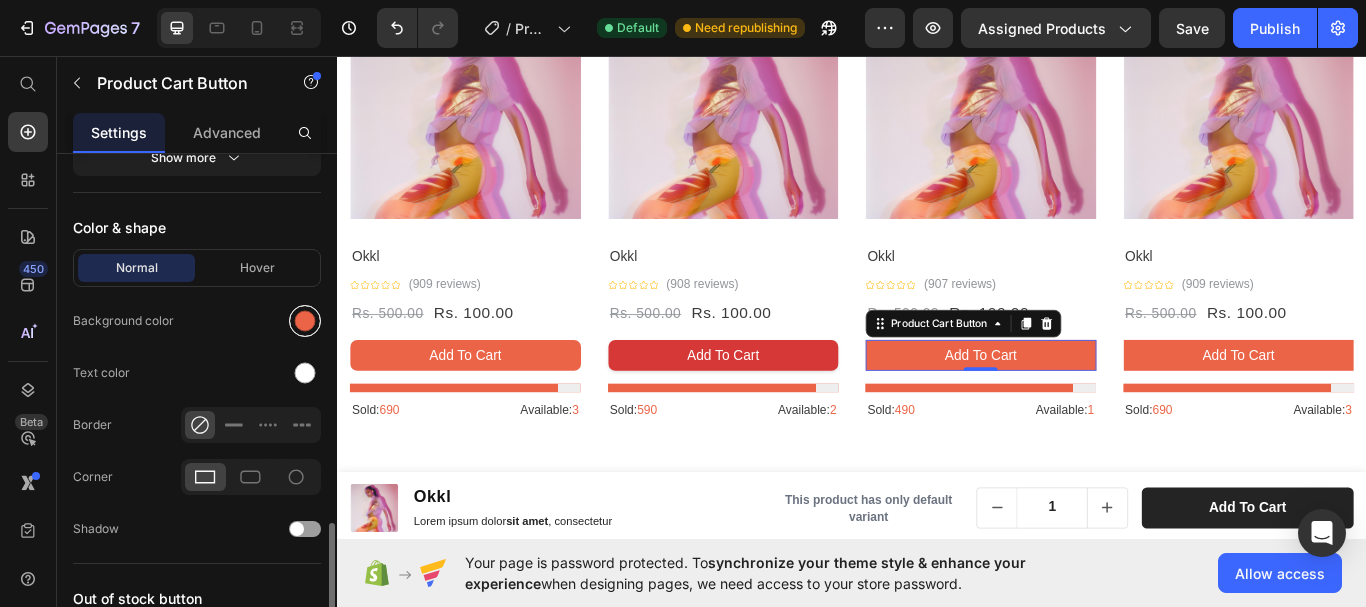 click at bounding box center (305, 321) 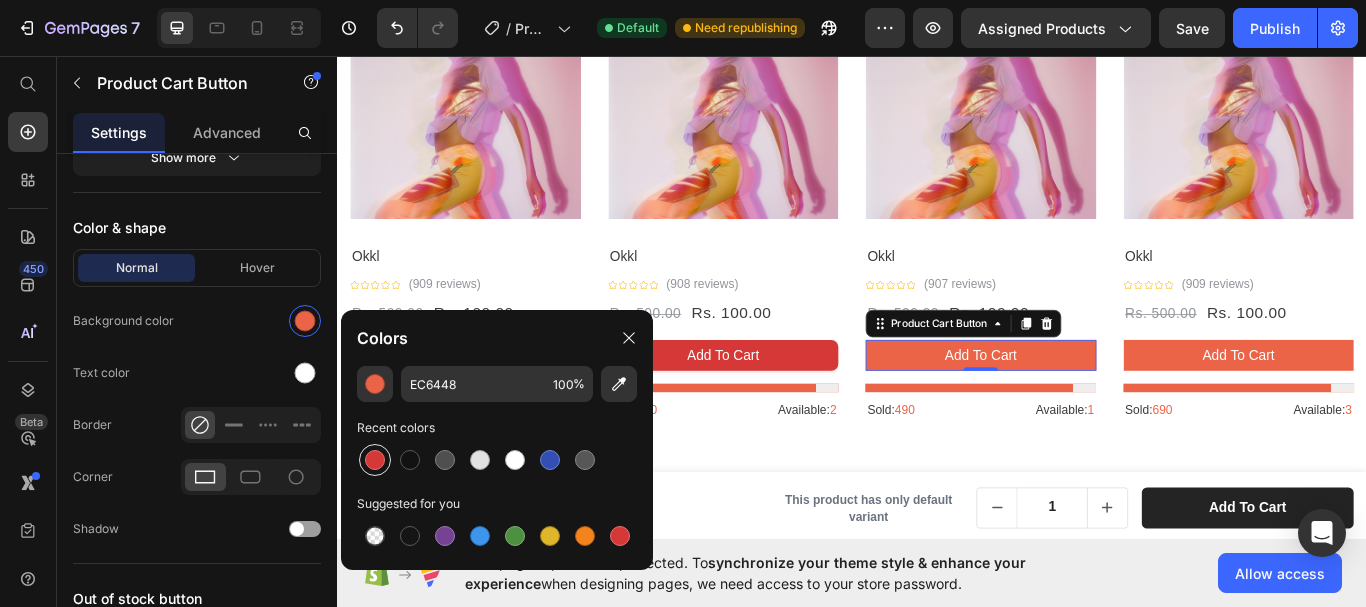 click at bounding box center [375, 460] 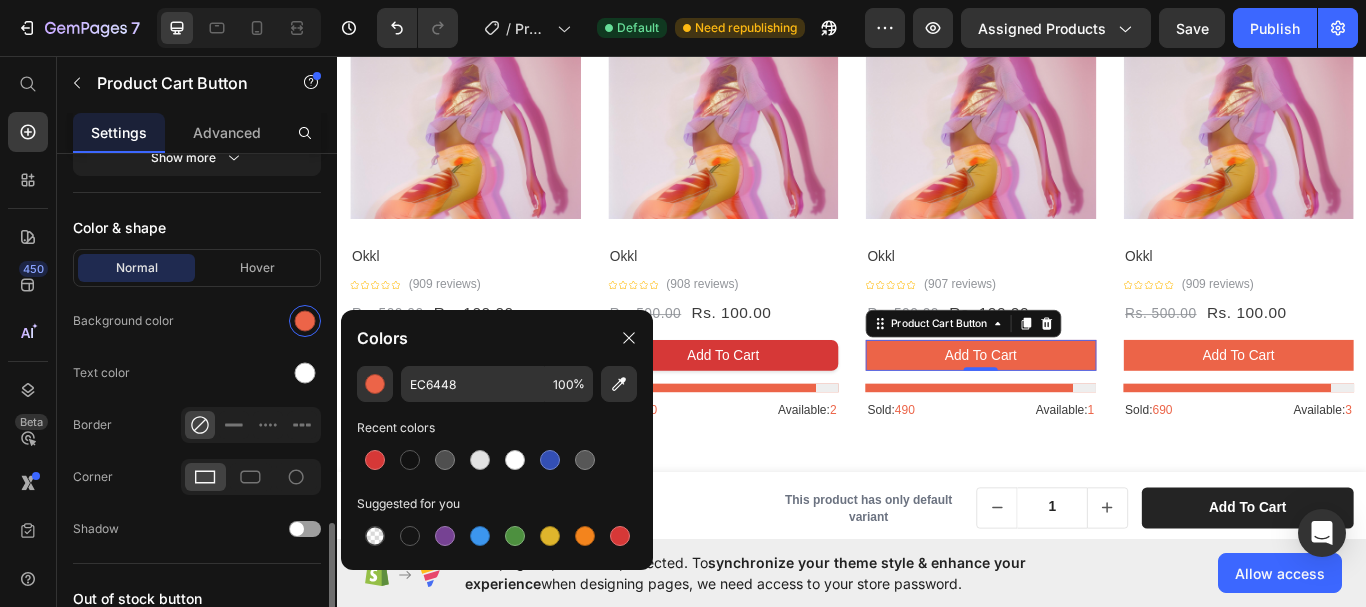 type on "D63837" 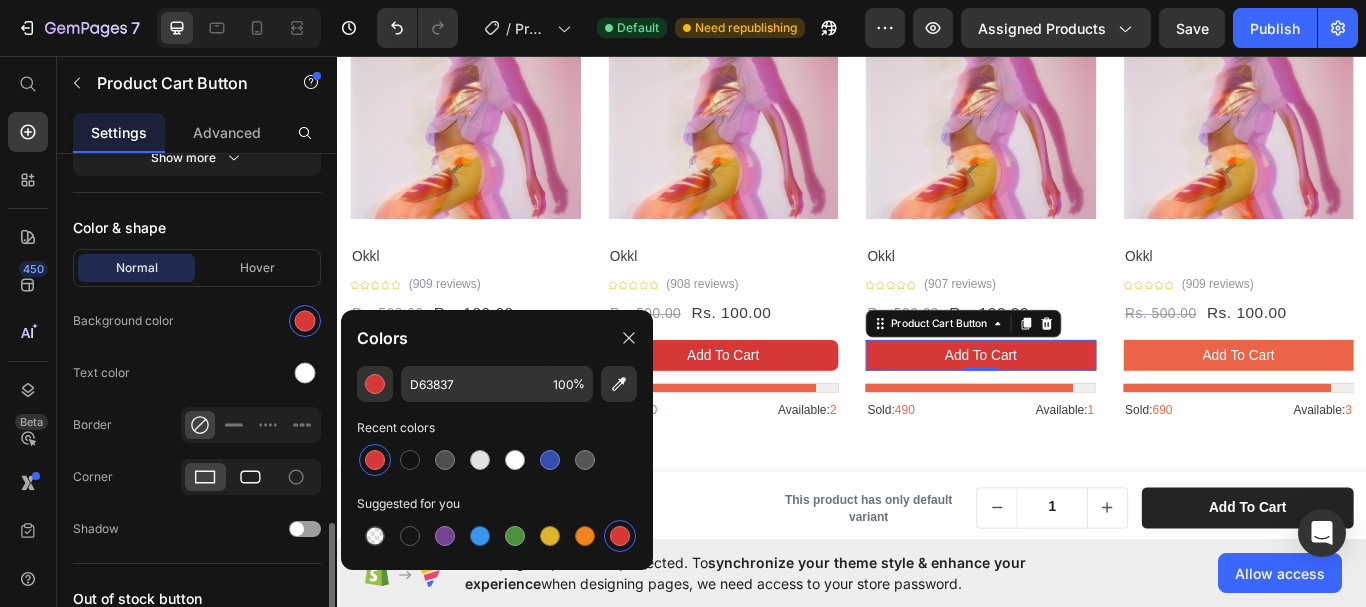 click 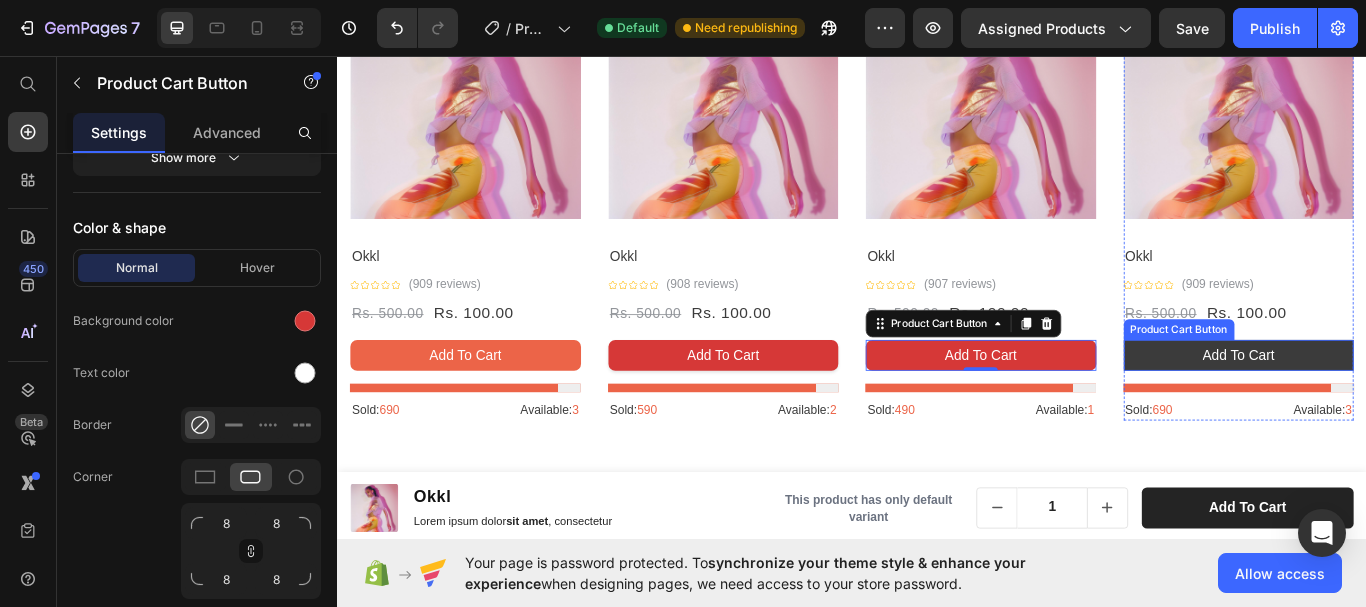 click on "add to cart" at bounding box center (1388, 406) 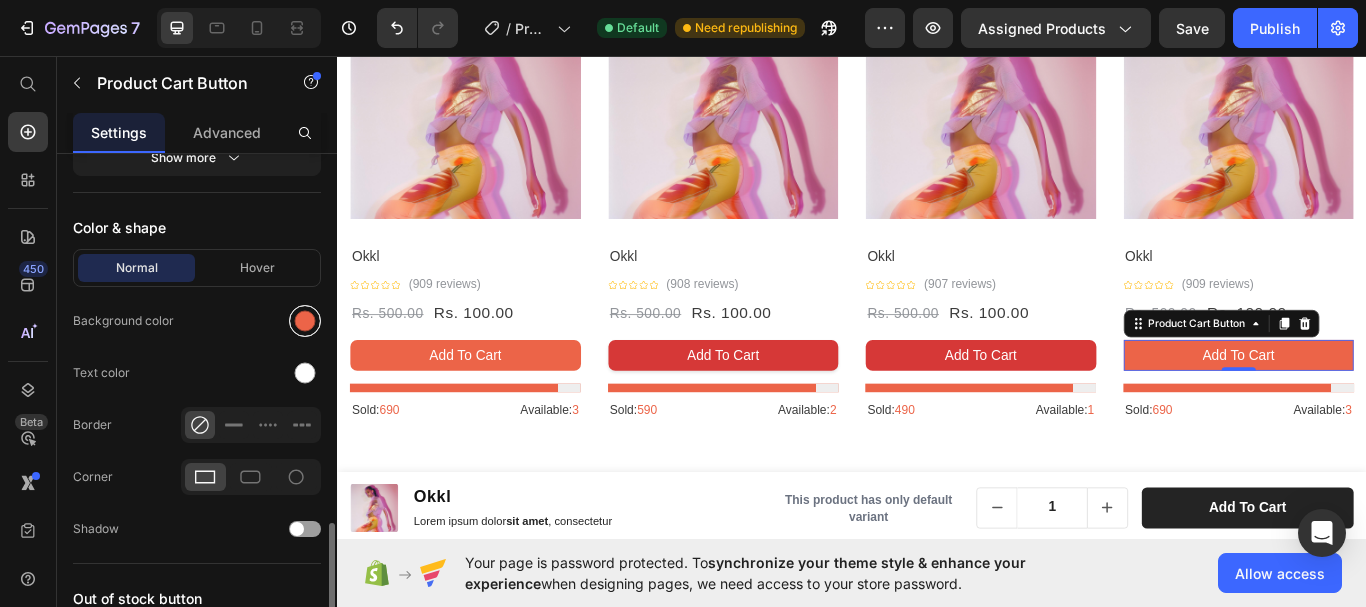 click at bounding box center [305, 321] 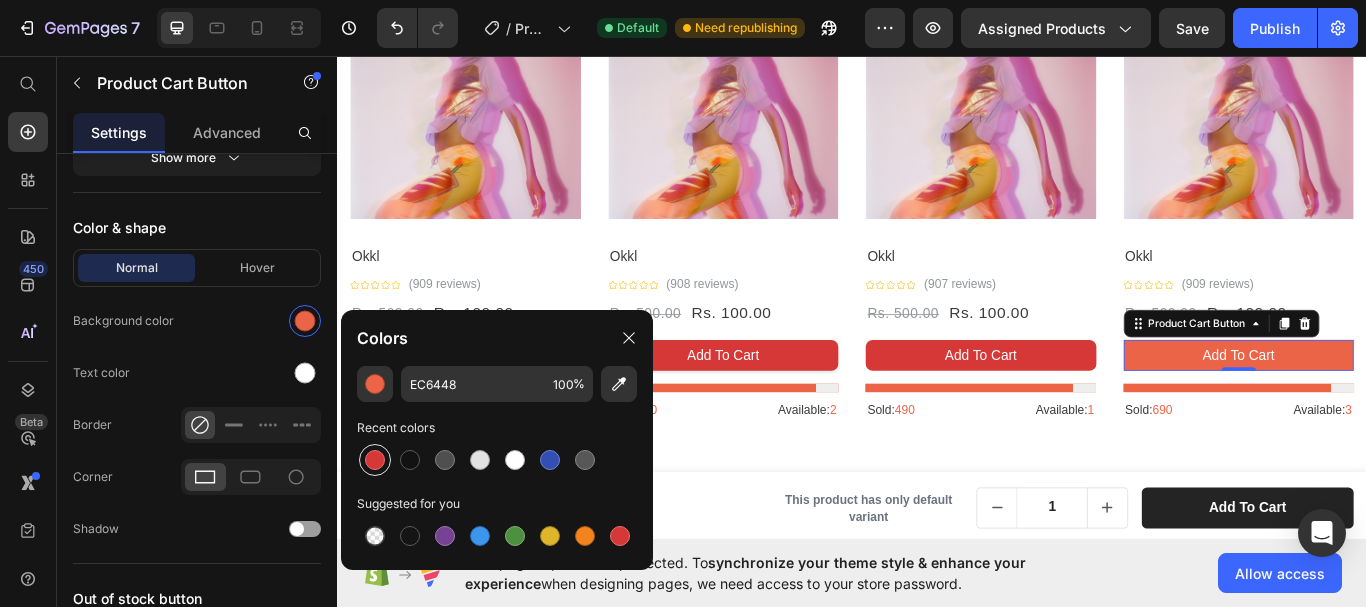 click at bounding box center [375, 460] 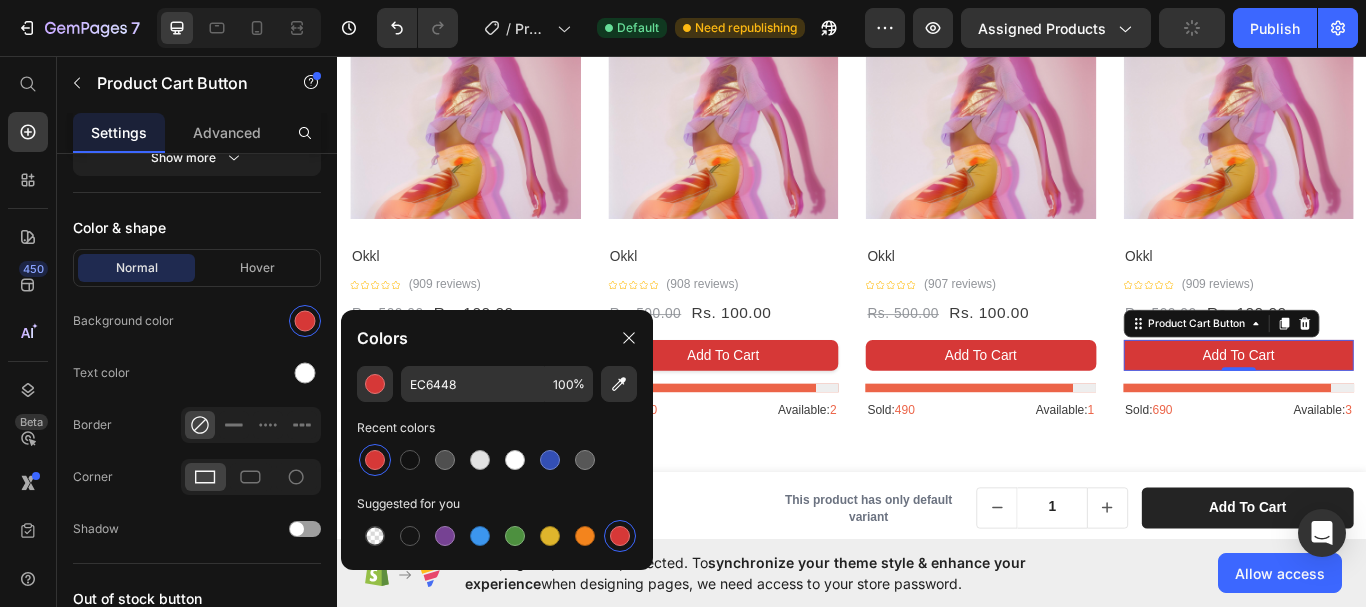 type on "D63837" 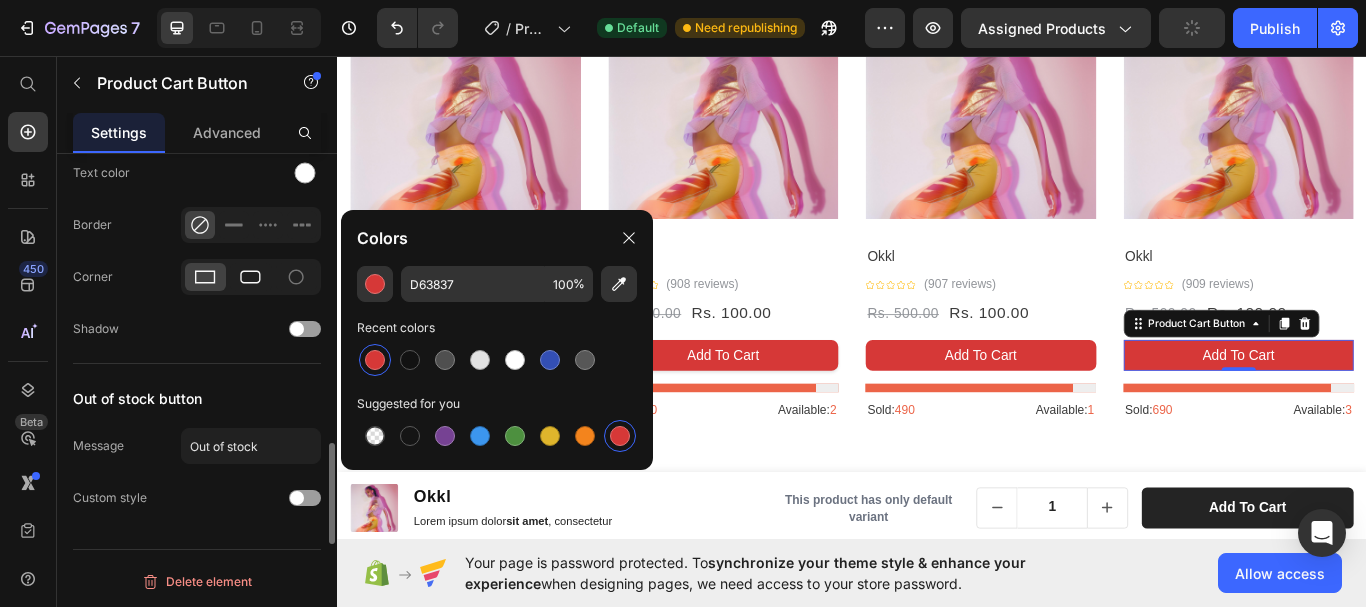 scroll, scrollTop: 1954, scrollLeft: 0, axis: vertical 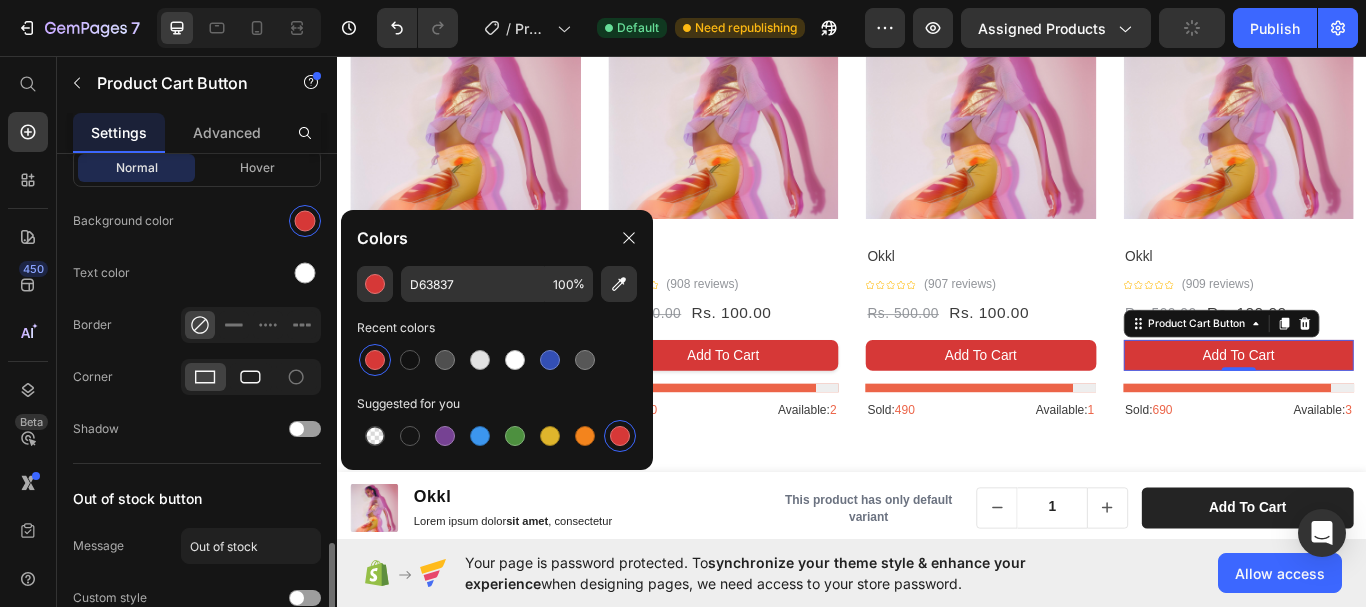 click 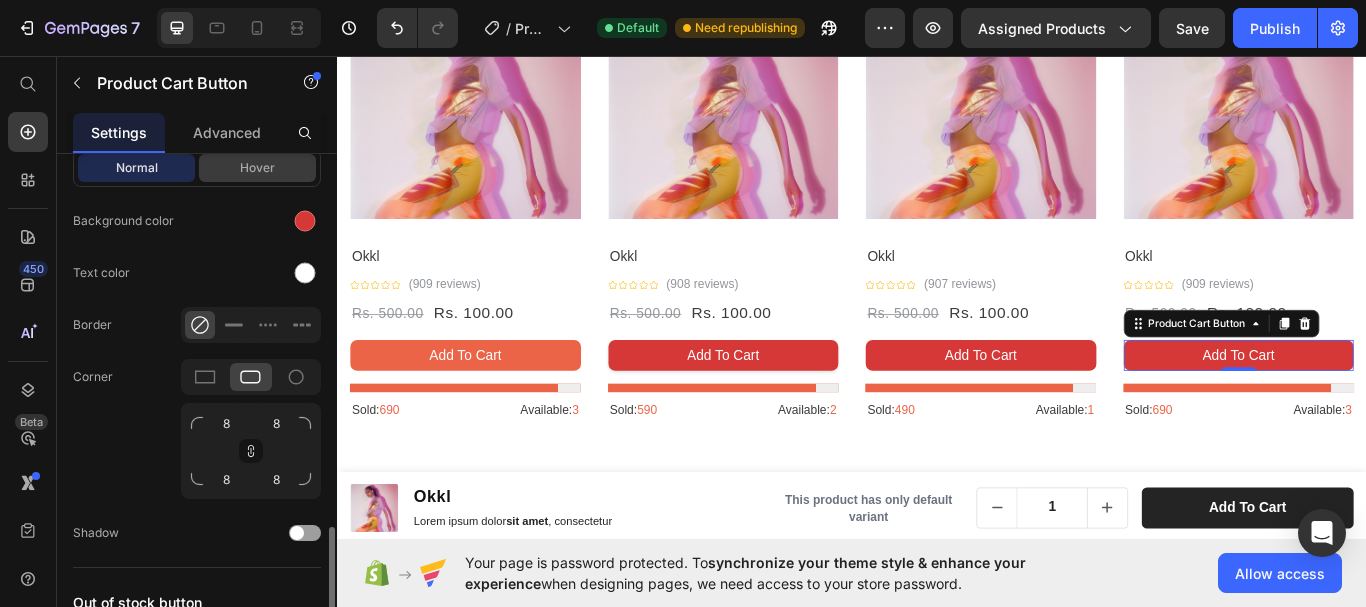 click on "Hover" at bounding box center [257, 168] 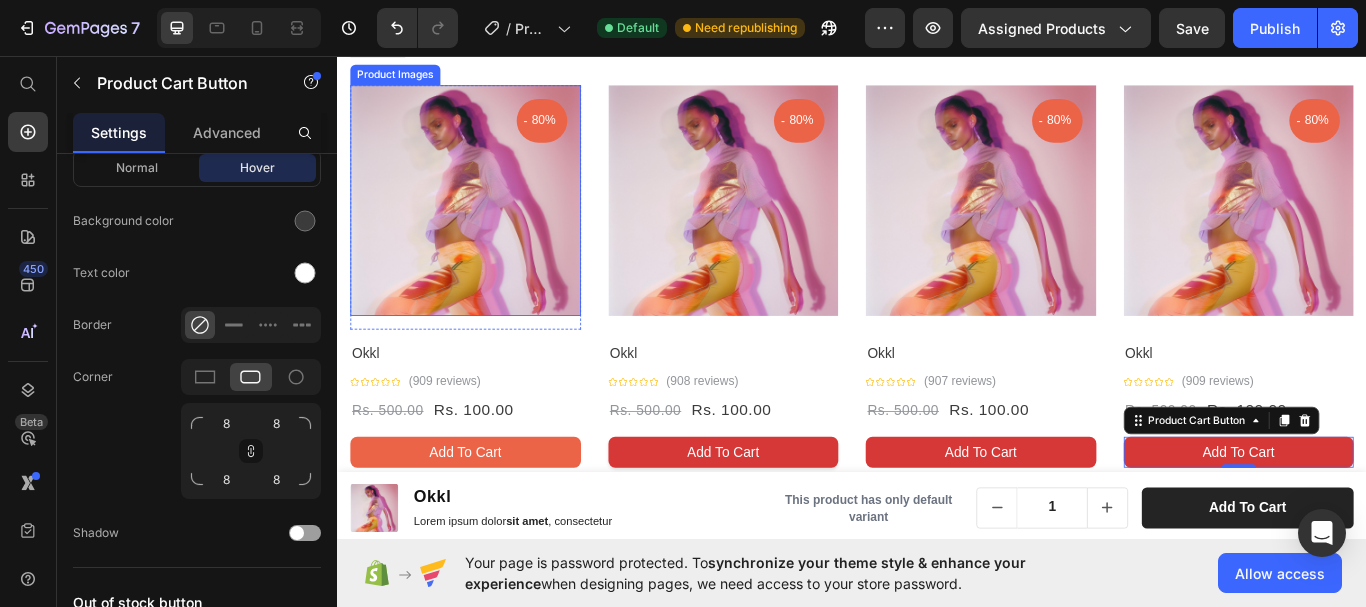 scroll, scrollTop: 2935, scrollLeft: 0, axis: vertical 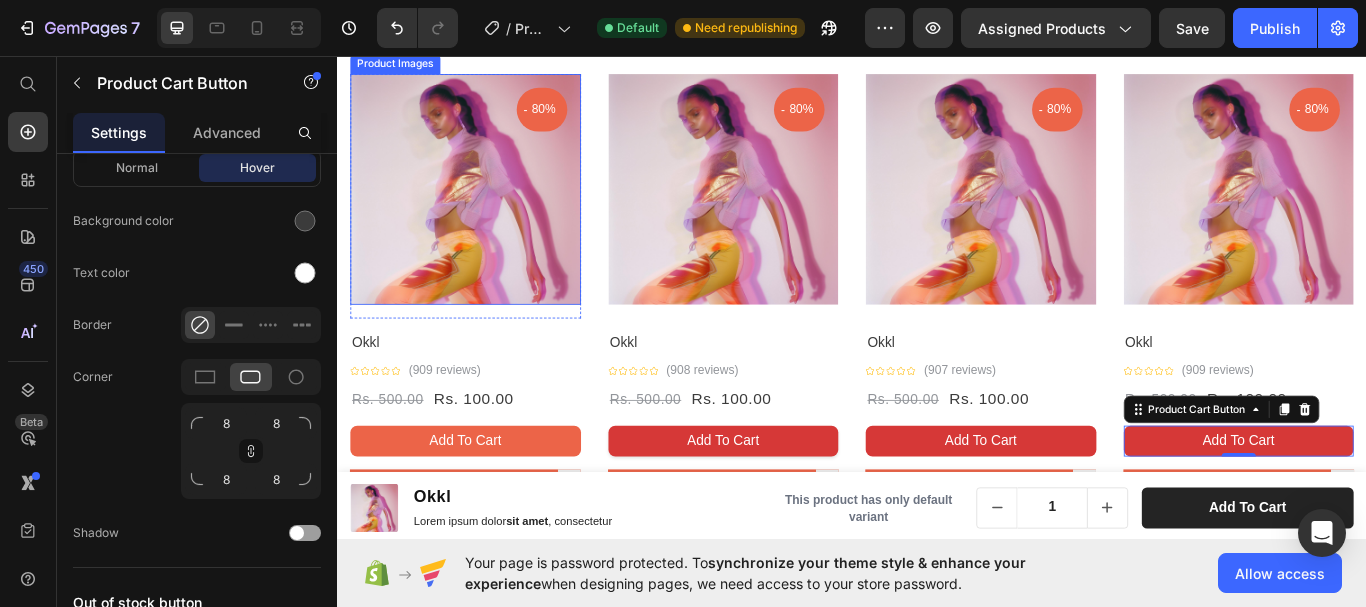 click at bounding box center (486, 212) 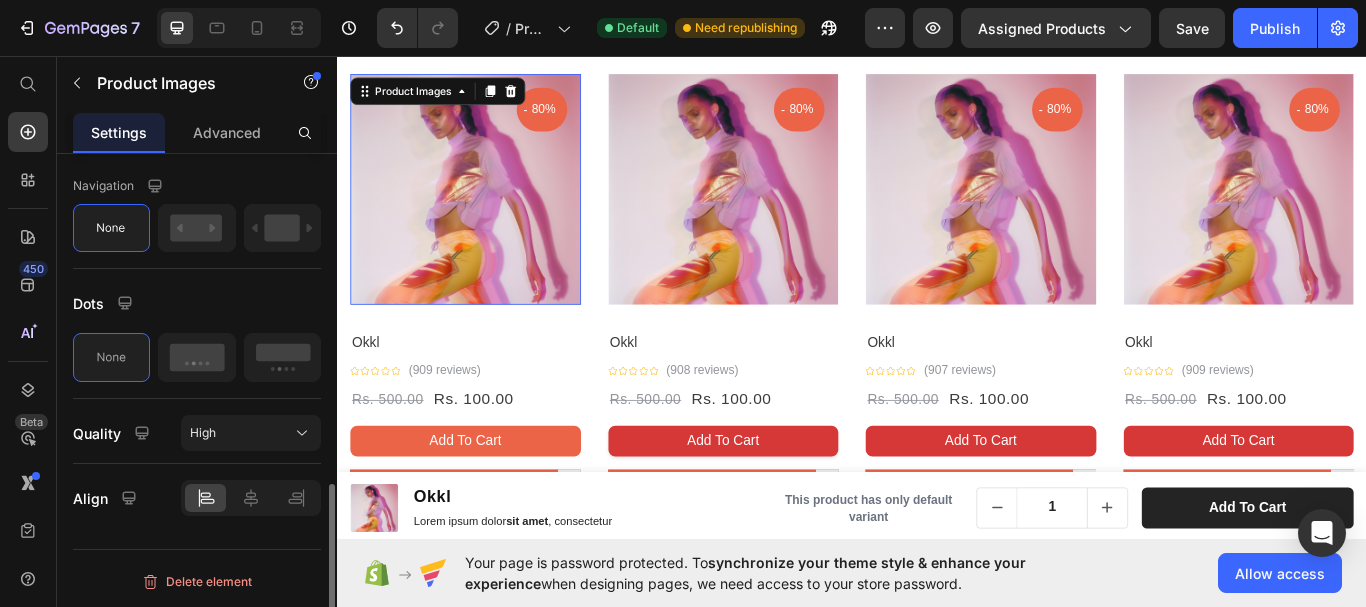 scroll, scrollTop: 0, scrollLeft: 0, axis: both 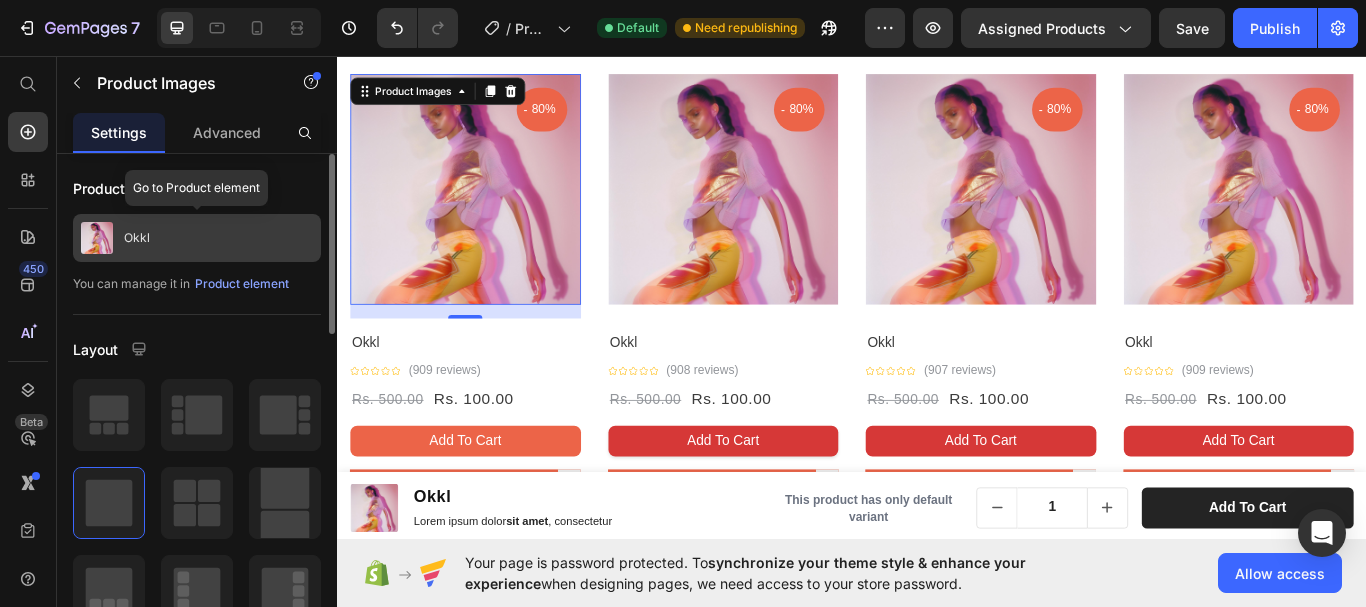 click on "Okkl" at bounding box center [197, 238] 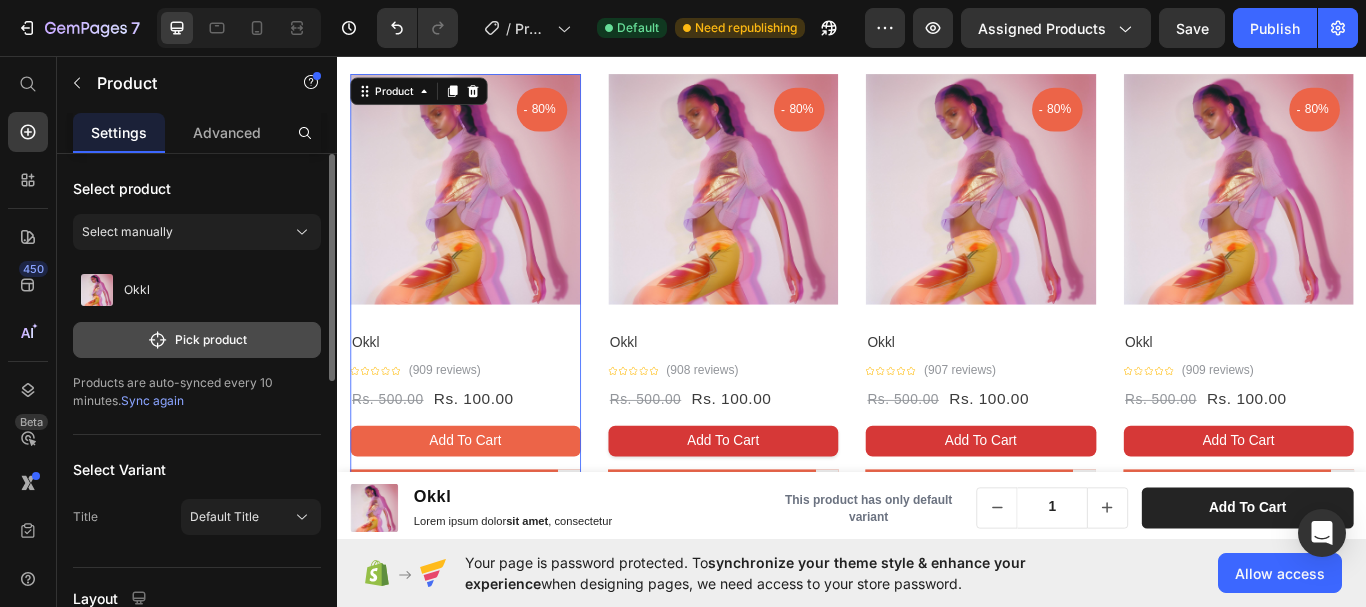 click on "Pick product" at bounding box center [197, 340] 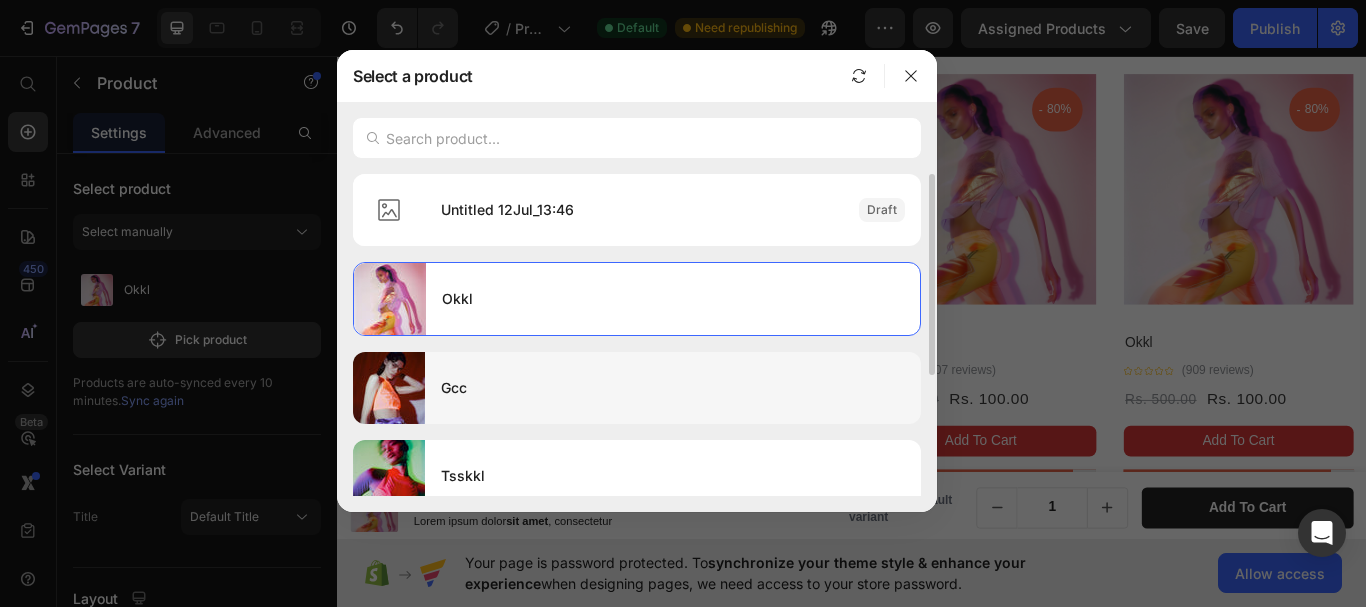 click on "Gcc" at bounding box center [673, 388] 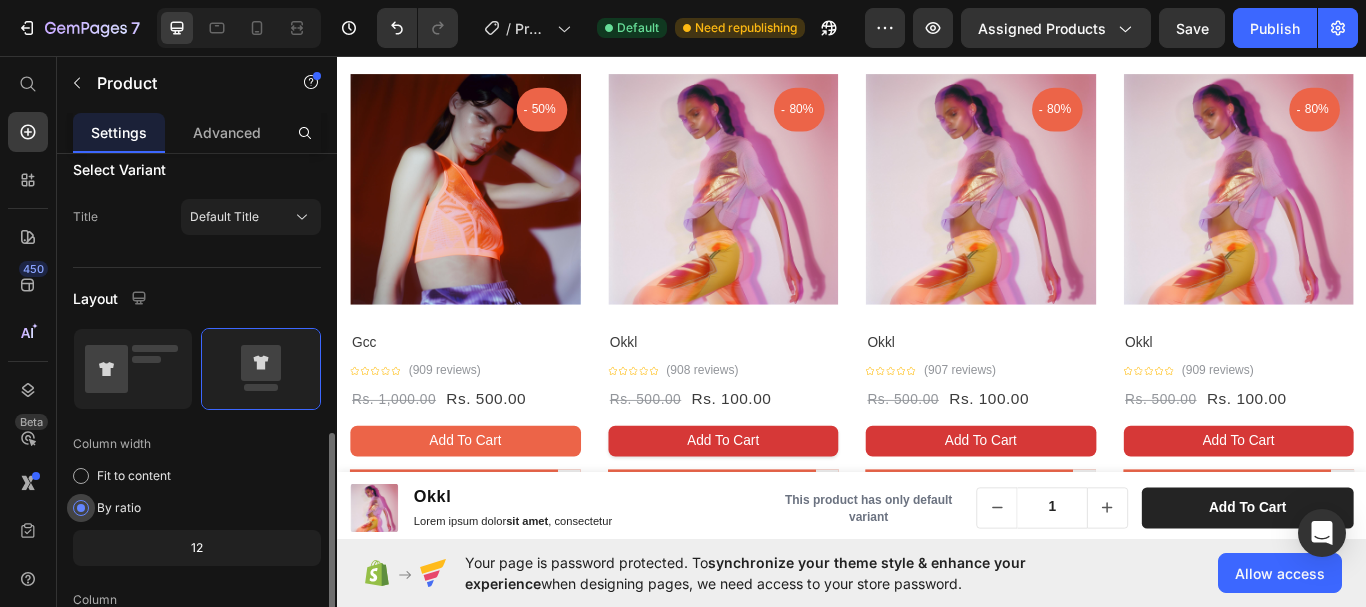 scroll, scrollTop: 400, scrollLeft: 0, axis: vertical 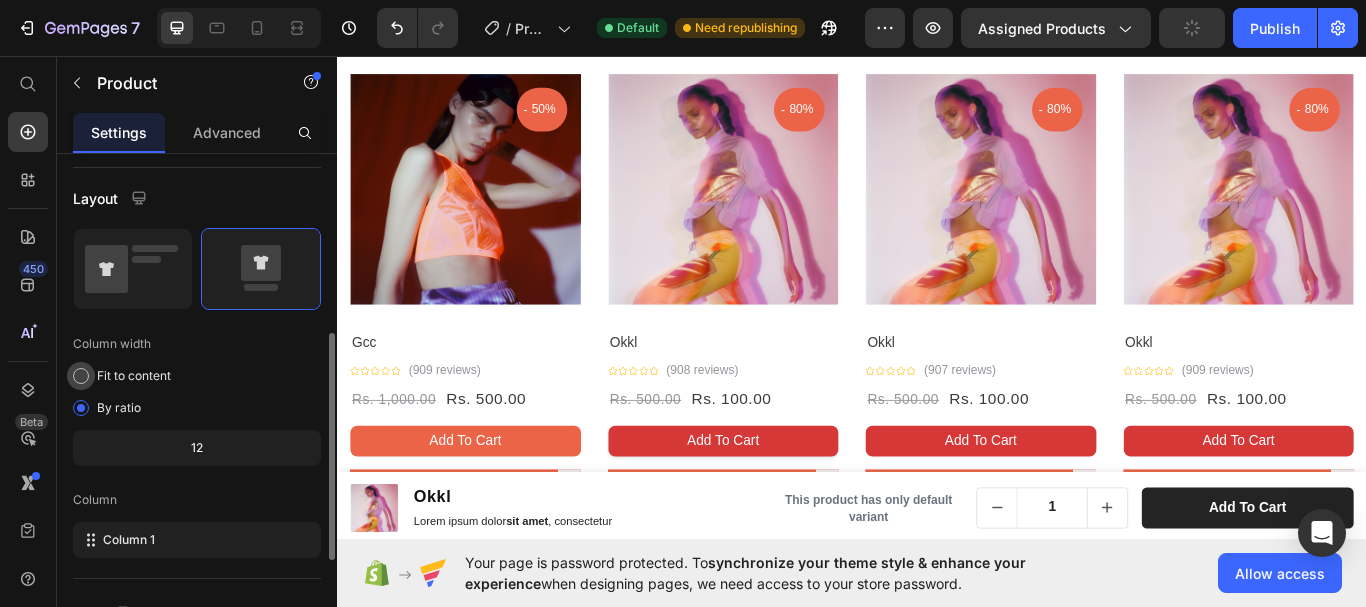 click at bounding box center (81, 376) 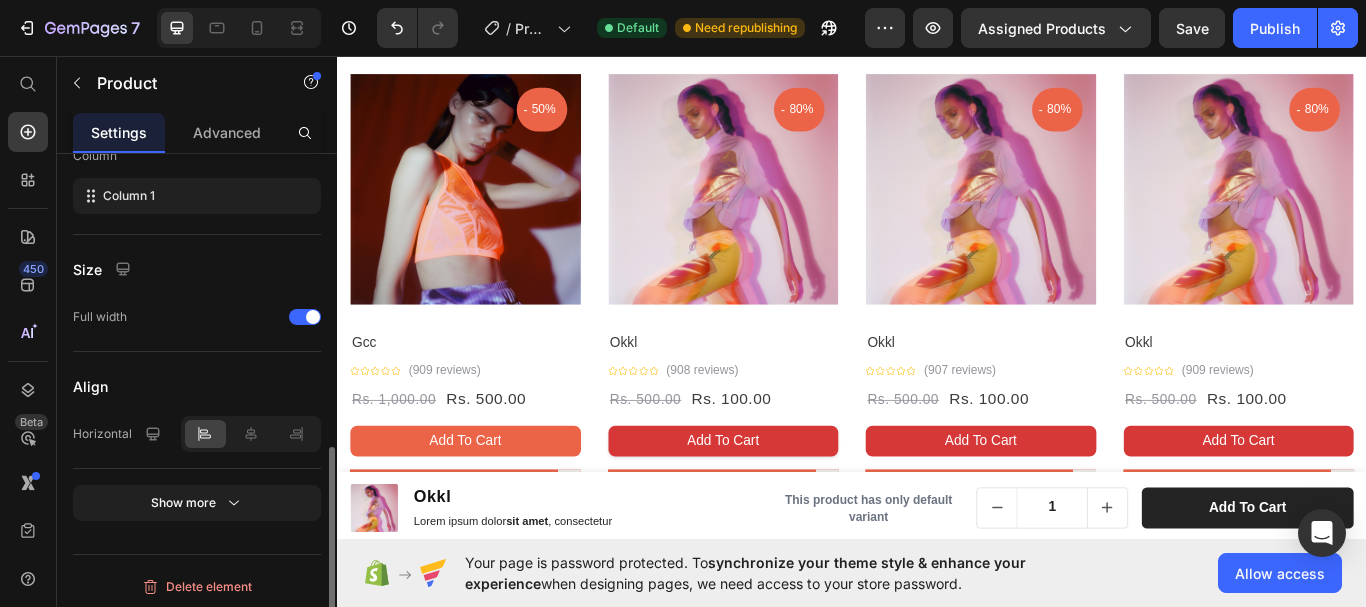 scroll, scrollTop: 705, scrollLeft: 0, axis: vertical 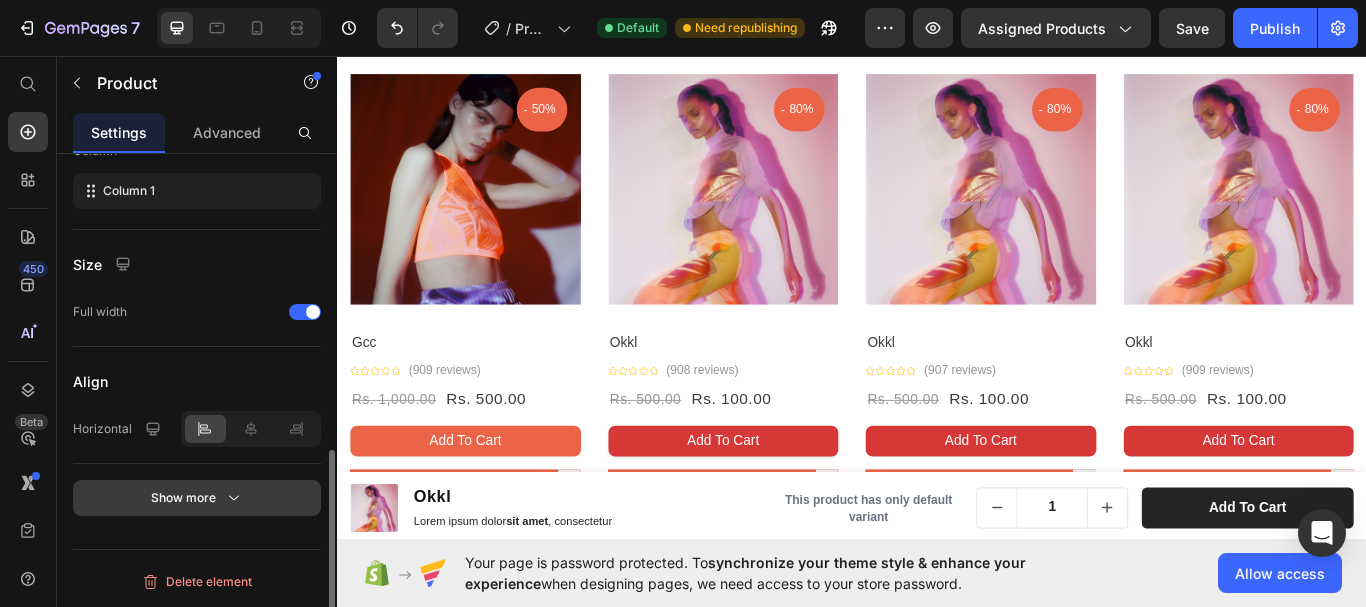 click on "Show more" at bounding box center [197, 498] 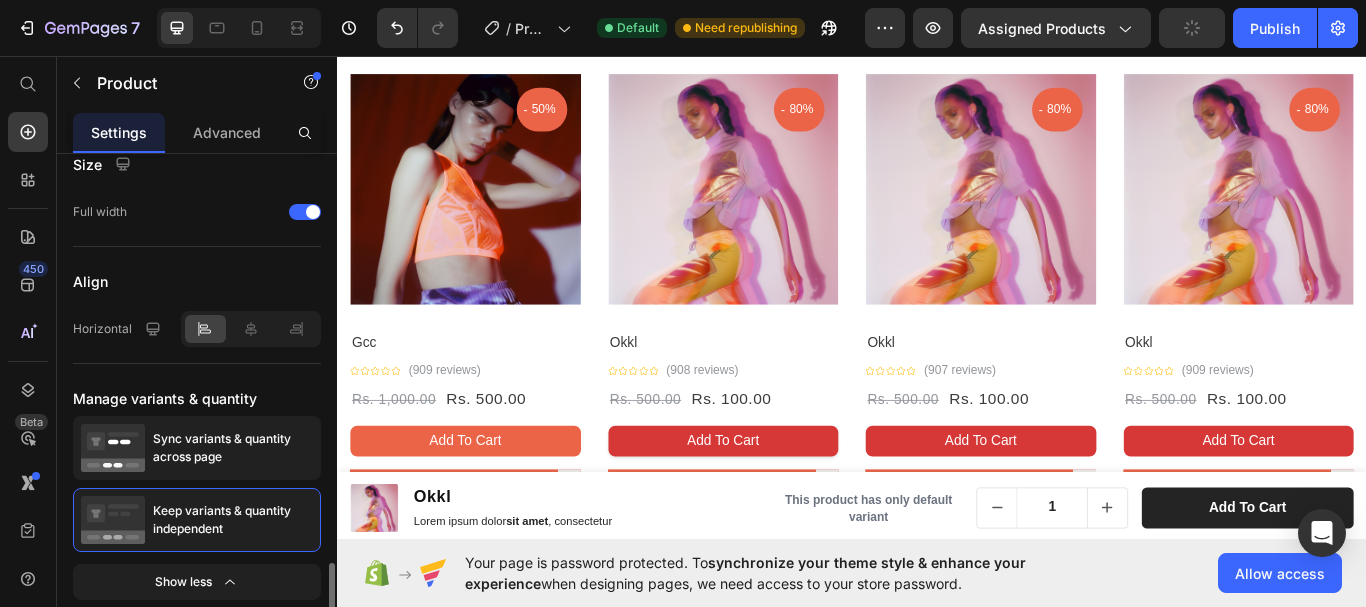 scroll, scrollTop: 889, scrollLeft: 0, axis: vertical 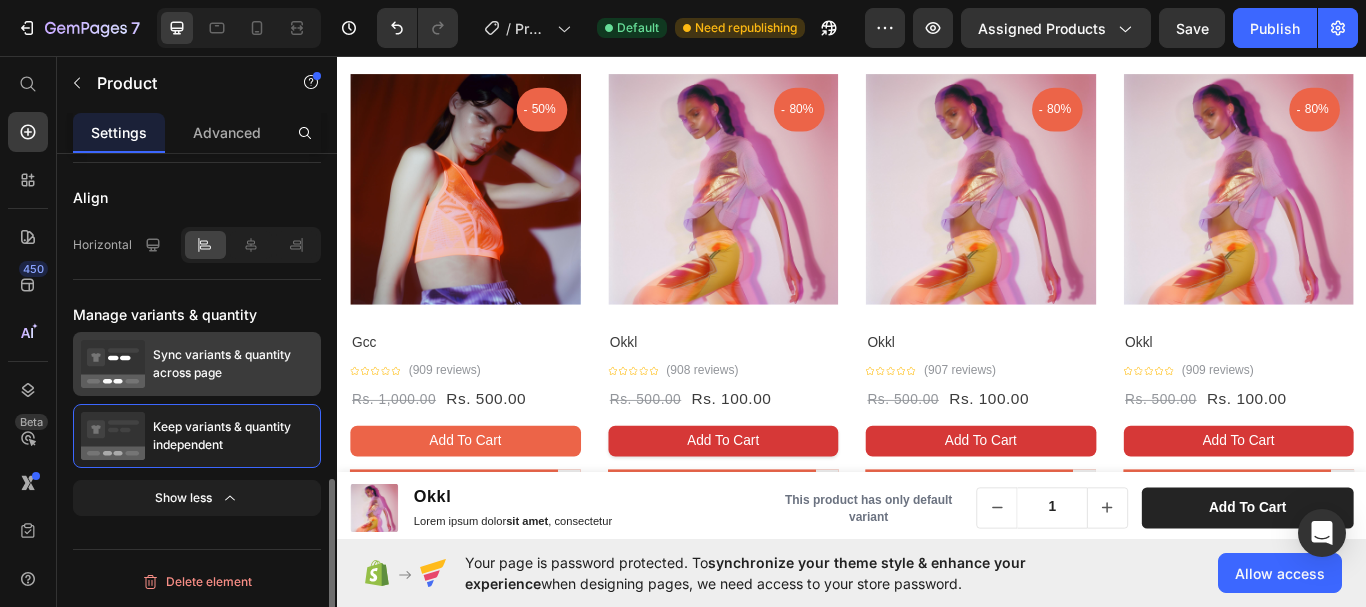 click on "Sync variants & quantity across page" at bounding box center (233, 364) 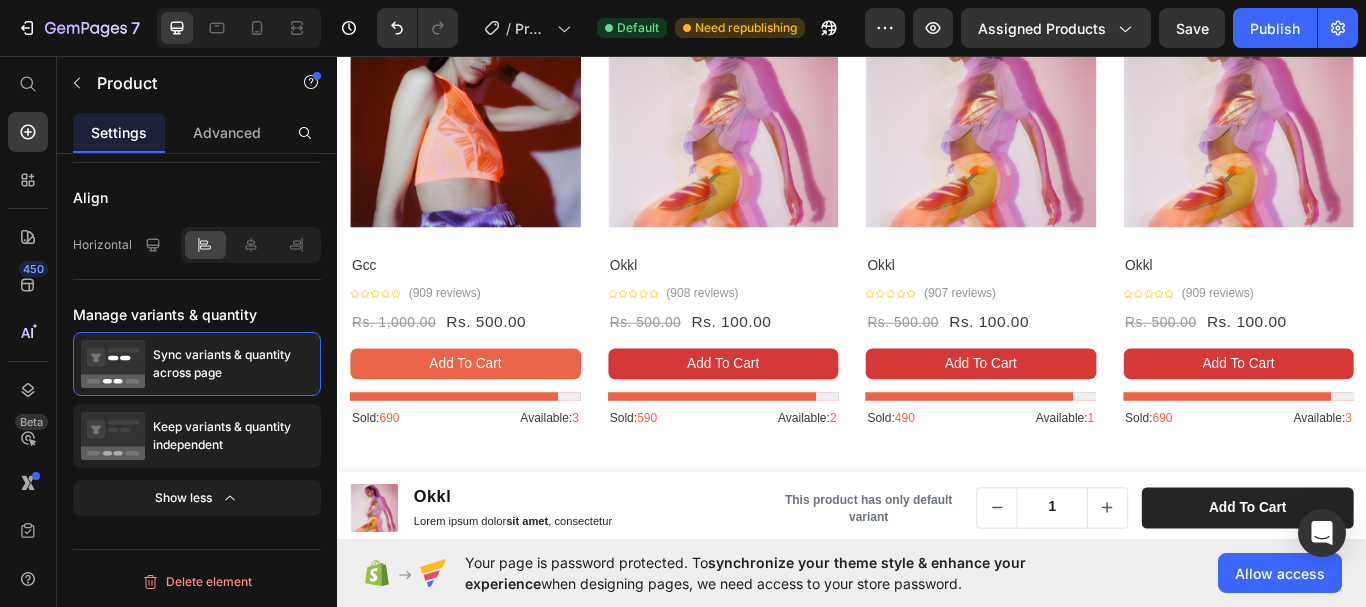 scroll, scrollTop: 3035, scrollLeft: 0, axis: vertical 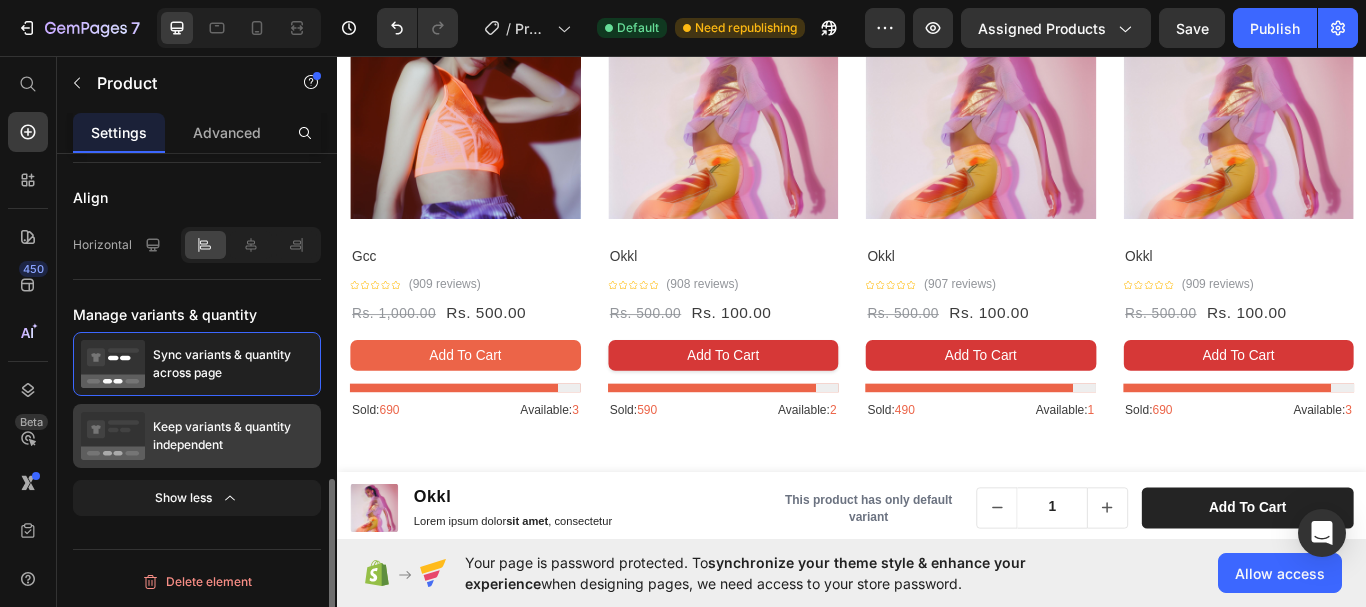 click on "Keep variants & quantity independent" at bounding box center (233, 436) 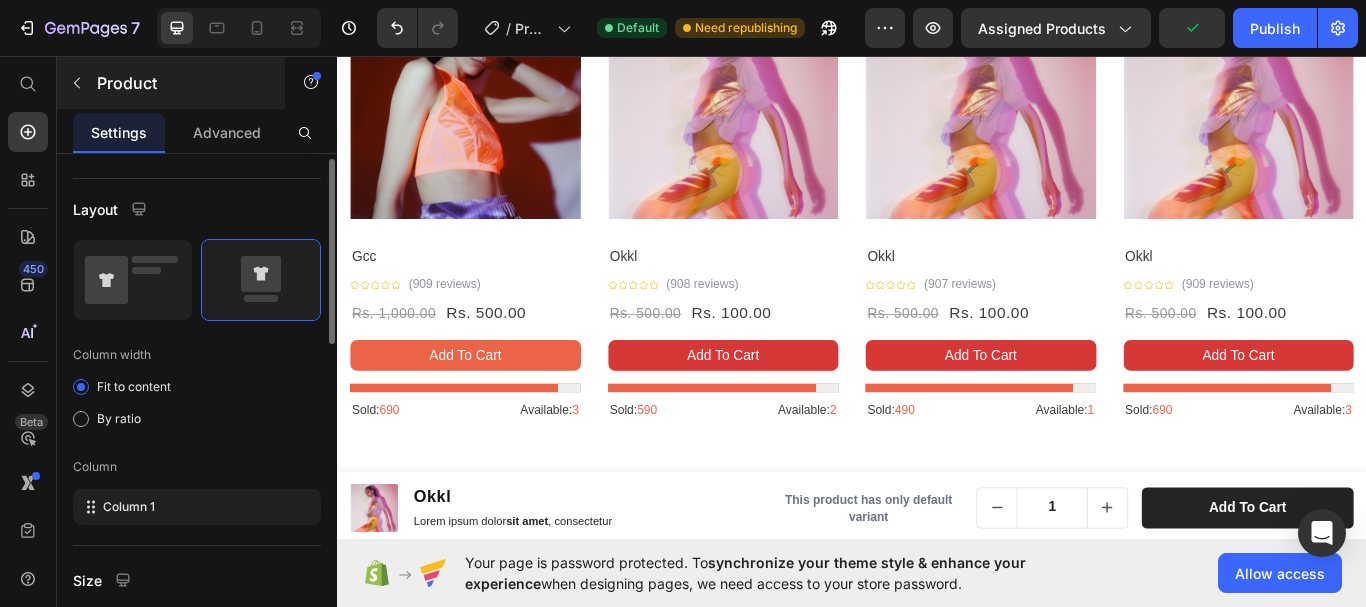 scroll, scrollTop: 289, scrollLeft: 0, axis: vertical 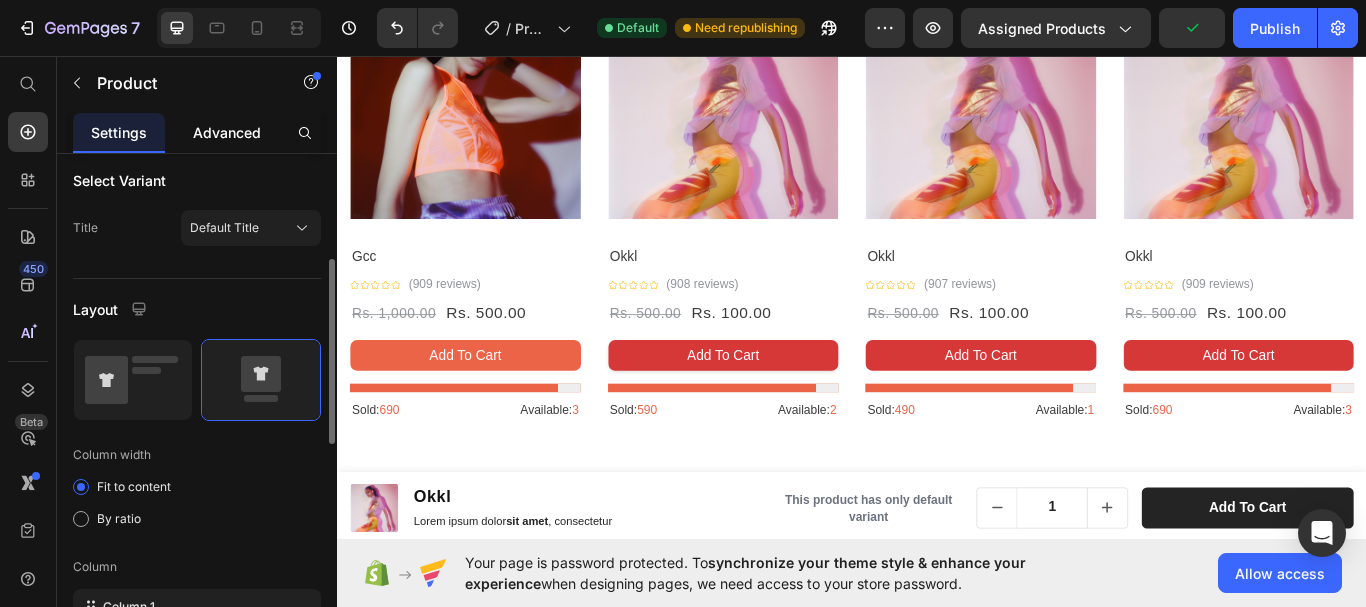 click on "Advanced" at bounding box center (227, 132) 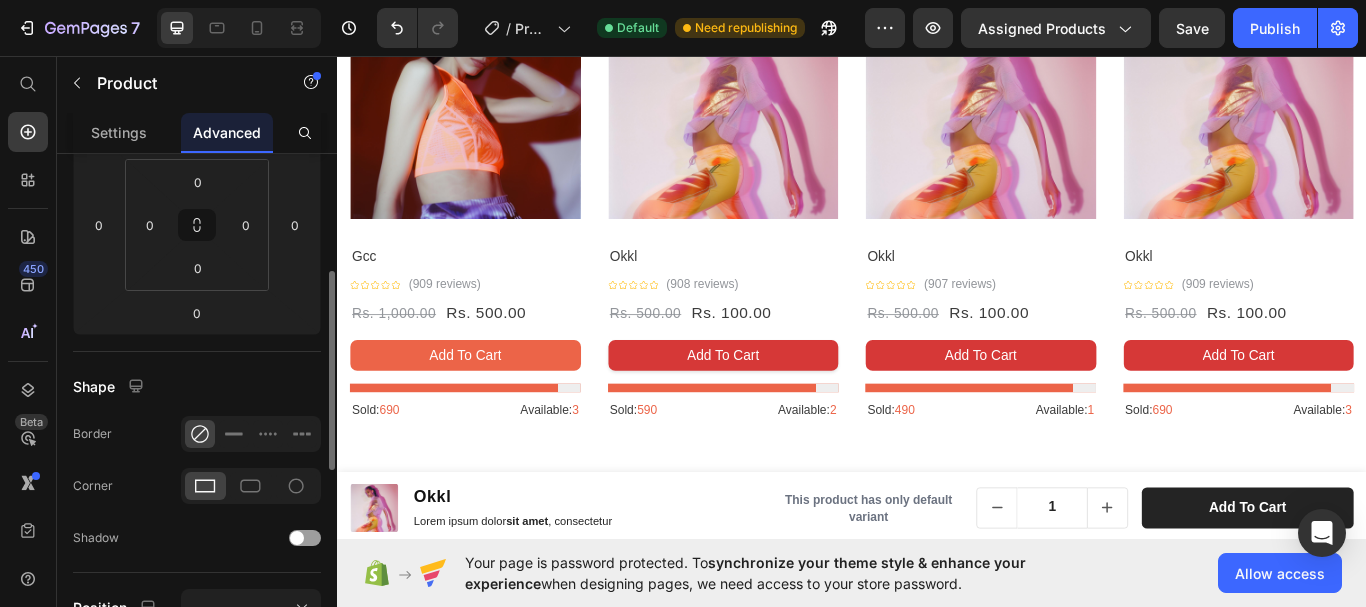 scroll, scrollTop: 400, scrollLeft: 0, axis: vertical 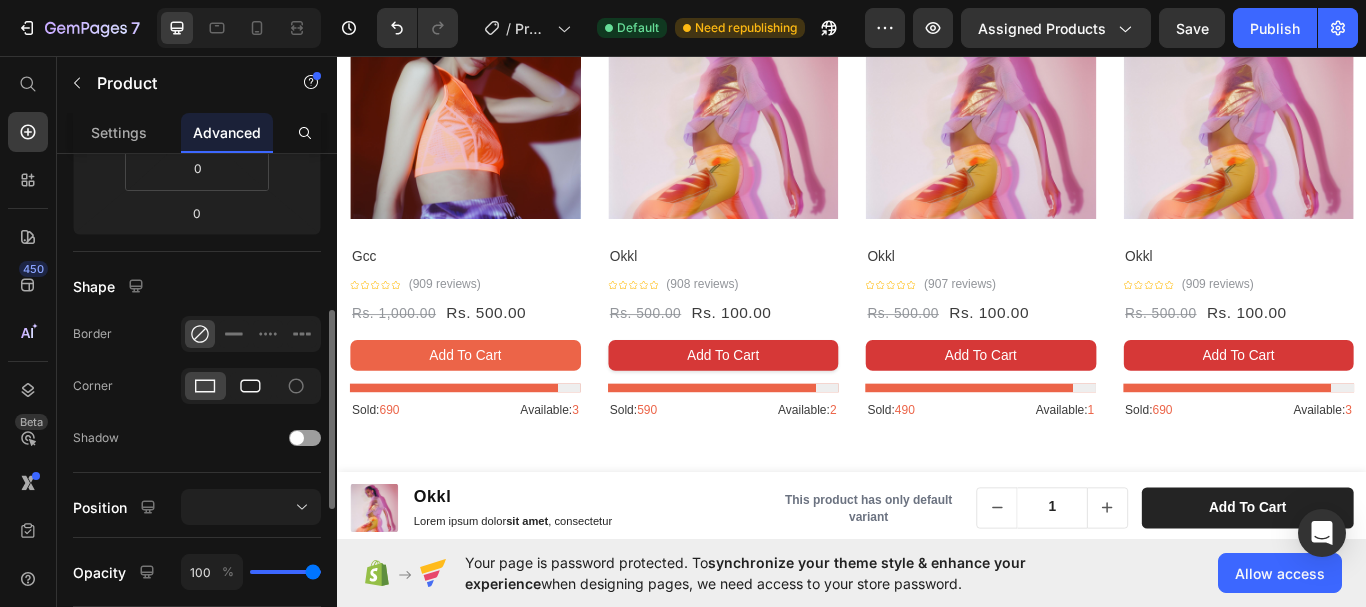 click 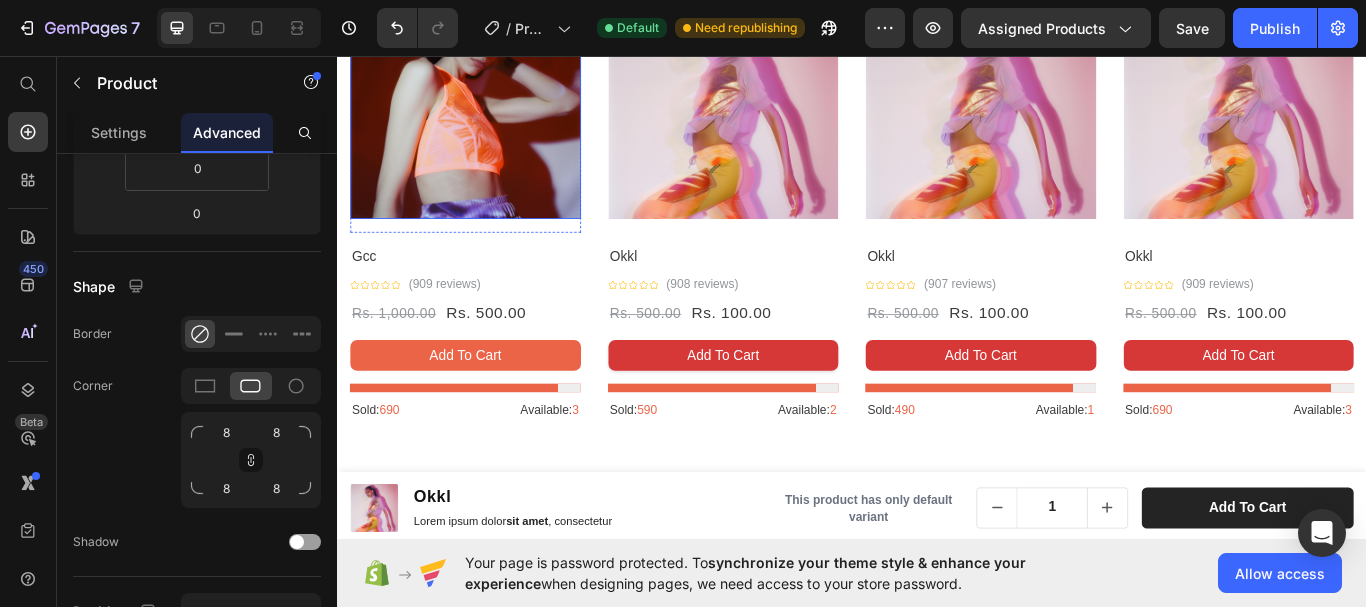 click at bounding box center (486, 112) 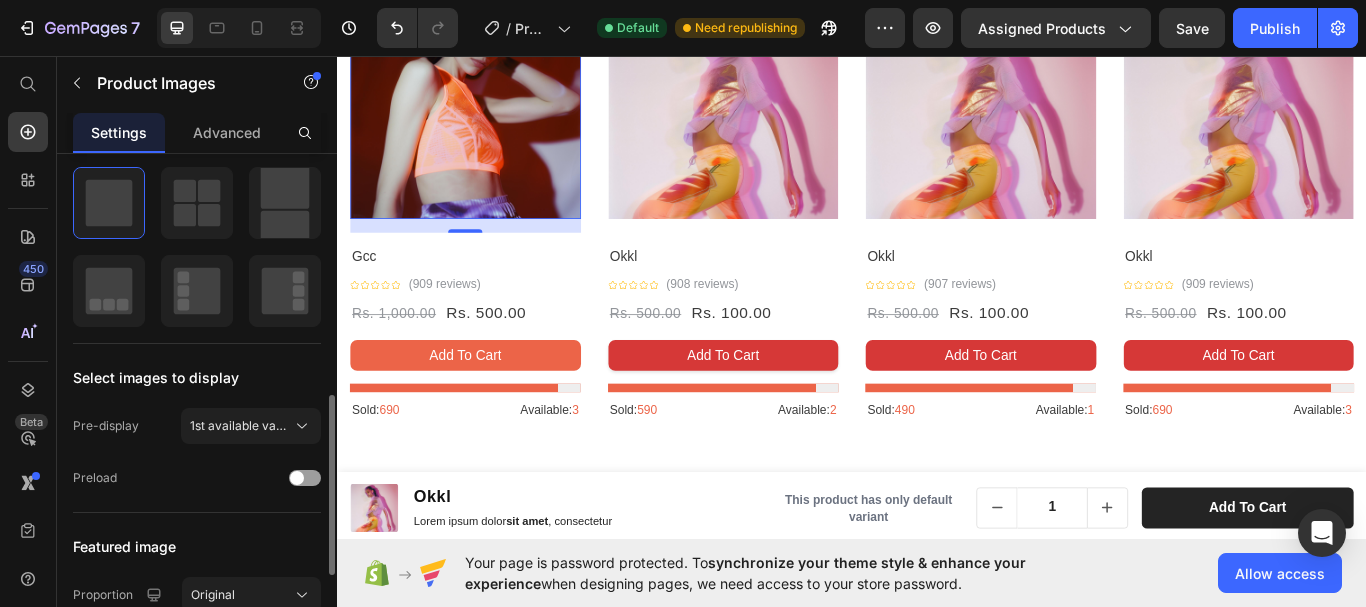 scroll, scrollTop: 400, scrollLeft: 0, axis: vertical 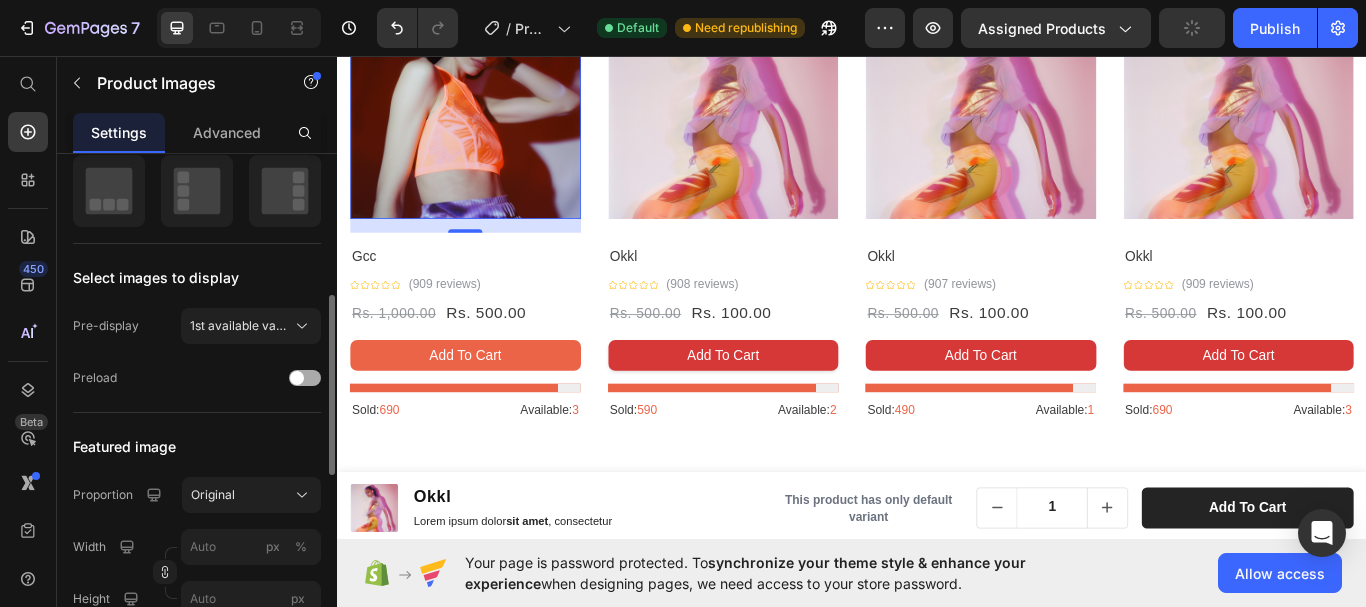 click at bounding box center (297, 378) 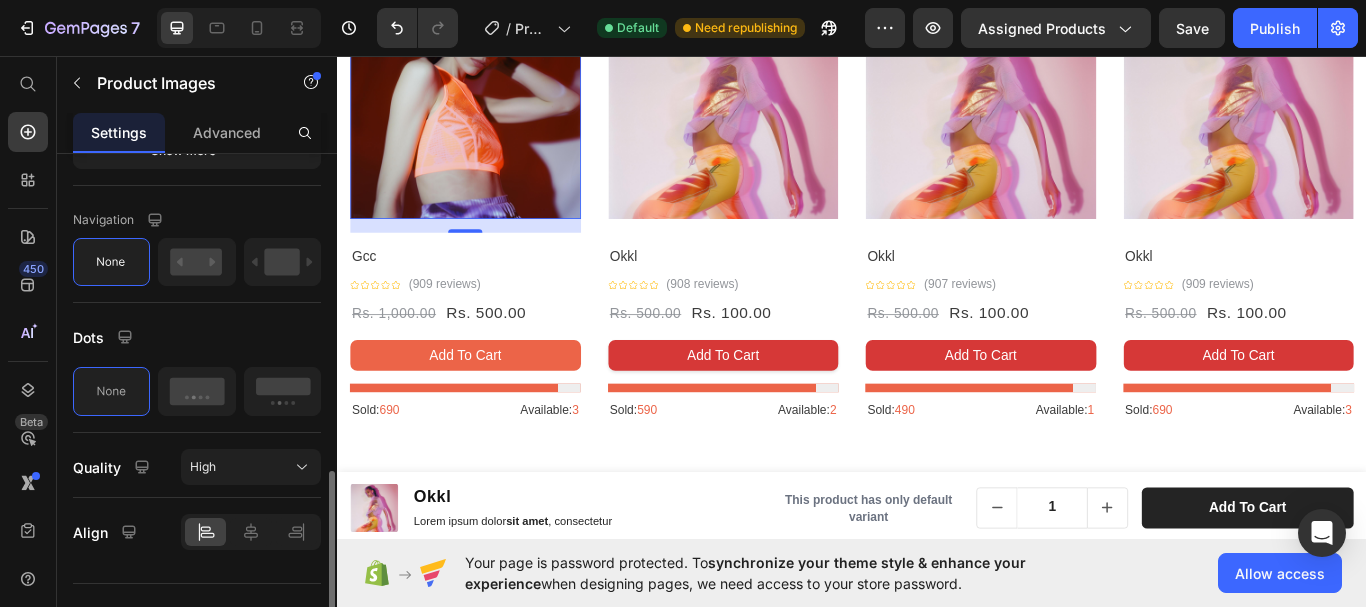 scroll, scrollTop: 934, scrollLeft: 0, axis: vertical 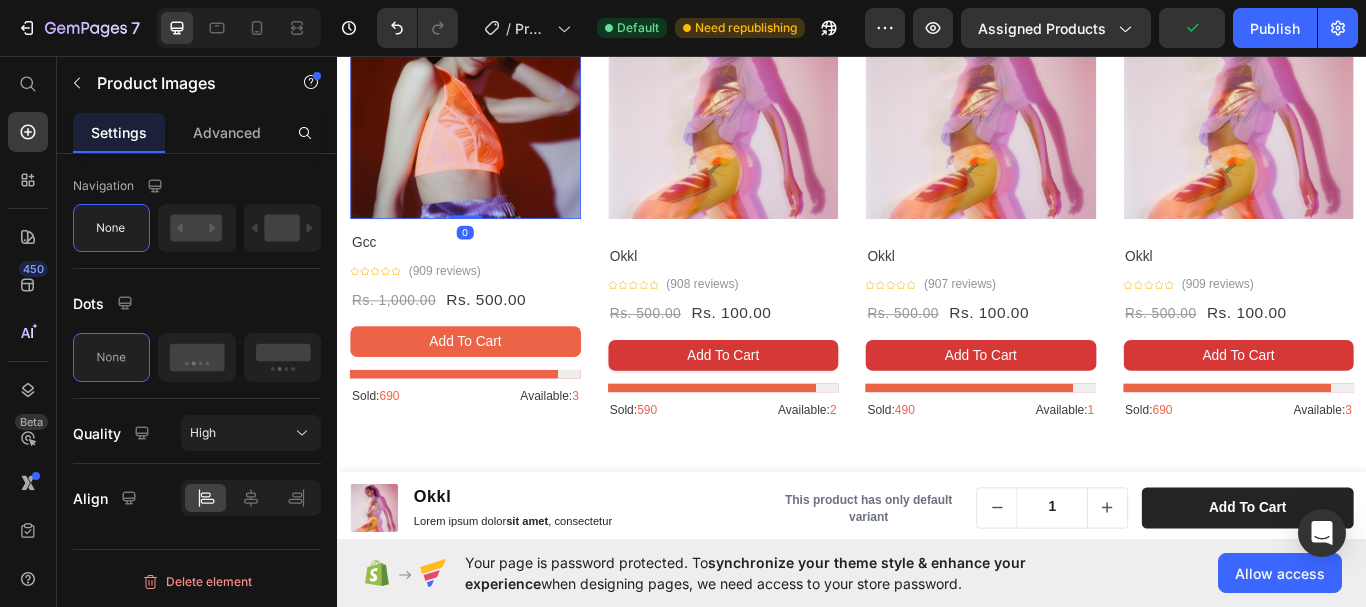 drag, startPoint x: 486, startPoint y: 291, endPoint x: 495, endPoint y: 260, distance: 32.280025 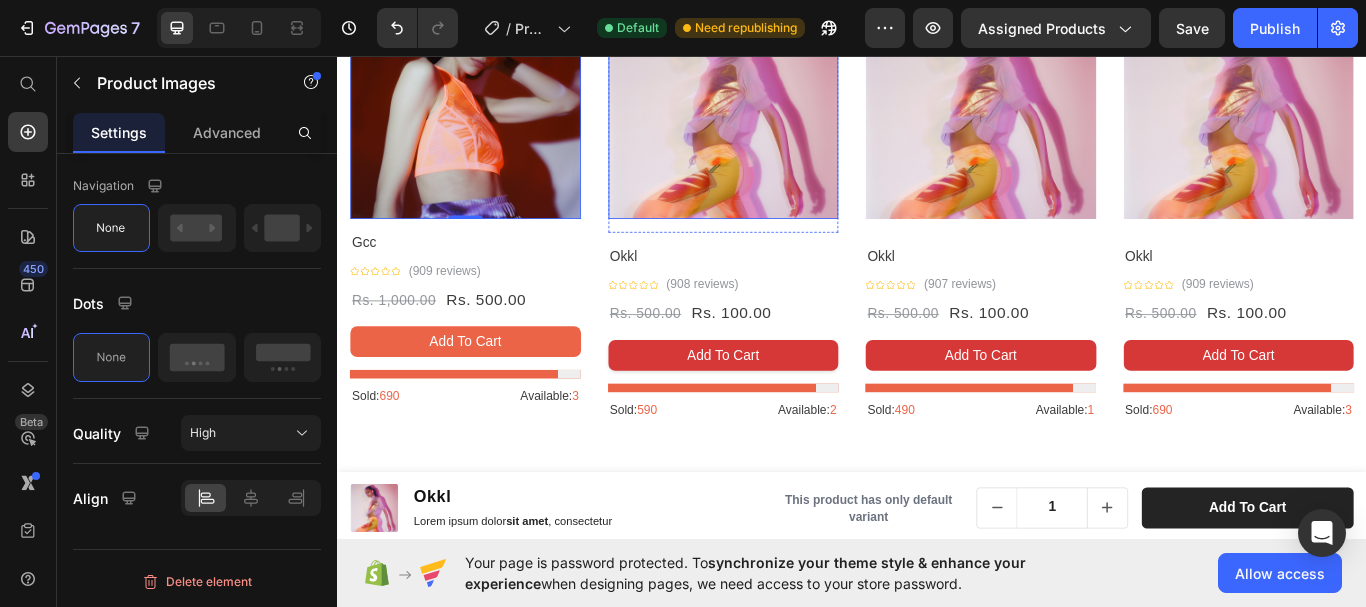 click on "- 80% Product Tag Product Images" at bounding box center [787, 120] 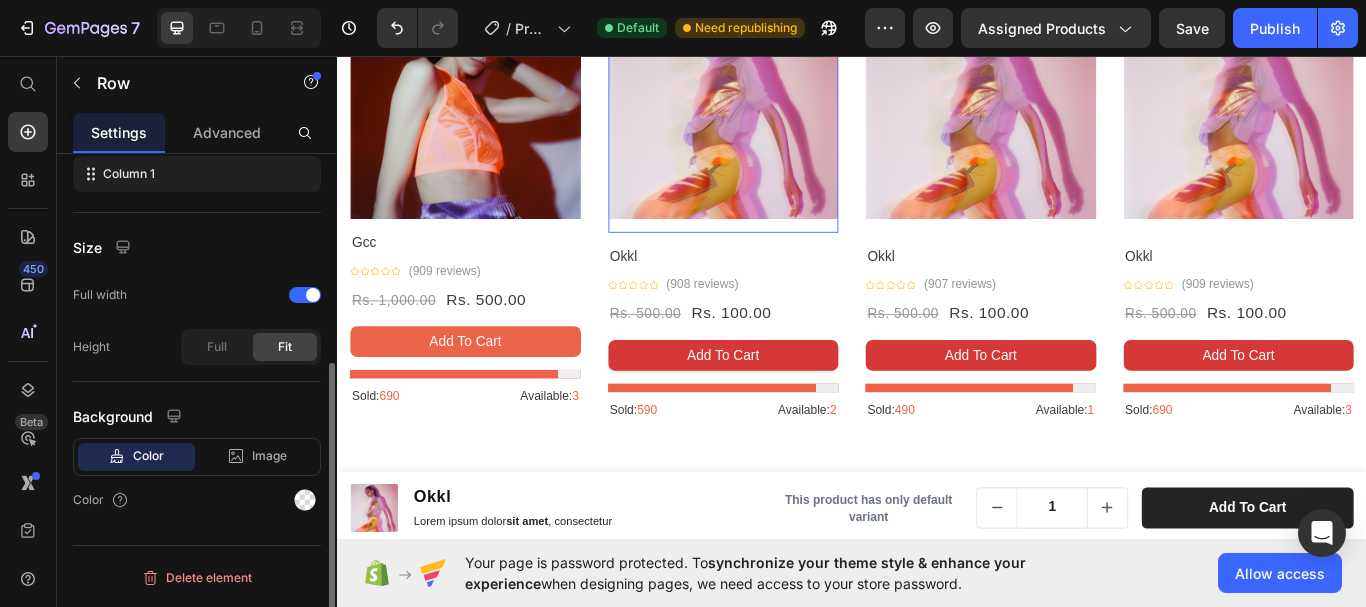 scroll, scrollTop: 0, scrollLeft: 0, axis: both 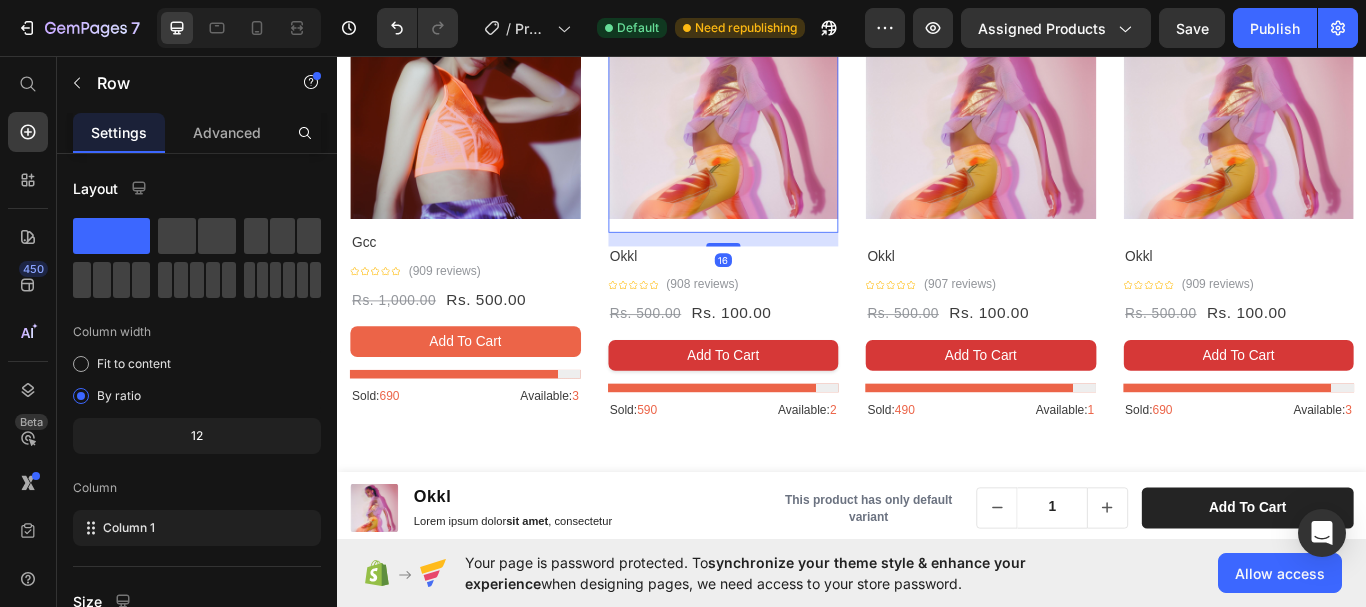 drag, startPoint x: 776, startPoint y: 299, endPoint x: 777, endPoint y: 287, distance: 12.0415945 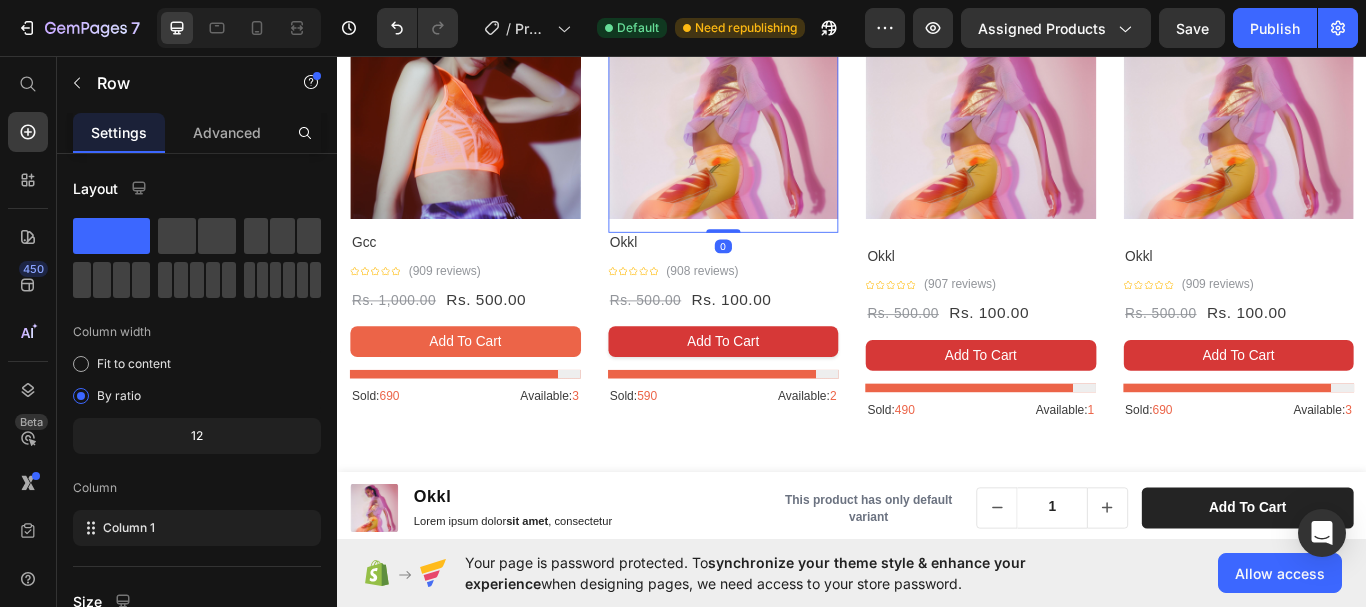 drag, startPoint x: 778, startPoint y: 306, endPoint x: 810, endPoint y: 288, distance: 36.71512 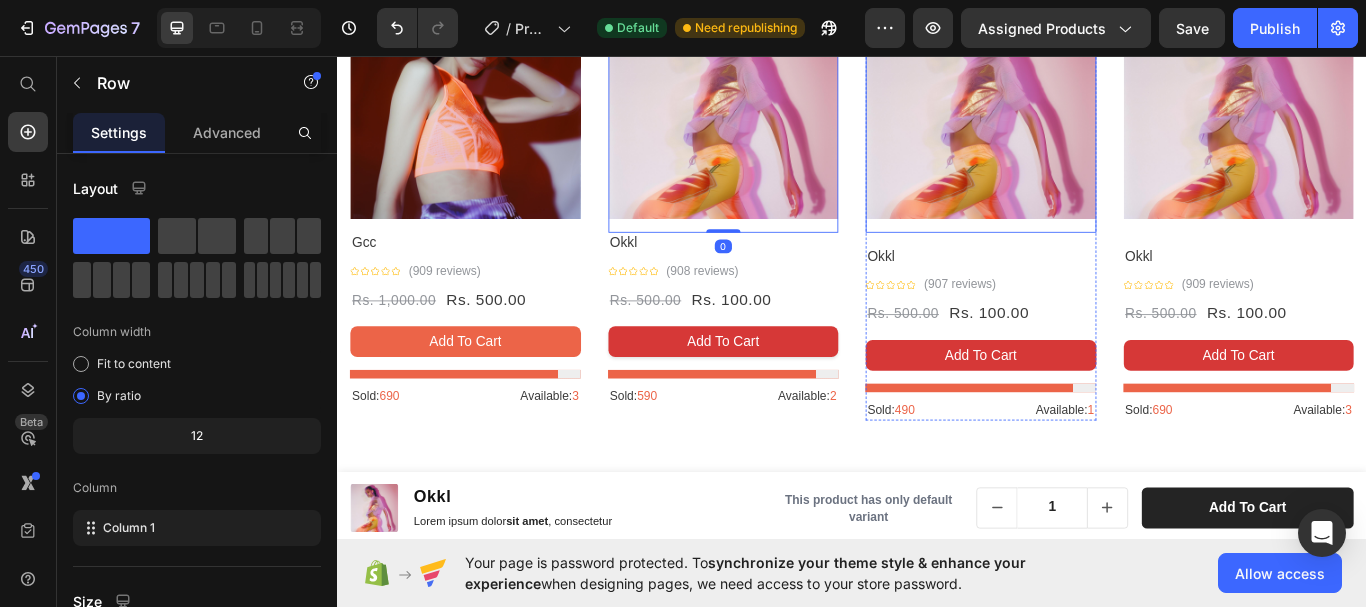 click on "- 80% Product Tag Product Images" at bounding box center (1087, 120) 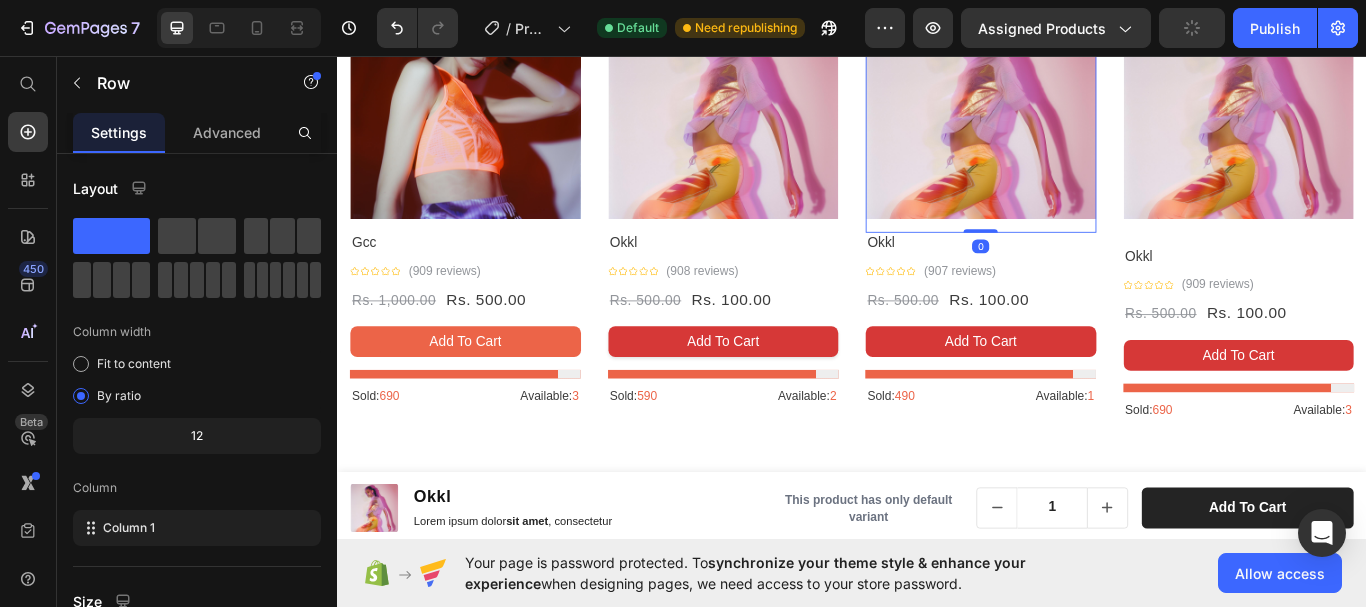 drag, startPoint x: 1081, startPoint y: 301, endPoint x: 1081, endPoint y: 284, distance: 17 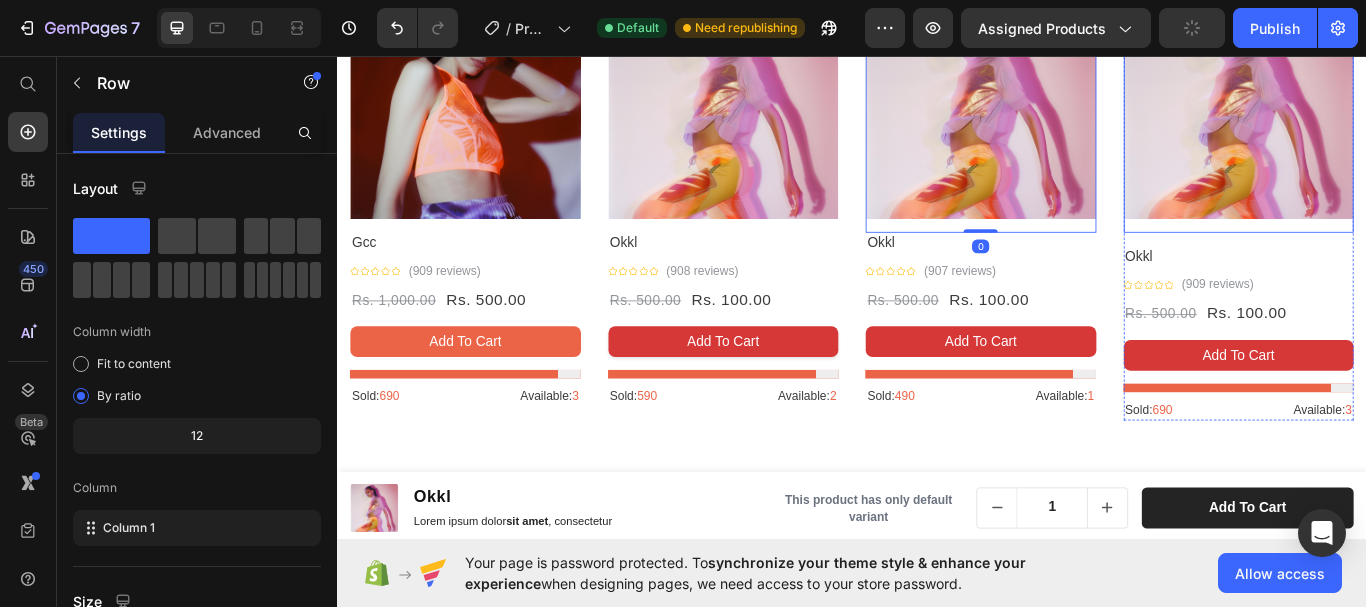 click on "- 80% Product Tag Product Images" at bounding box center [1388, 120] 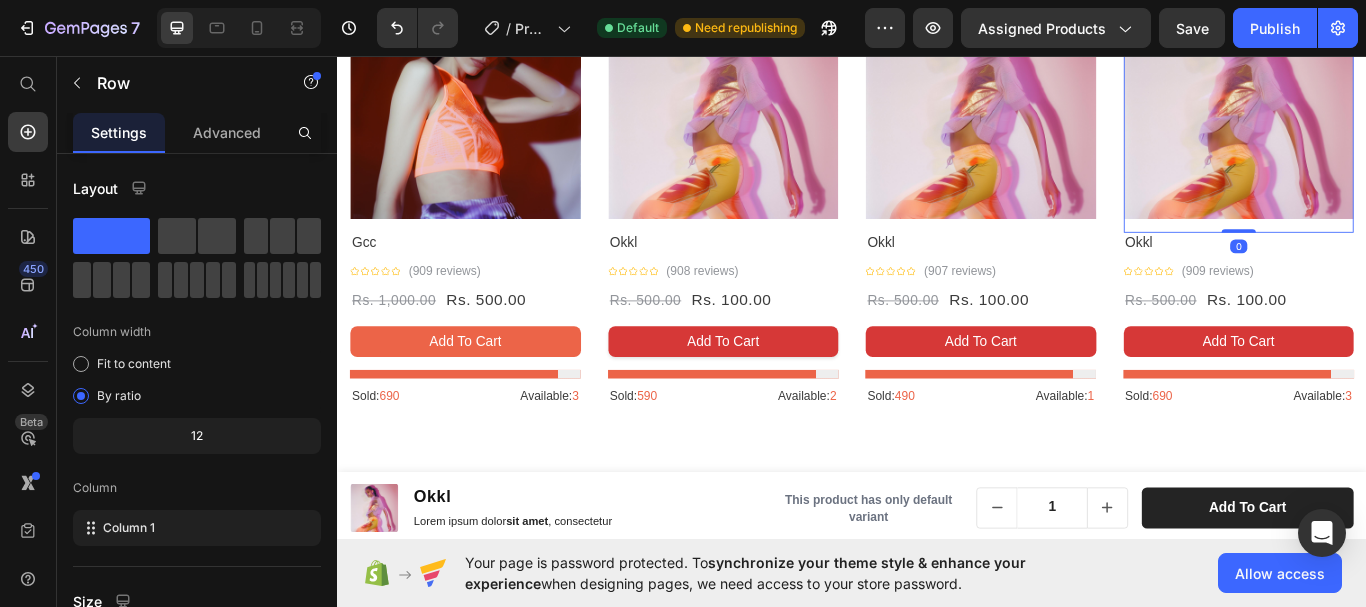 drag, startPoint x: 1377, startPoint y: 303, endPoint x: 1377, endPoint y: 277, distance: 26 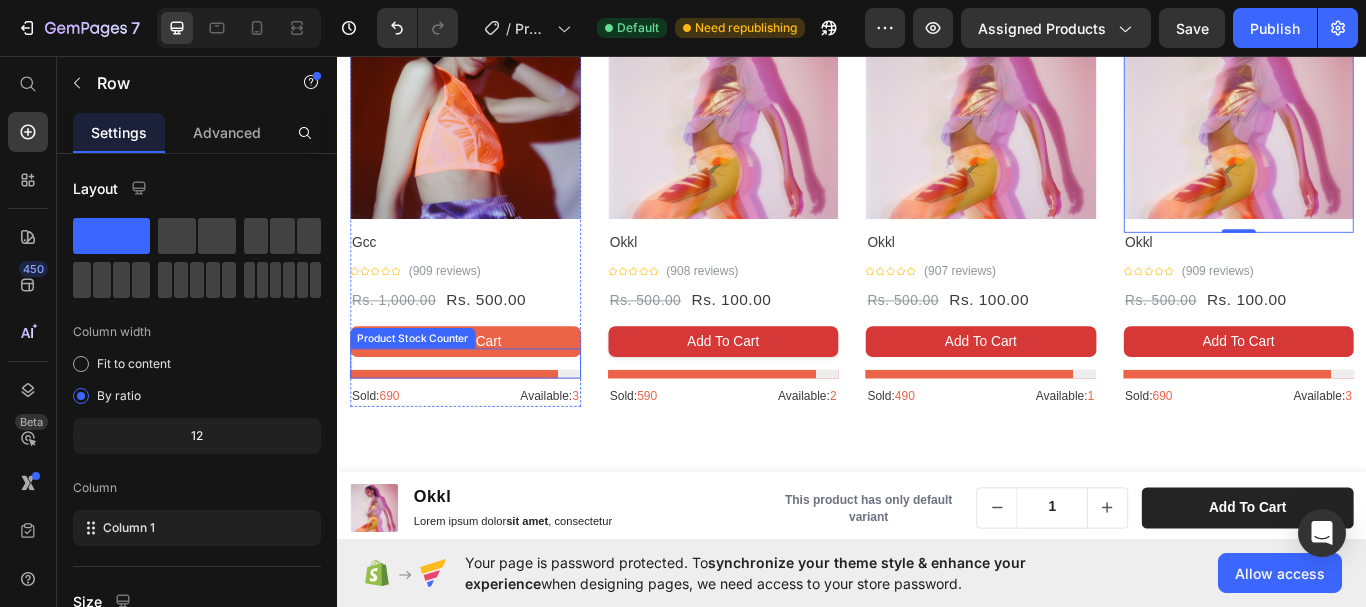 click at bounding box center [486, 428] 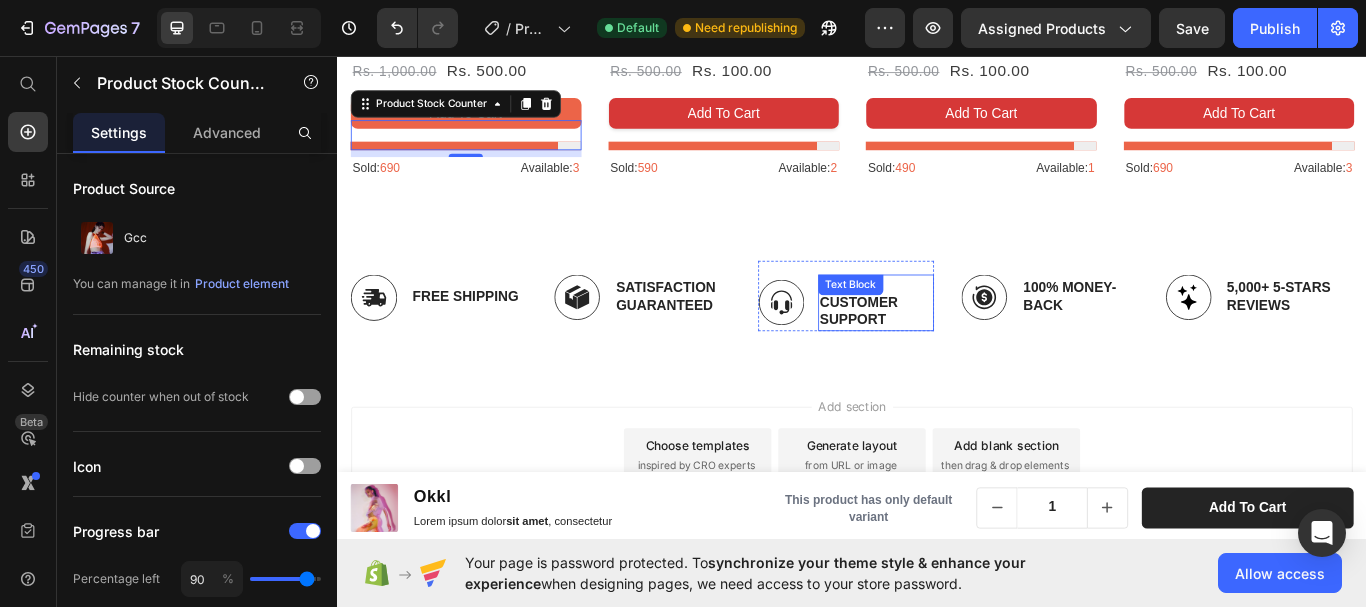 scroll, scrollTop: 3419, scrollLeft: 0, axis: vertical 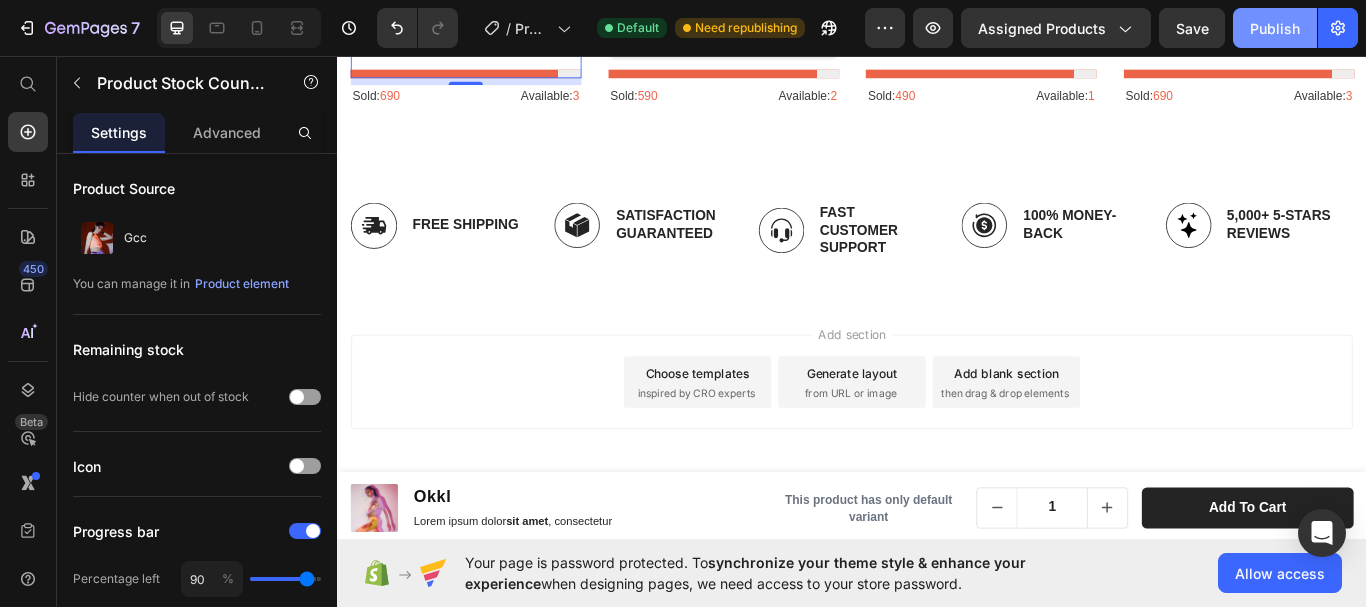 click on "Publish" at bounding box center (1275, 28) 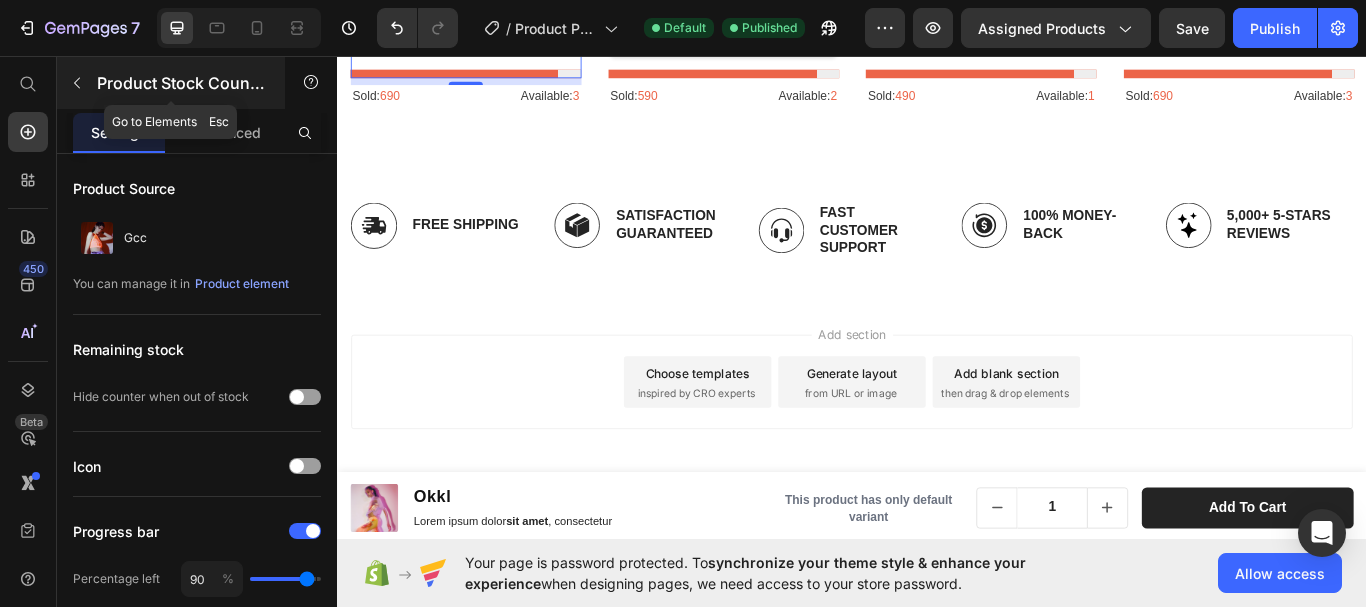 click at bounding box center [77, 83] 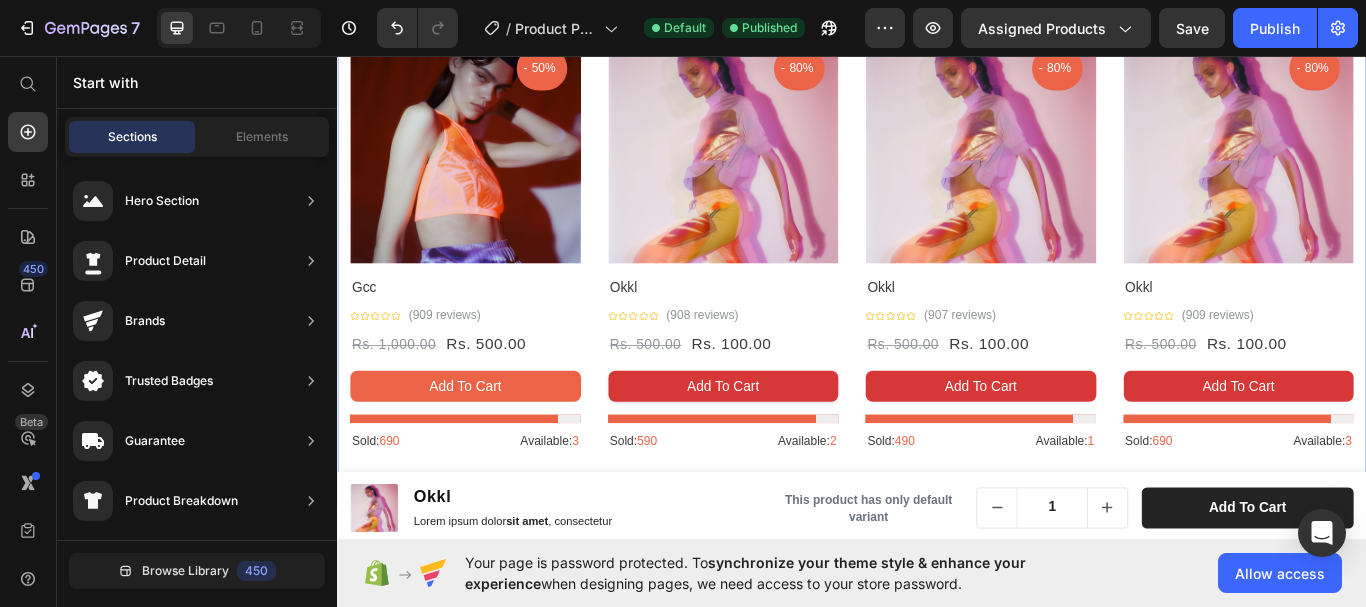 scroll, scrollTop: 2919, scrollLeft: 0, axis: vertical 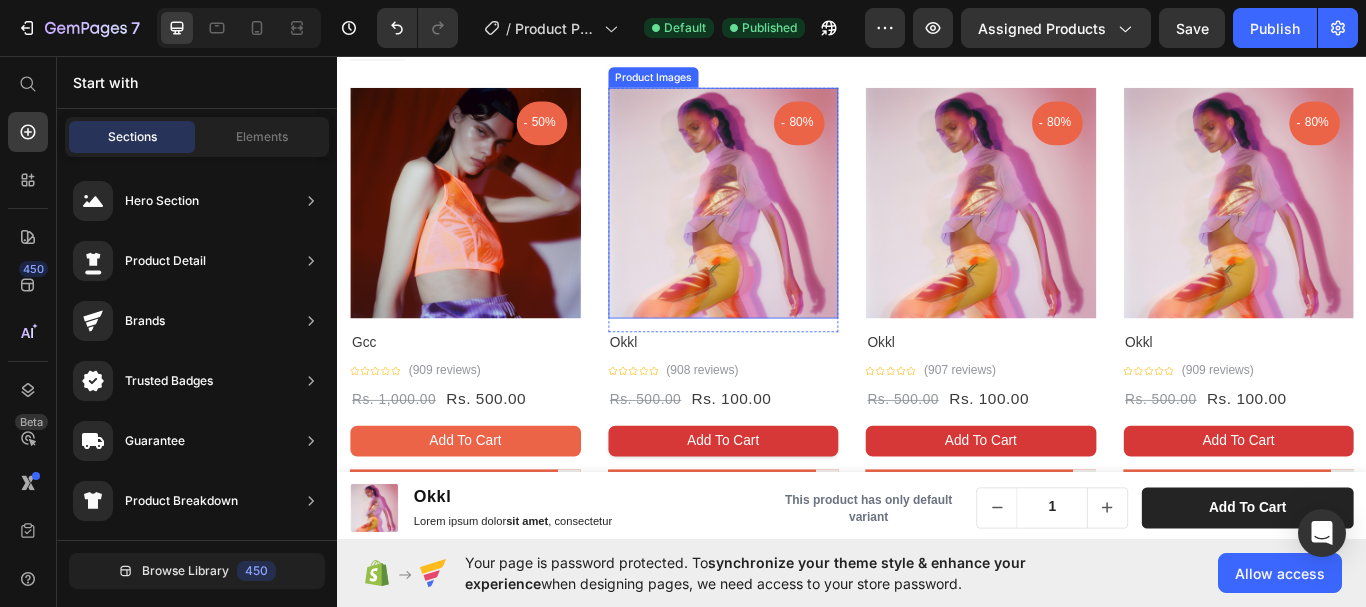 click at bounding box center (787, 228) 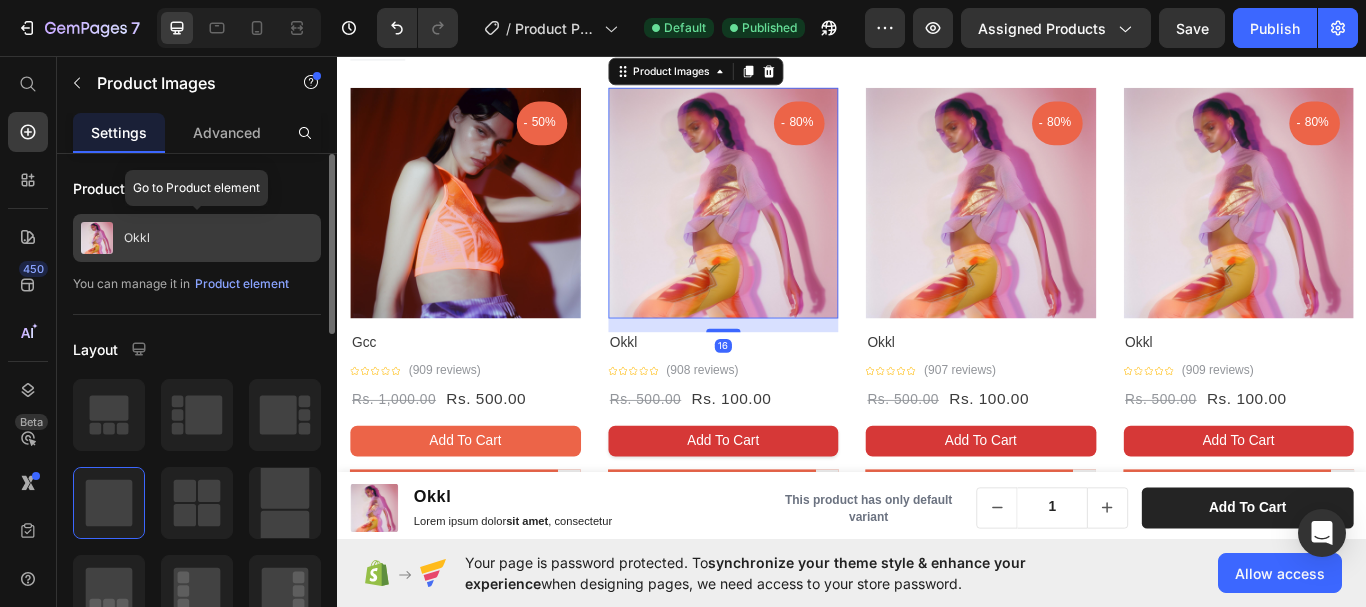 click on "Okkl" at bounding box center (197, 238) 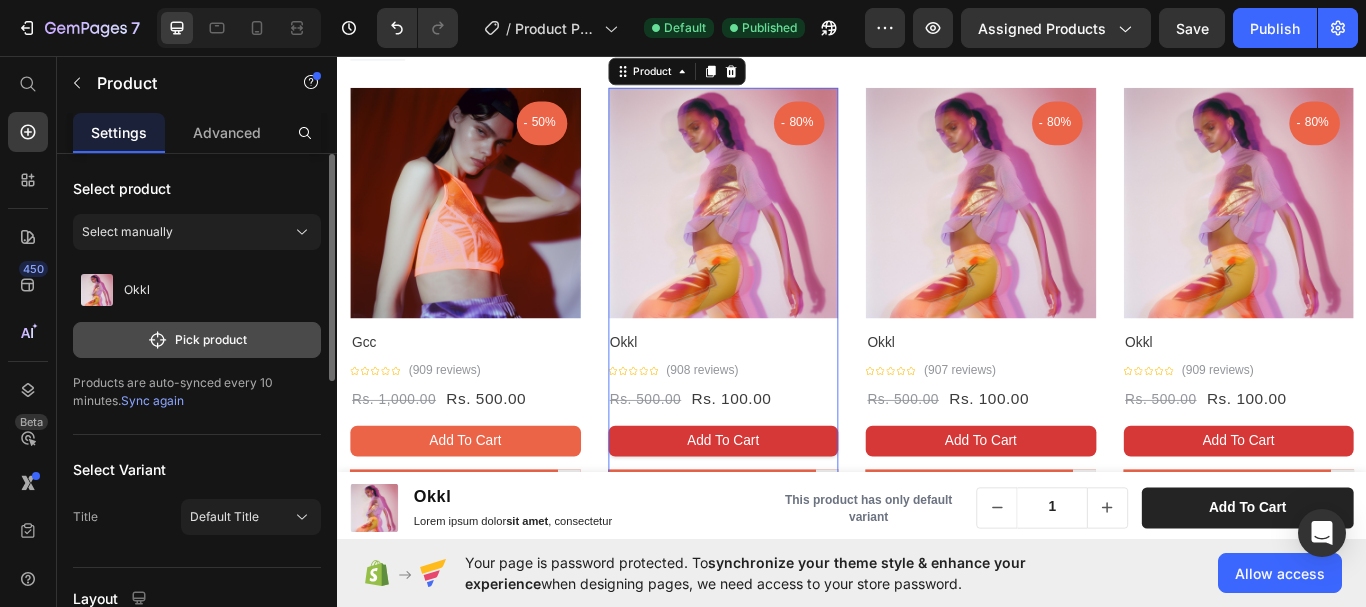 click on "Pick product" at bounding box center [197, 340] 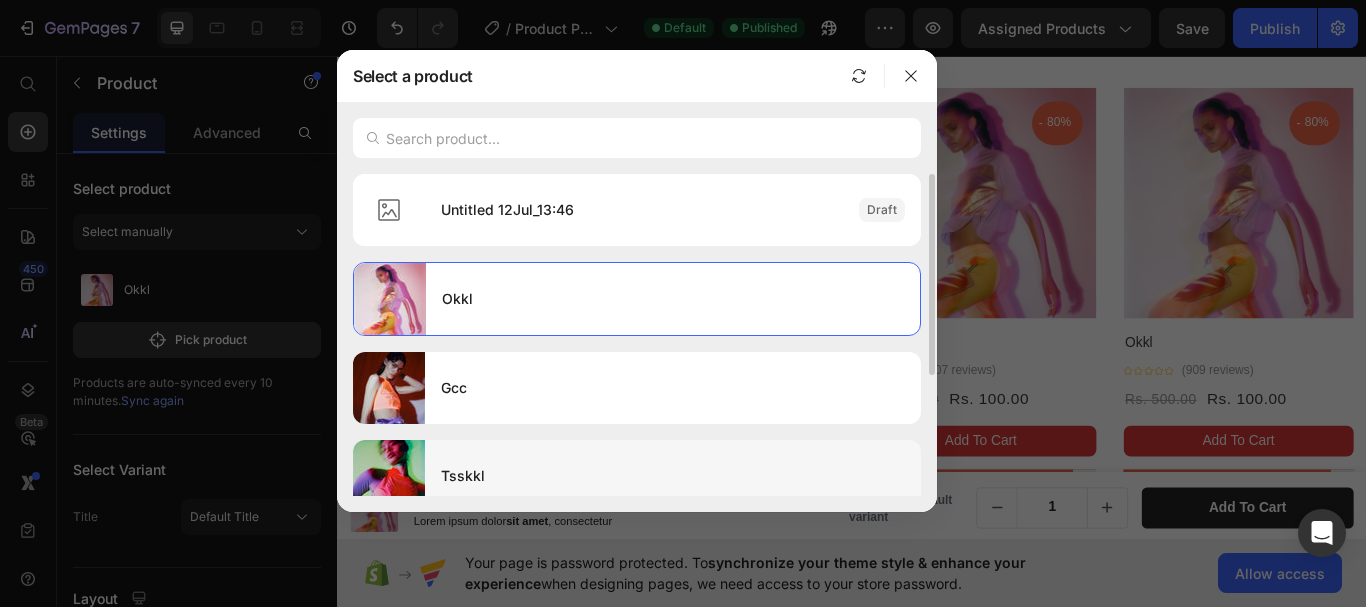 drag, startPoint x: 490, startPoint y: 457, endPoint x: 461, endPoint y: 444, distance: 31.780497 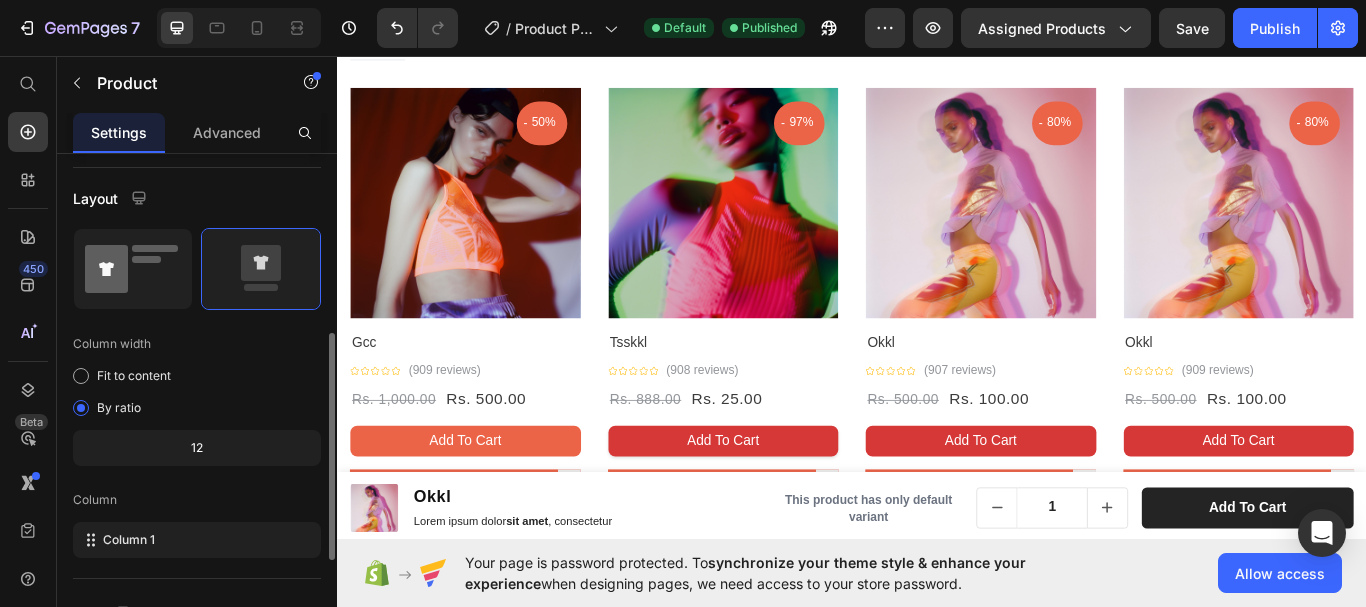 scroll, scrollTop: 500, scrollLeft: 0, axis: vertical 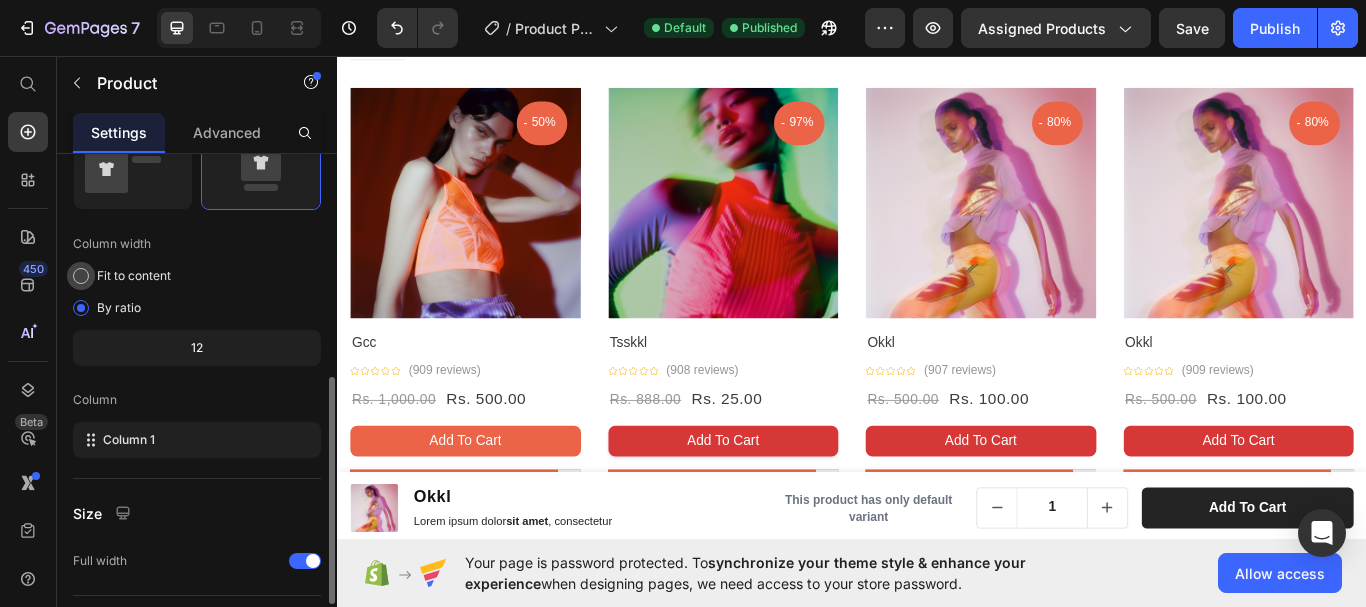 click at bounding box center (81, 276) 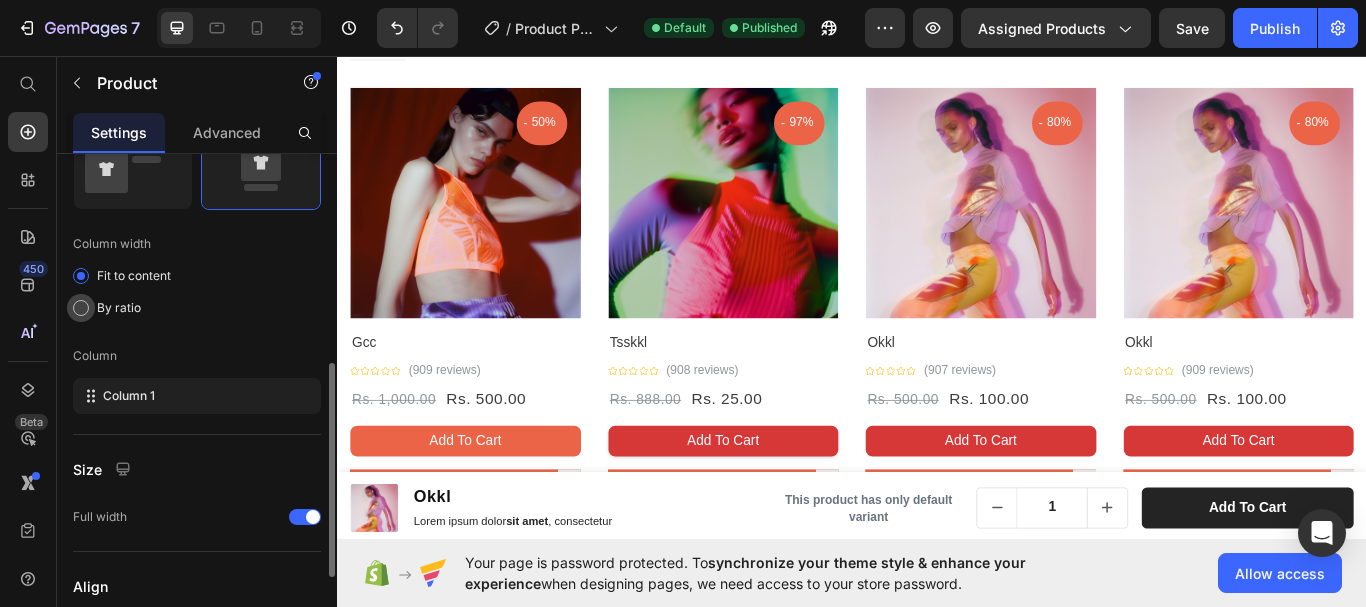 click at bounding box center [81, 308] 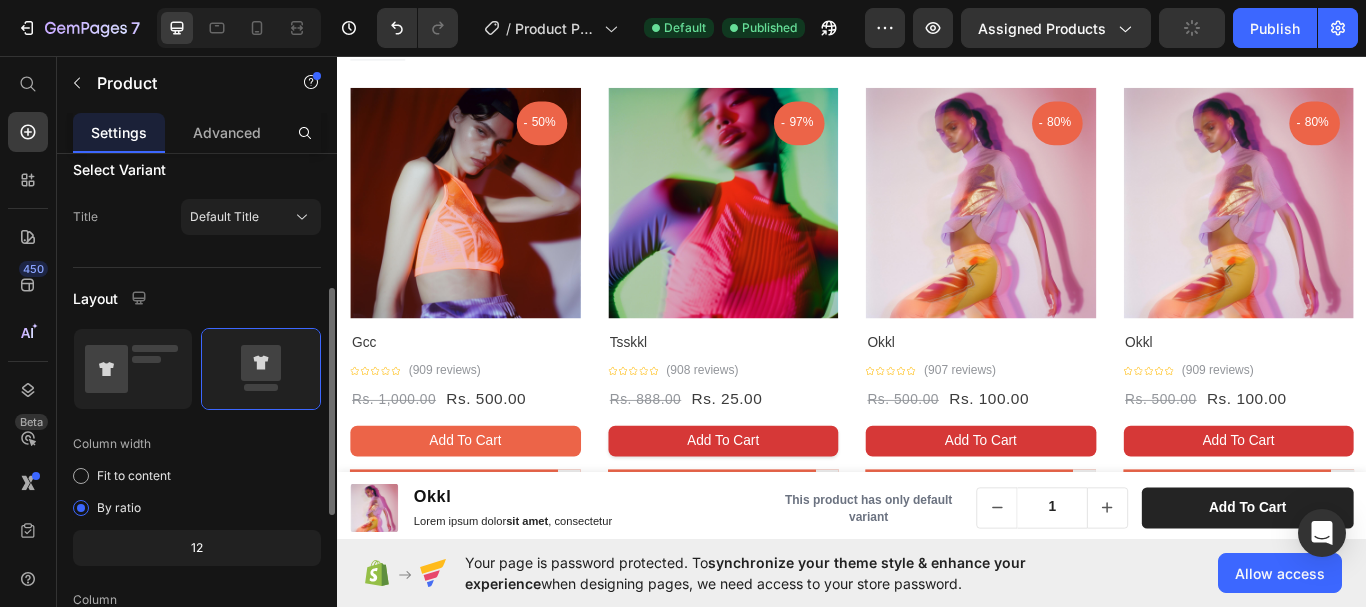 scroll, scrollTop: 200, scrollLeft: 0, axis: vertical 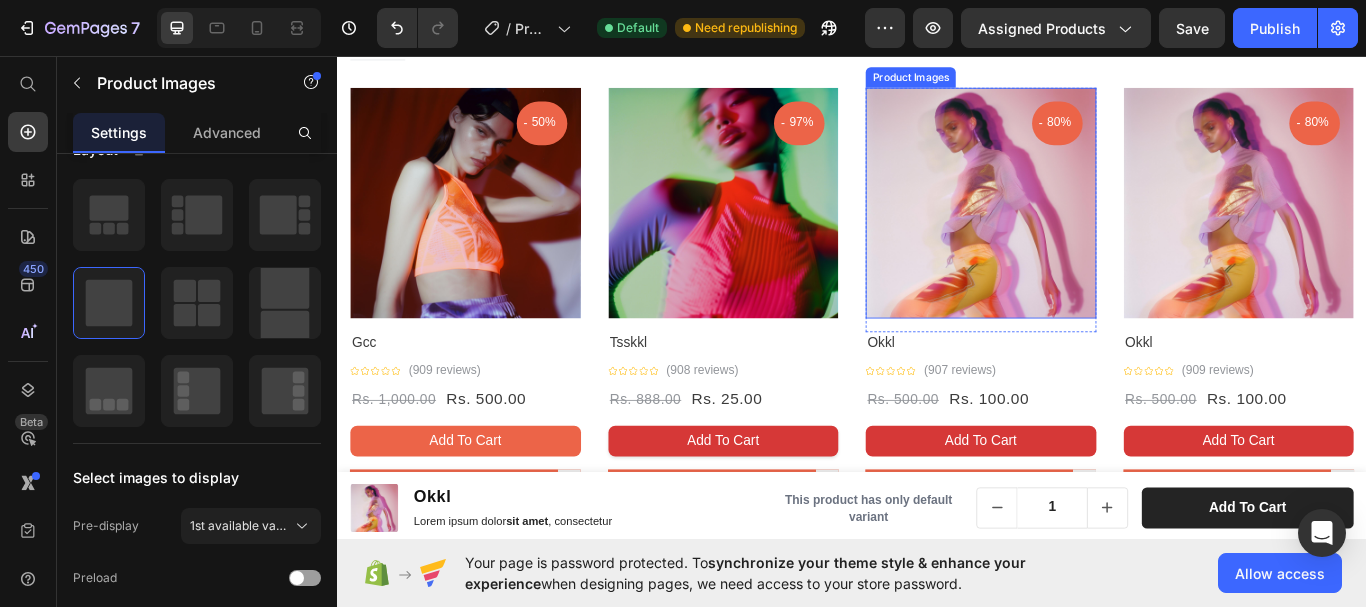 click at bounding box center [1087, 228] 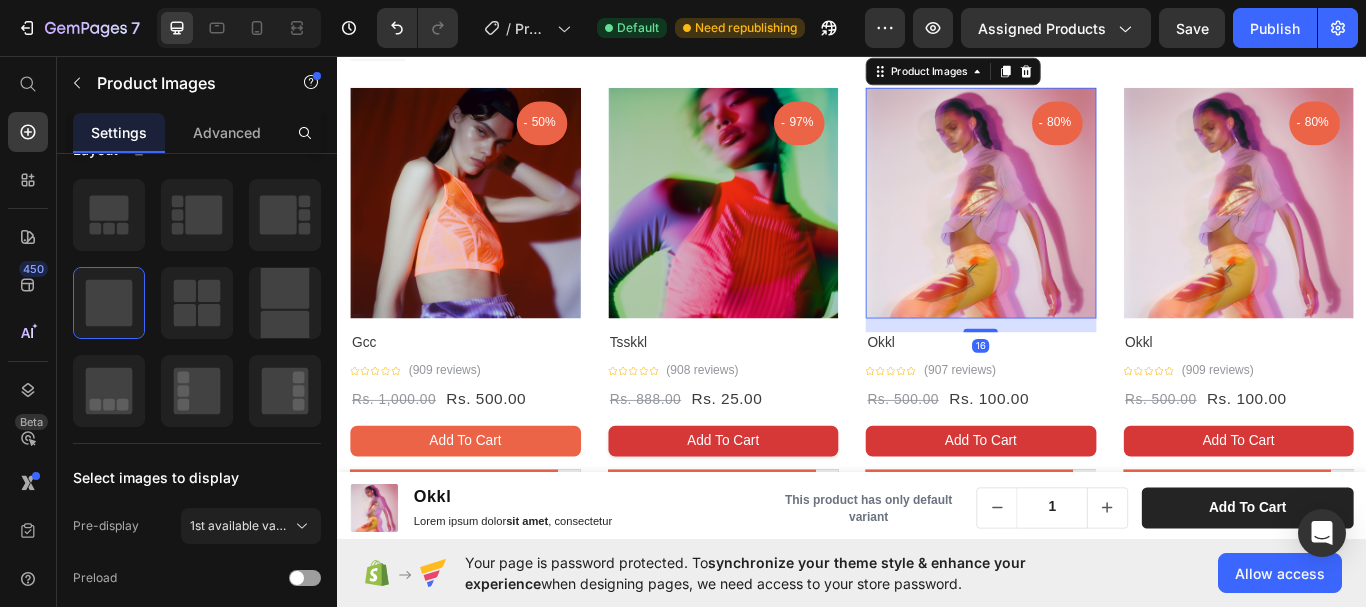 scroll, scrollTop: 0, scrollLeft: 0, axis: both 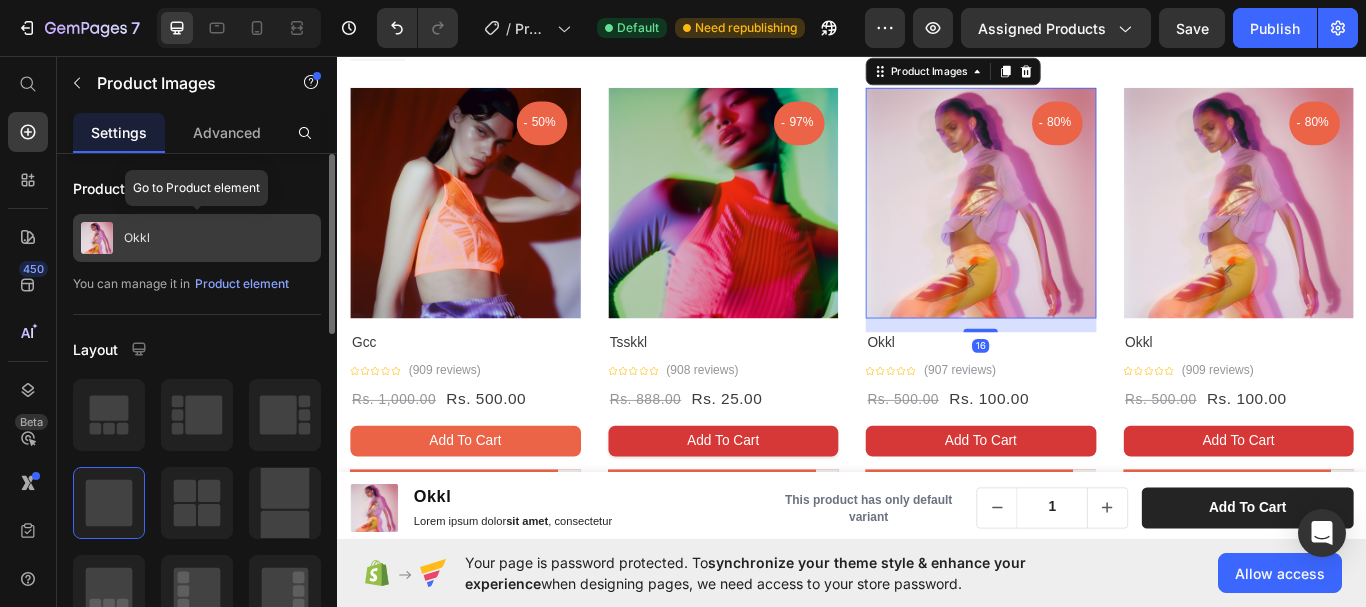 click on "Okkl" at bounding box center (197, 238) 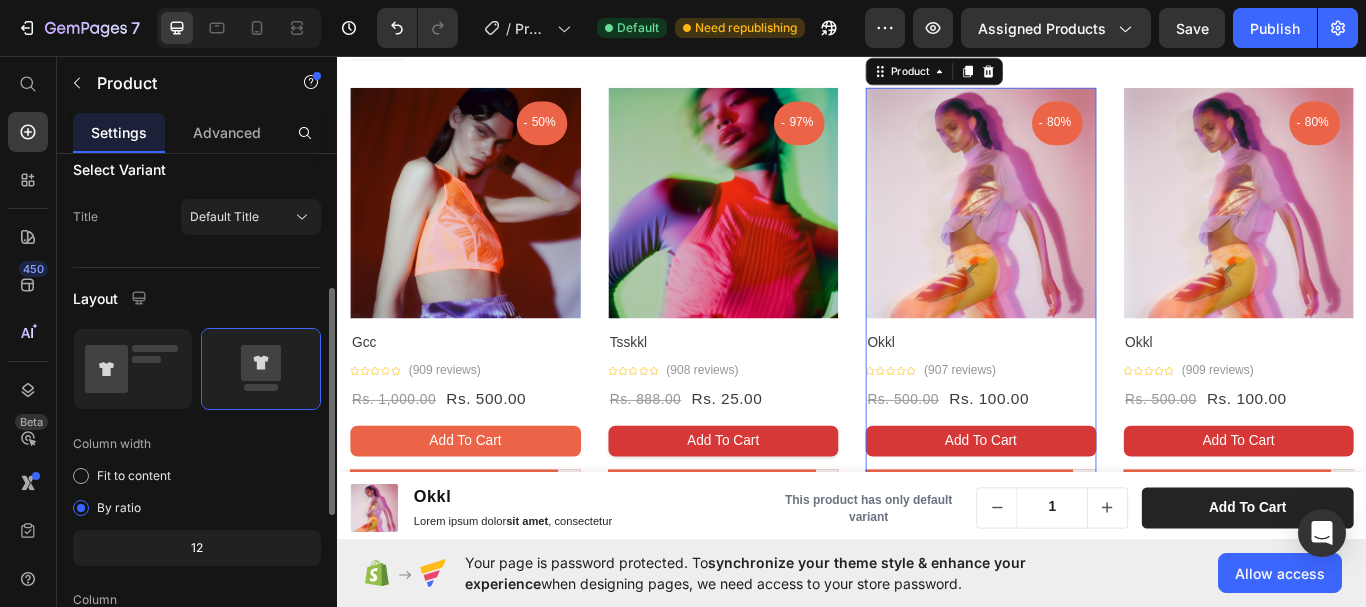 scroll, scrollTop: 0, scrollLeft: 0, axis: both 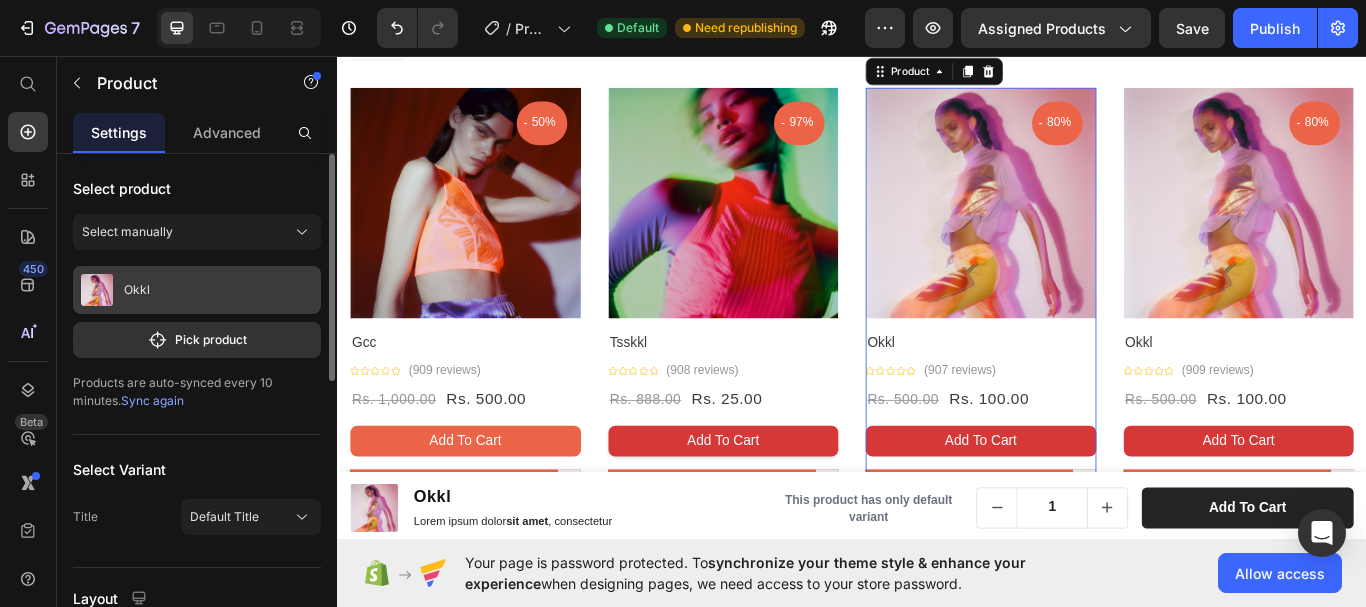 click on "Okkl" at bounding box center (197, 290) 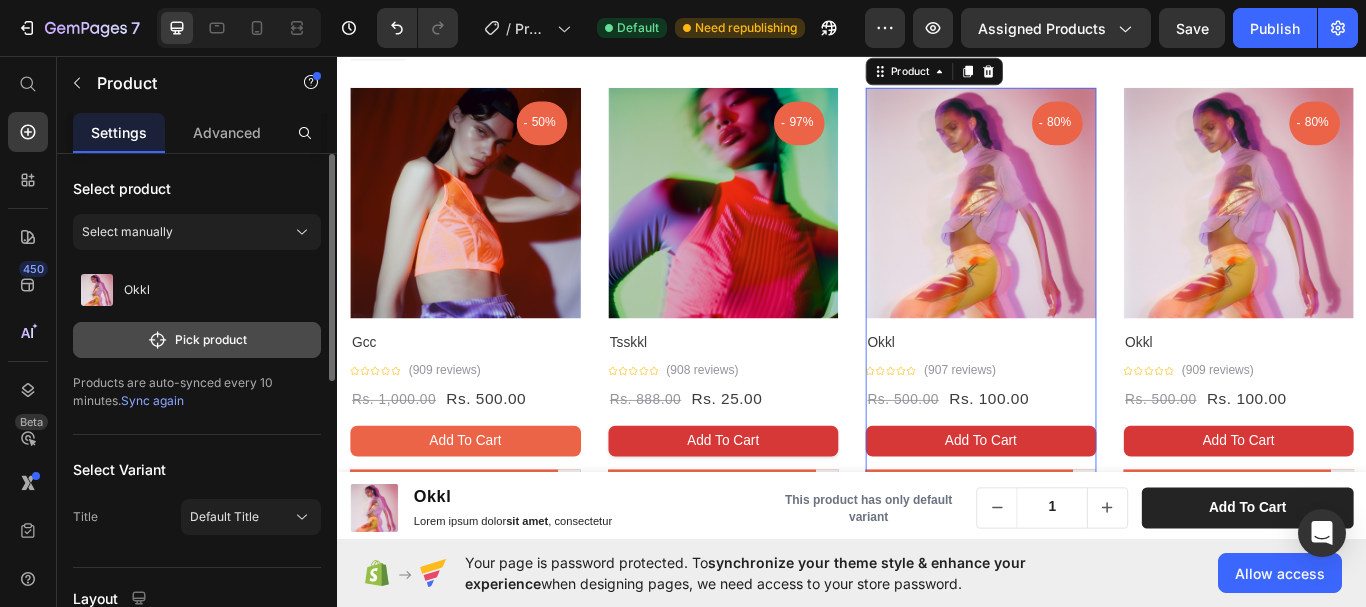 click on "Pick product" at bounding box center (197, 340) 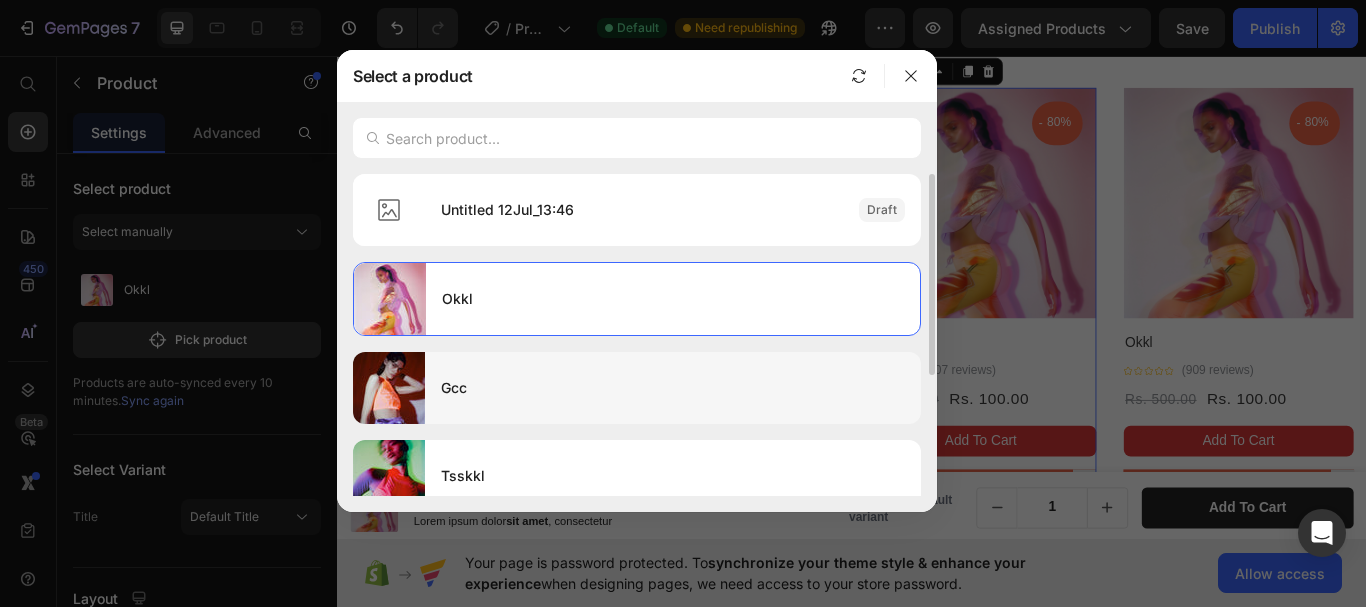 scroll, scrollTop: 100, scrollLeft: 0, axis: vertical 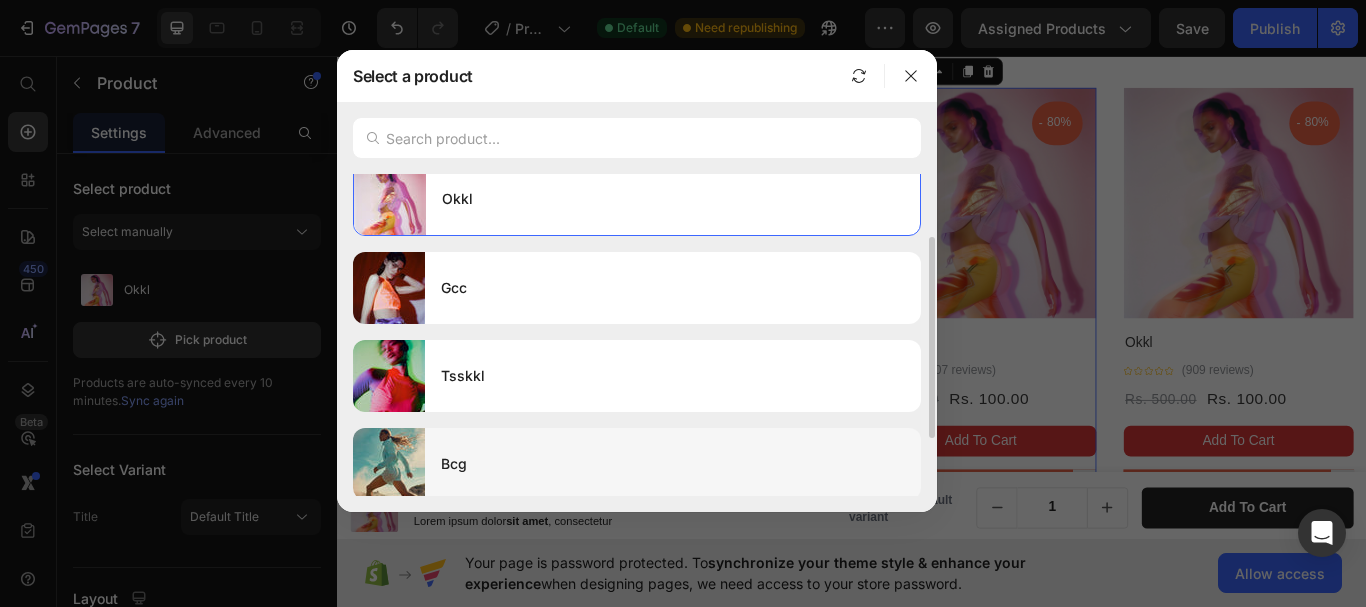 click on "Bcg" 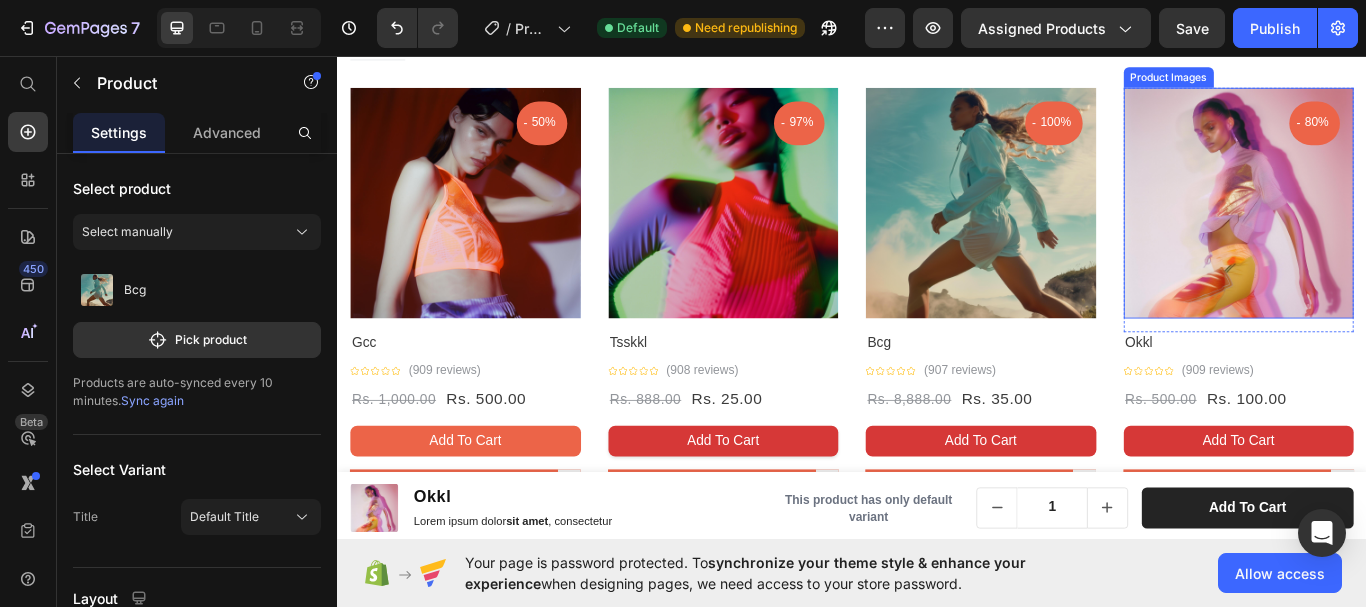 click at bounding box center (1388, 228) 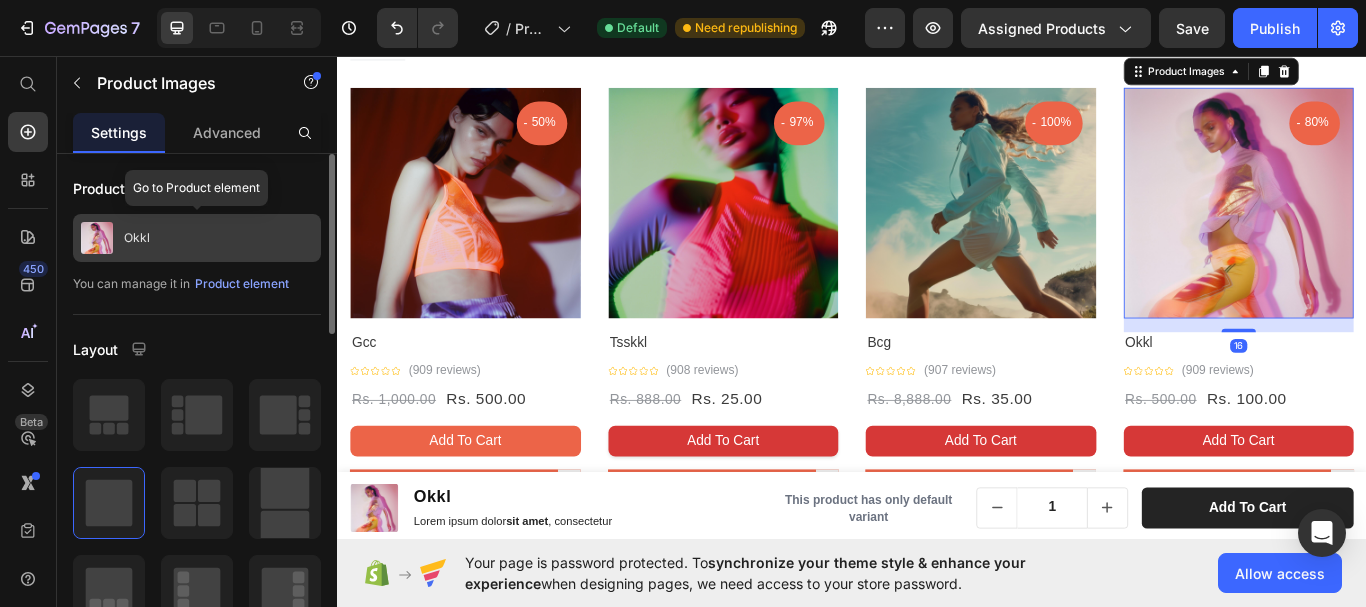 click on "Okkl" at bounding box center (197, 238) 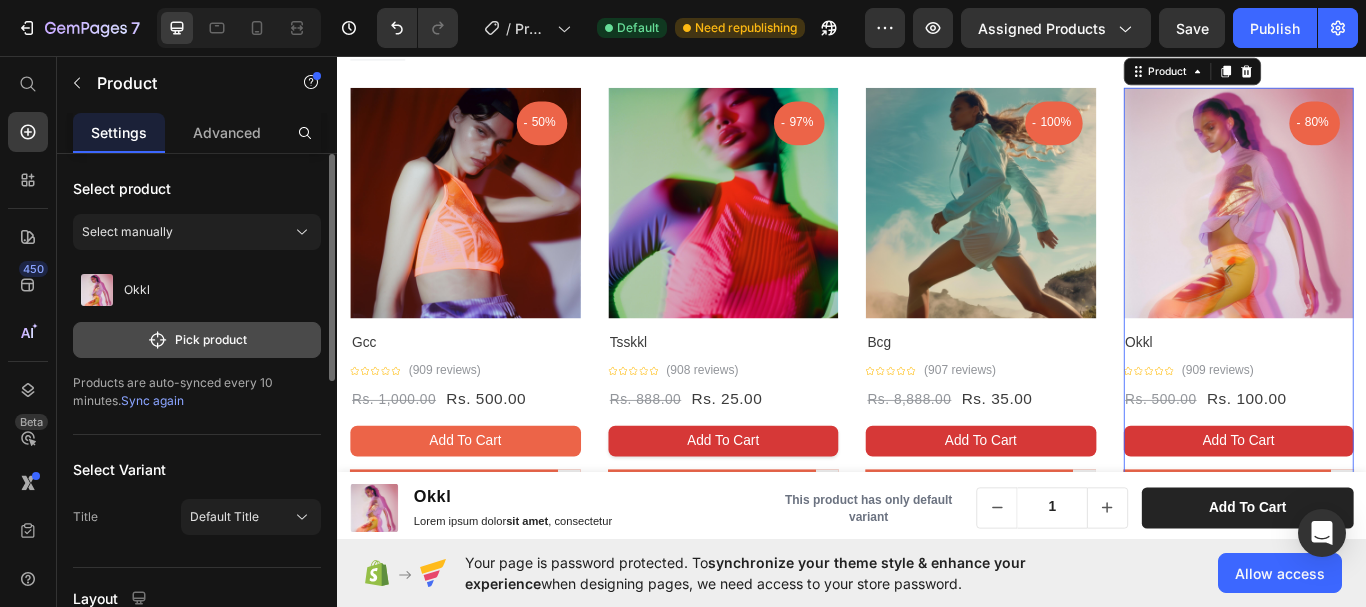 click on "Pick product" at bounding box center [197, 340] 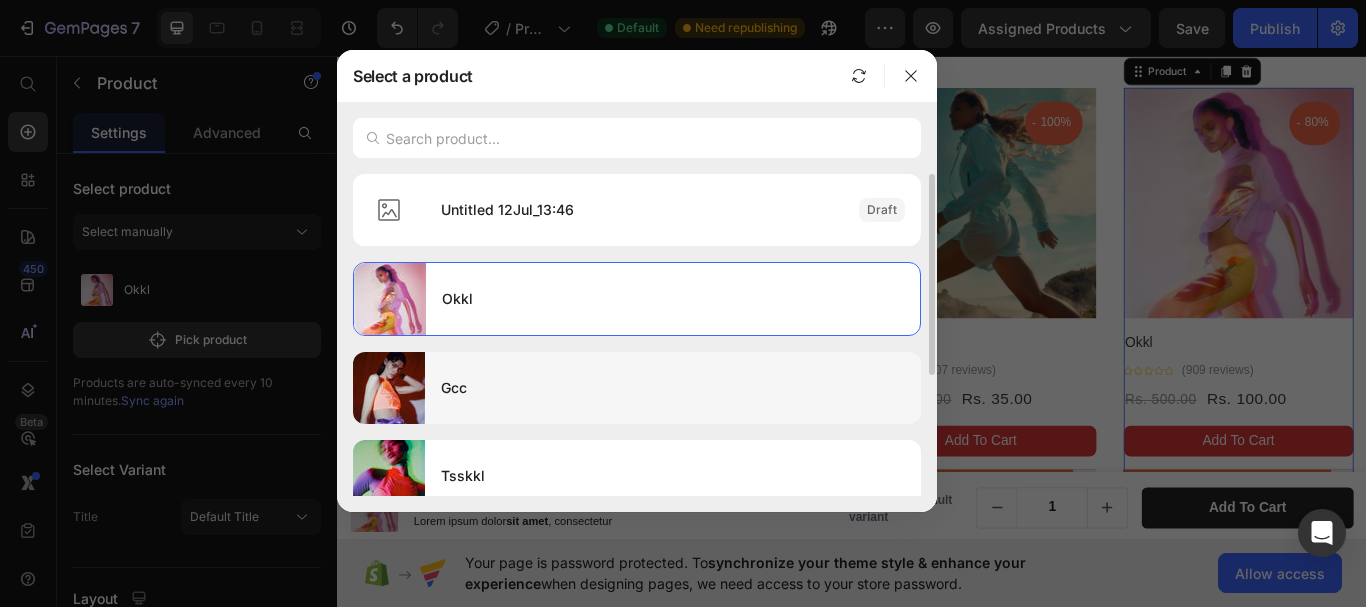 scroll, scrollTop: 192, scrollLeft: 0, axis: vertical 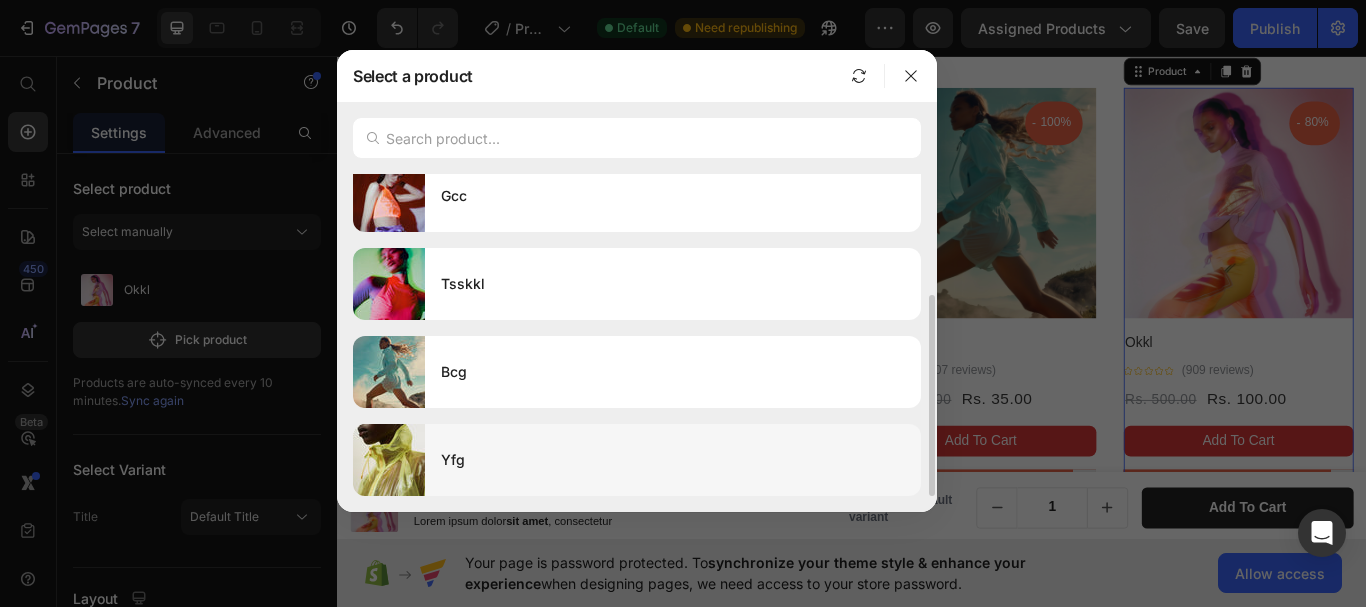 click on "Yfg" at bounding box center (673, 460) 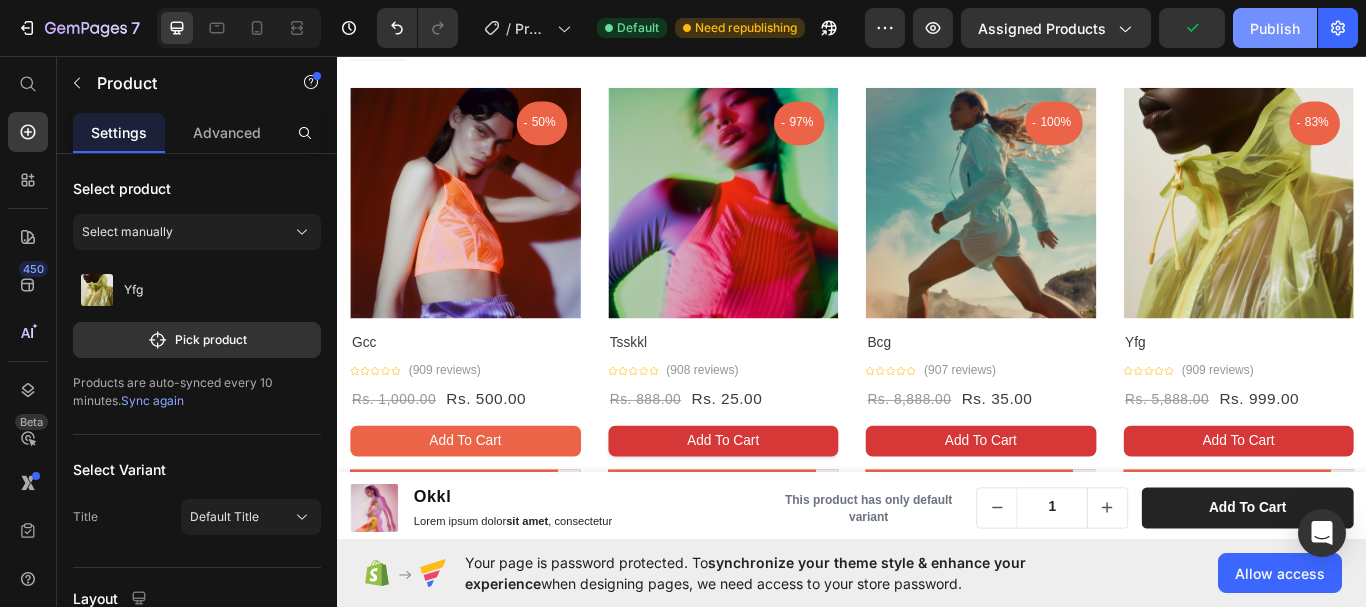 click on "Publish" at bounding box center [1275, 28] 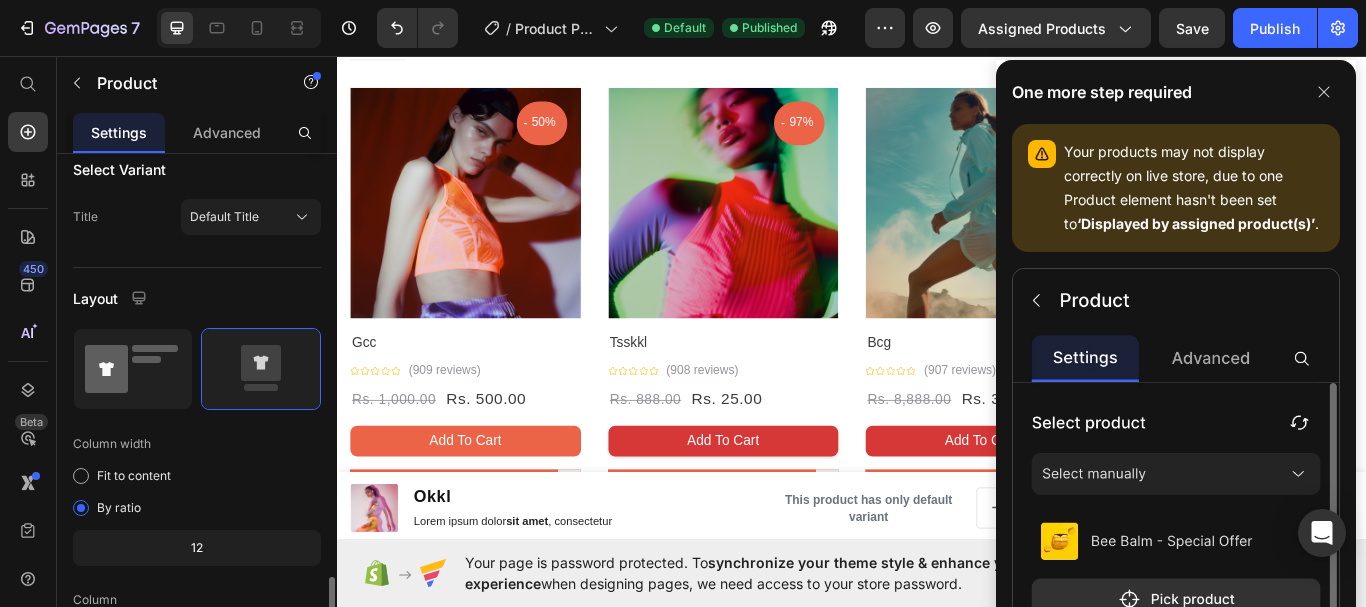 scroll, scrollTop: 500, scrollLeft: 0, axis: vertical 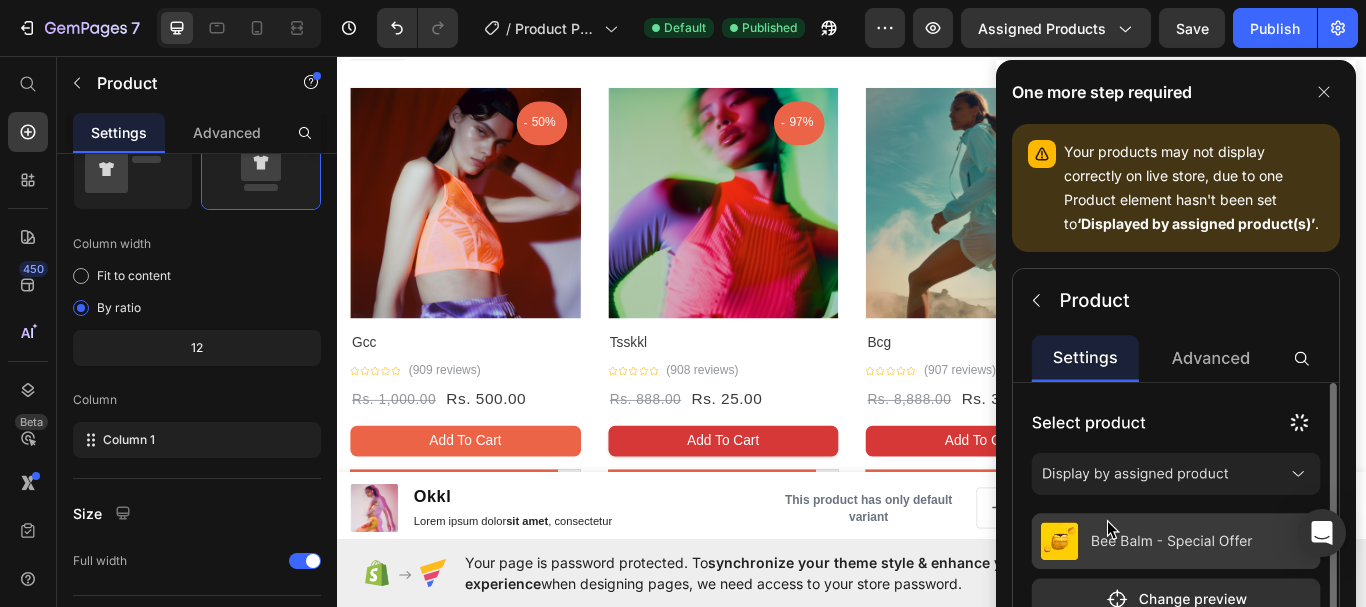 click at bounding box center (329, -233) 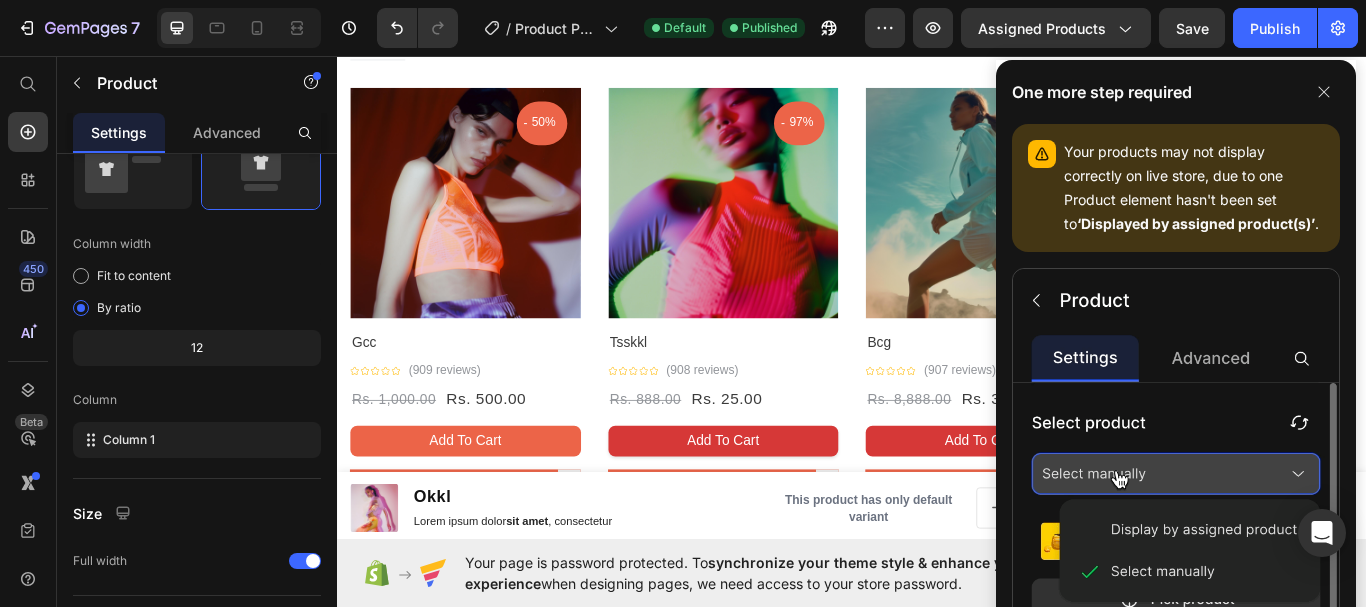 scroll, scrollTop: 0, scrollLeft: 0, axis: both 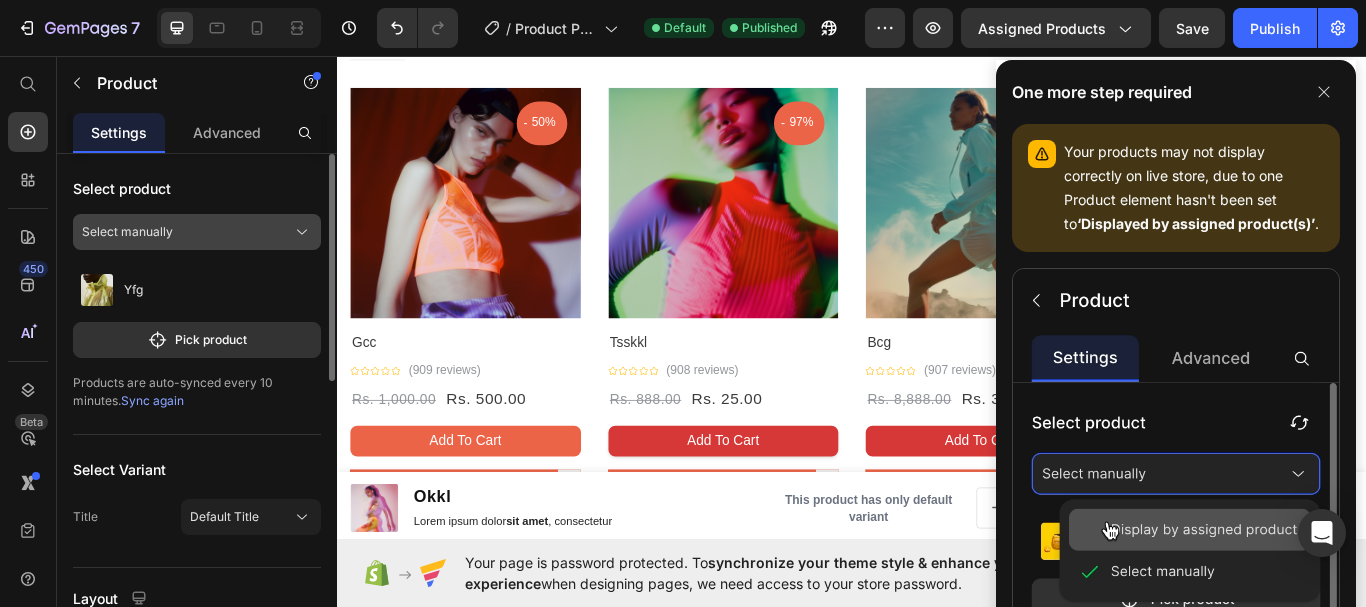 click on "Select manually" 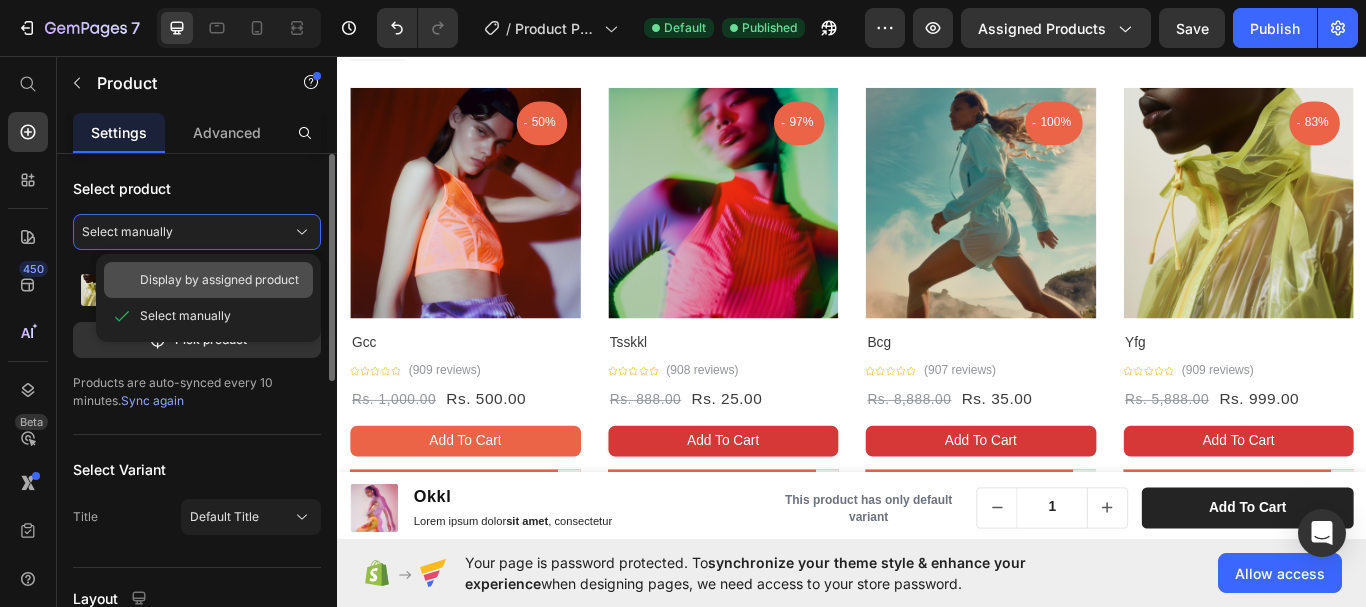 click on "Display by assigned product" 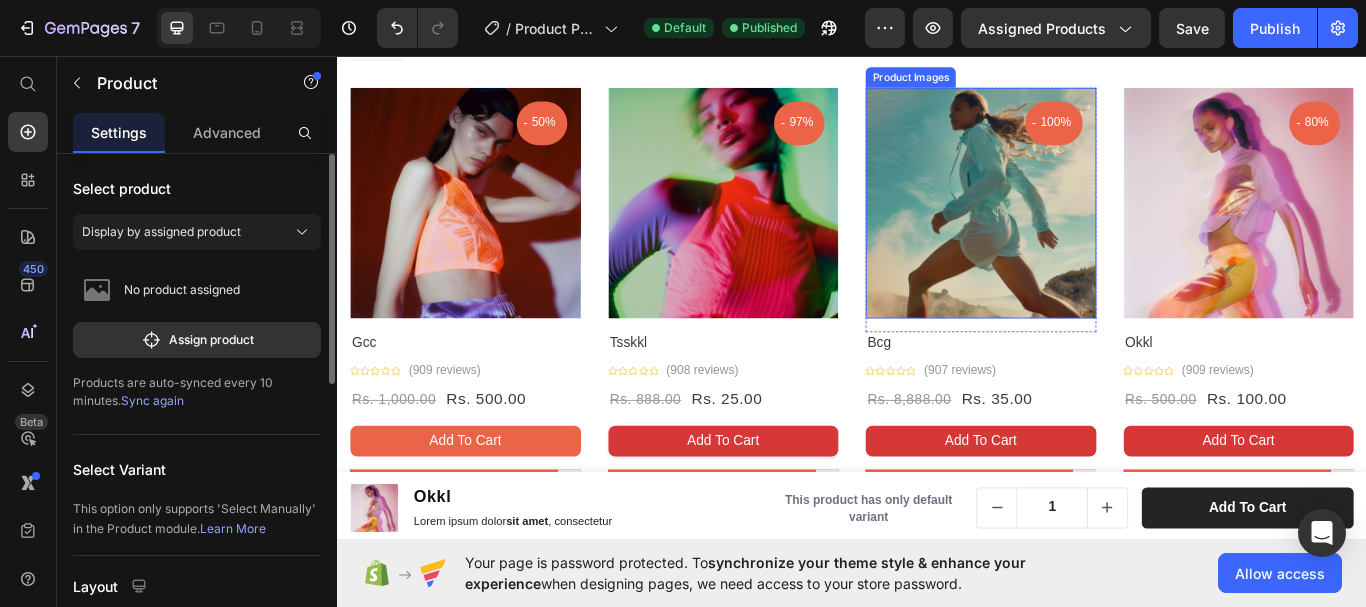 scroll, scrollTop: 3019, scrollLeft: 0, axis: vertical 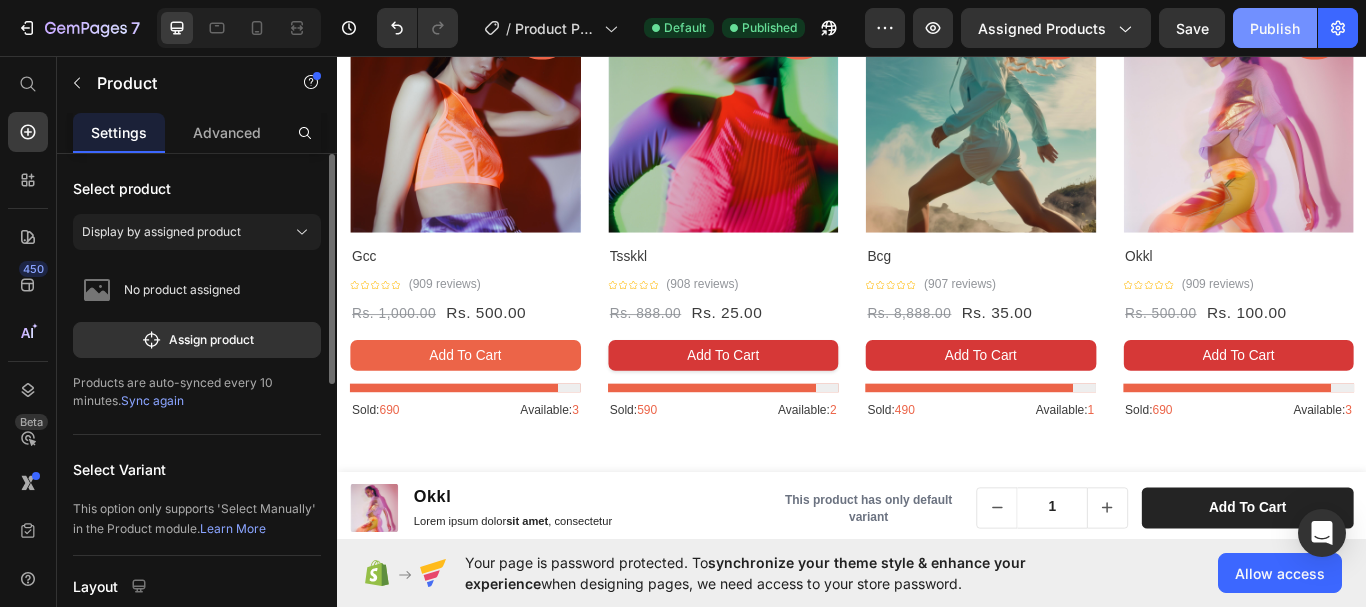 click on "Publish" at bounding box center (1275, 28) 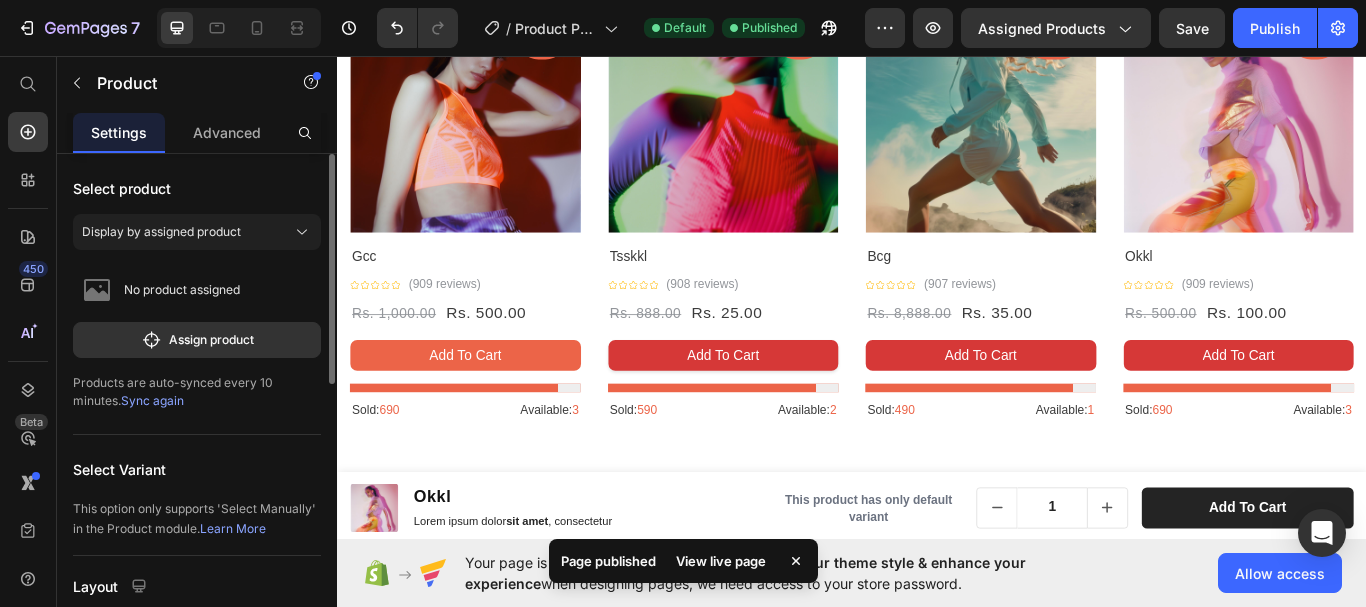 click on "View live page" at bounding box center (721, 561) 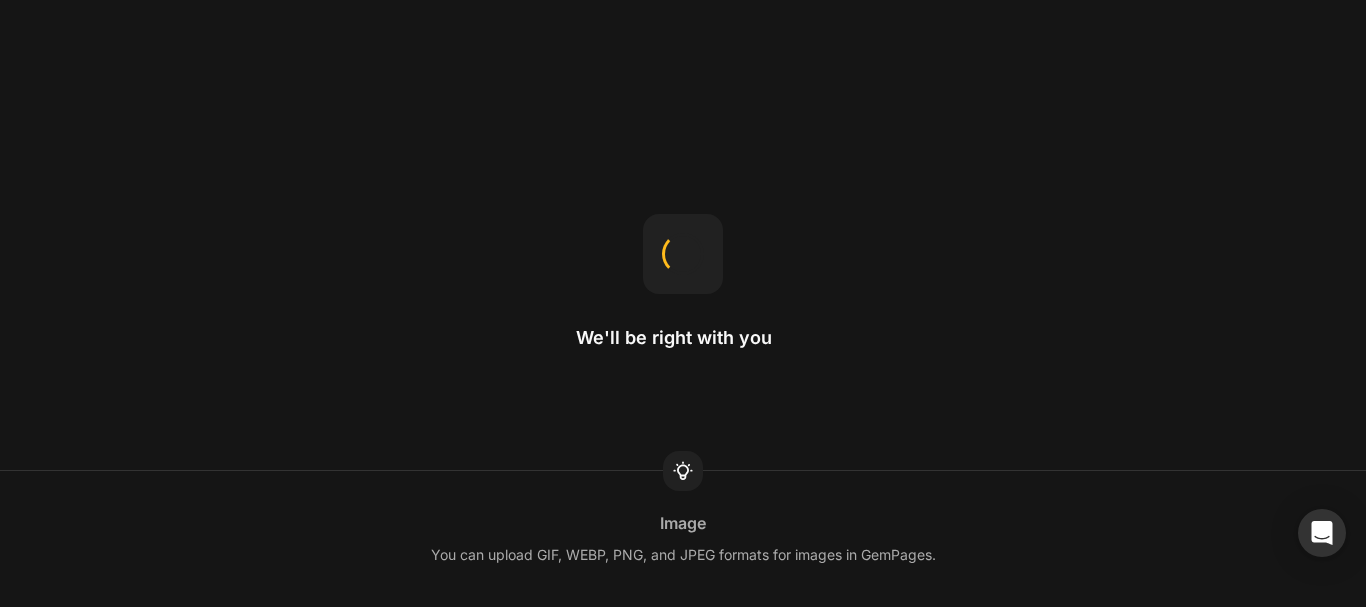 scroll, scrollTop: 0, scrollLeft: 0, axis: both 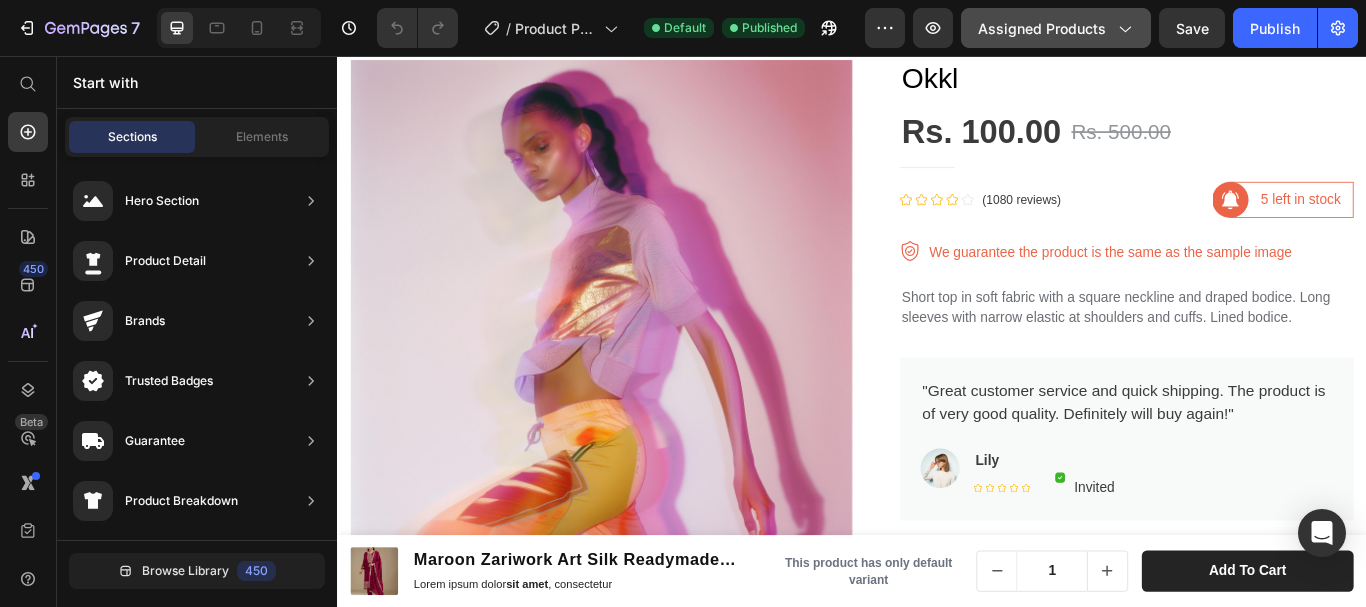 click on "Assigned Products" 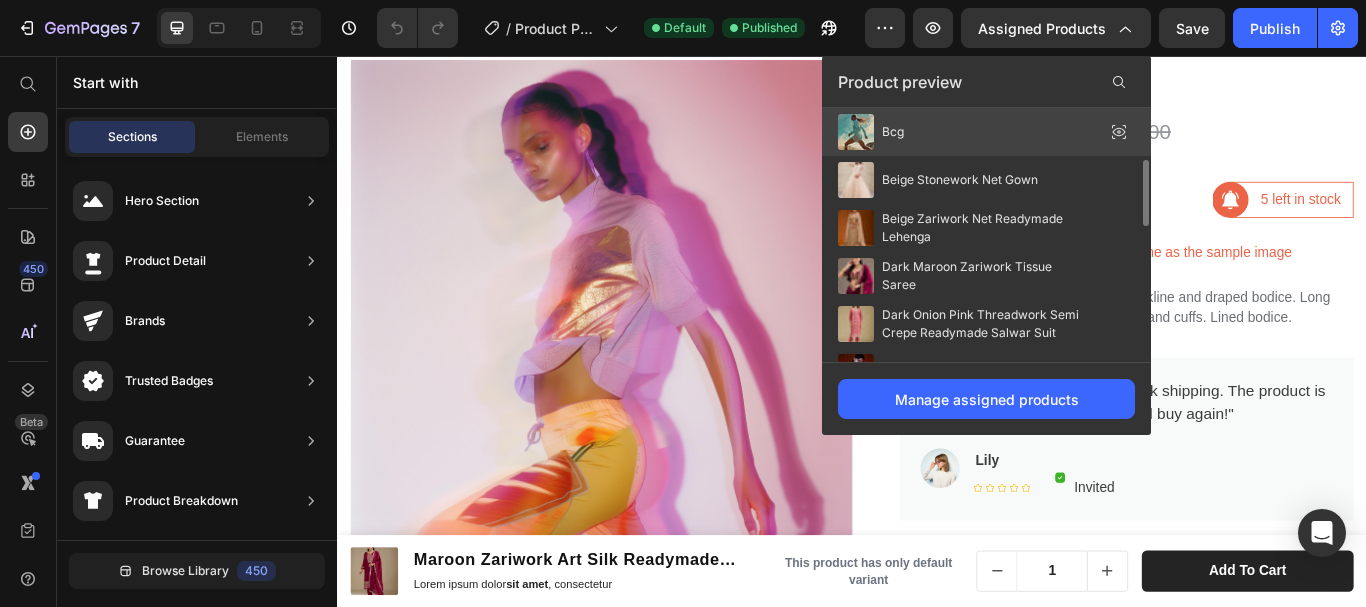 scroll, scrollTop: 300, scrollLeft: 0, axis: vertical 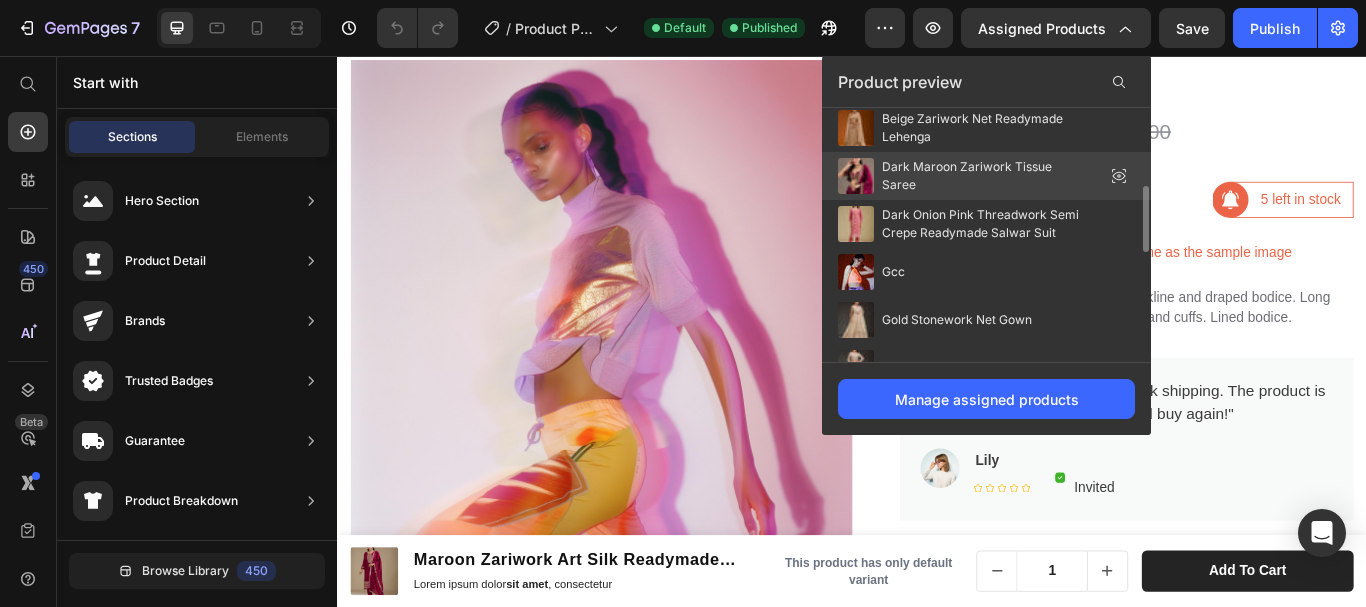 click on "Dark Maroon Zariwork Tissue Saree" at bounding box center (982, 176) 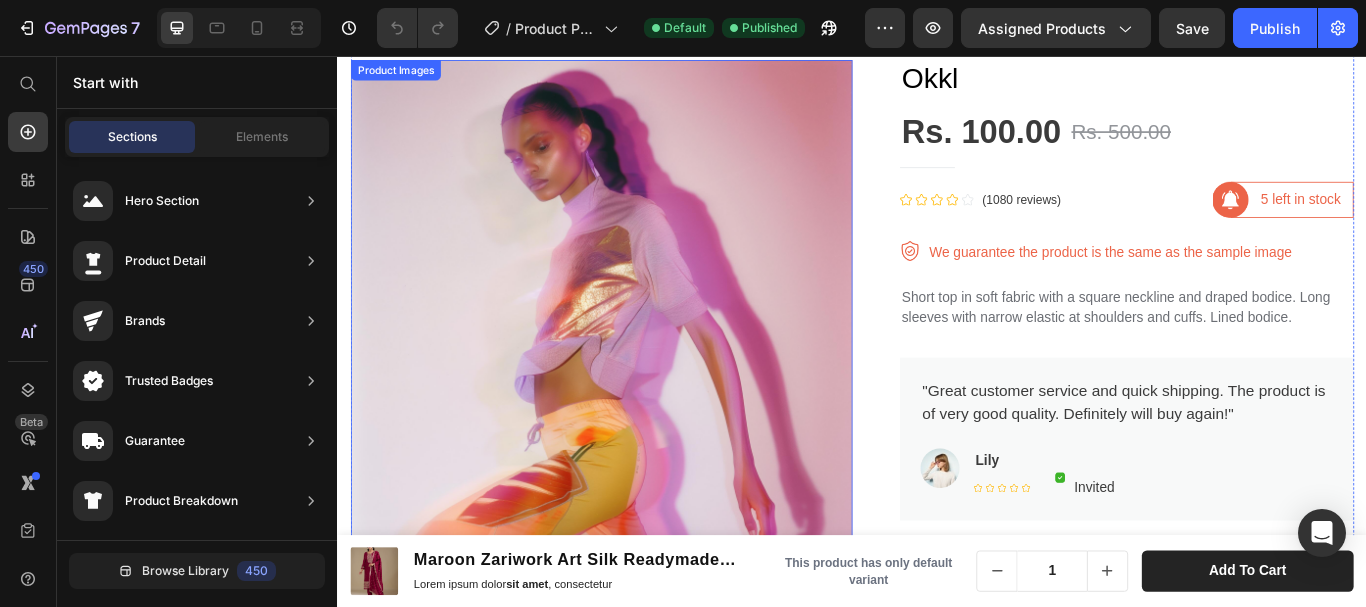 click at bounding box center (644, 353) 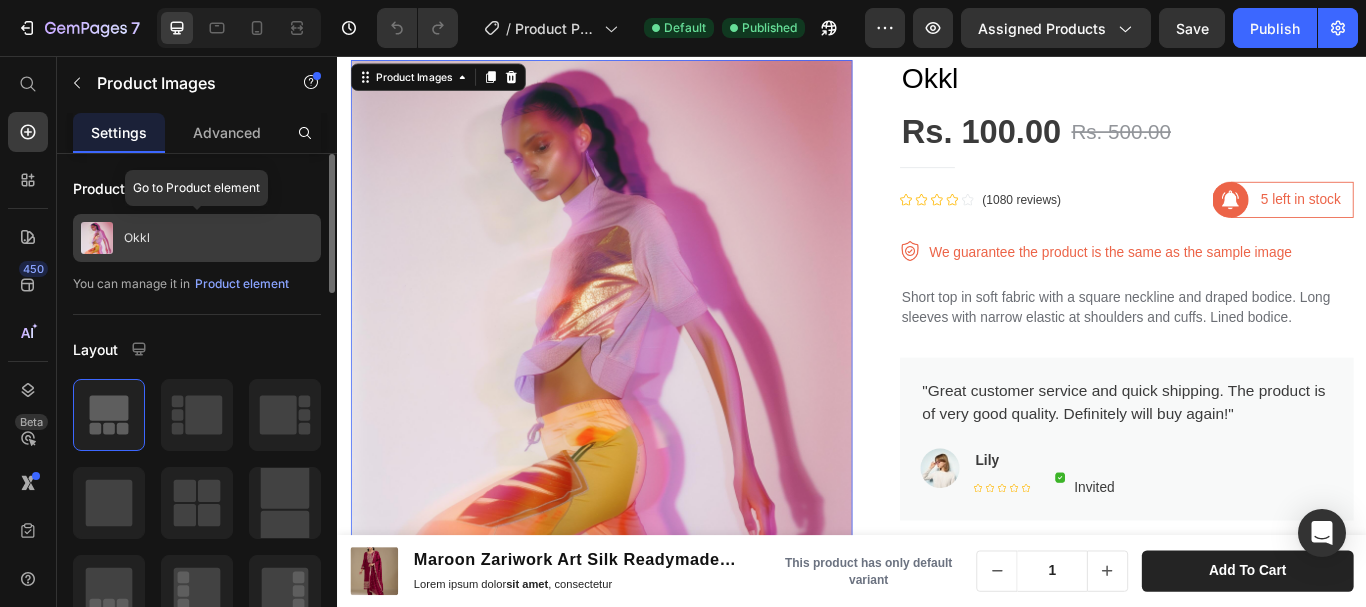 click on "Okkl" at bounding box center (197, 238) 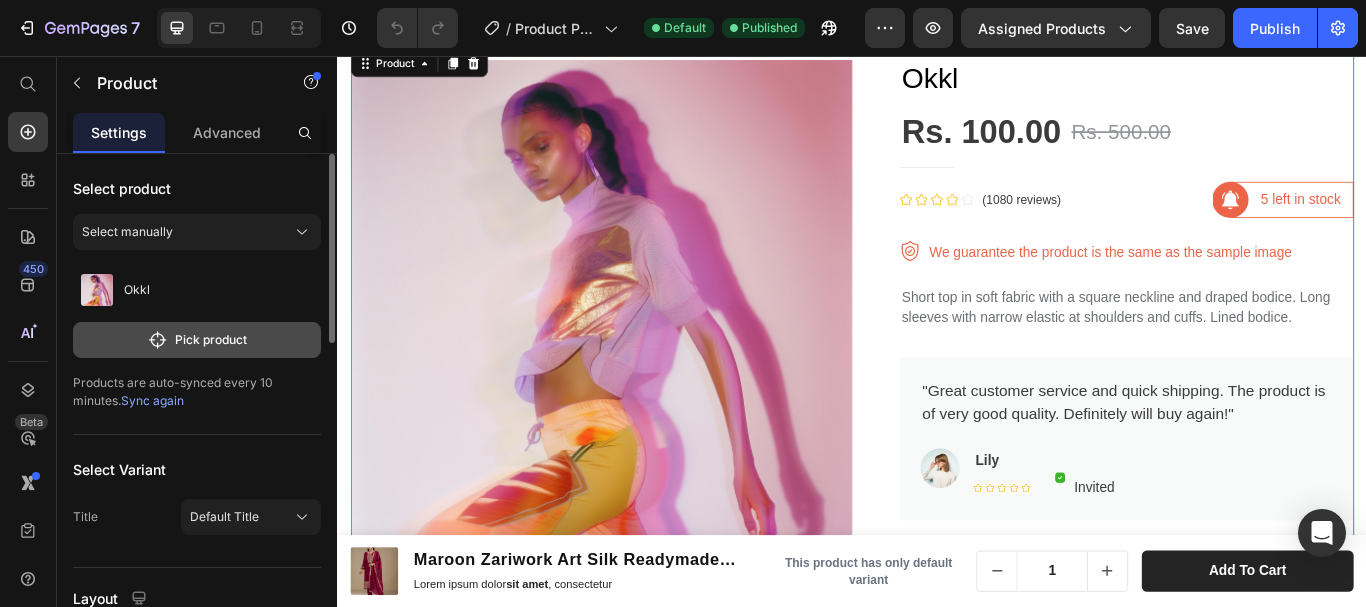 click on "Pick product" at bounding box center [197, 340] 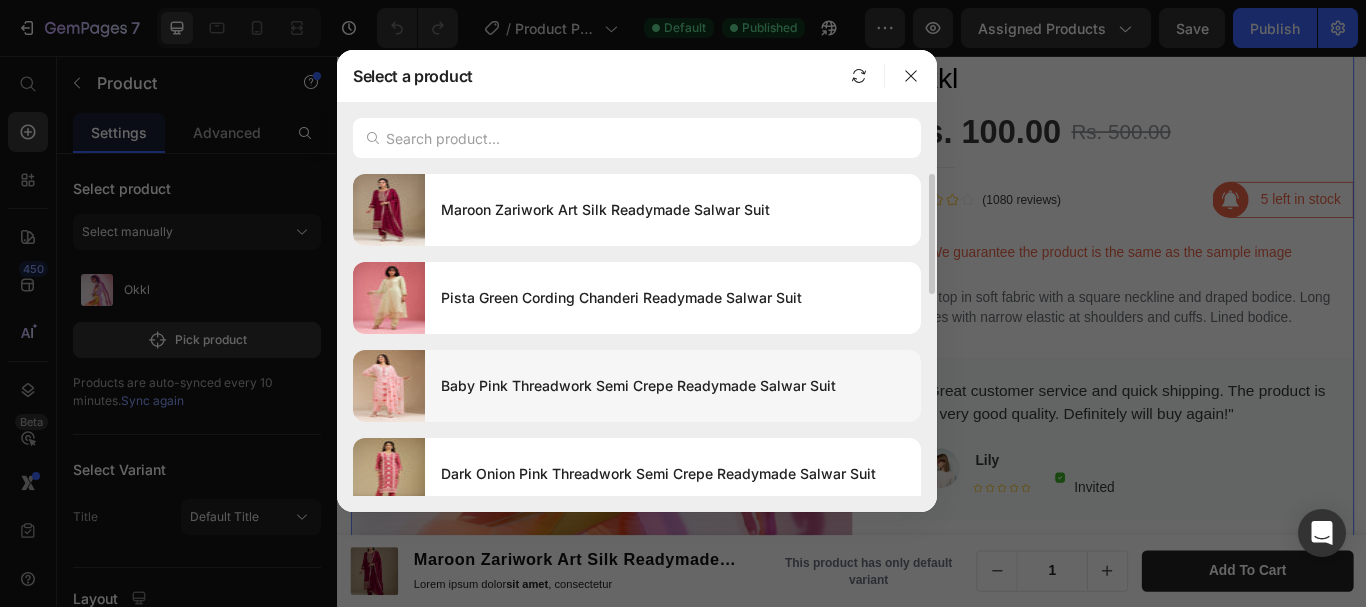 click at bounding box center (389, 386) 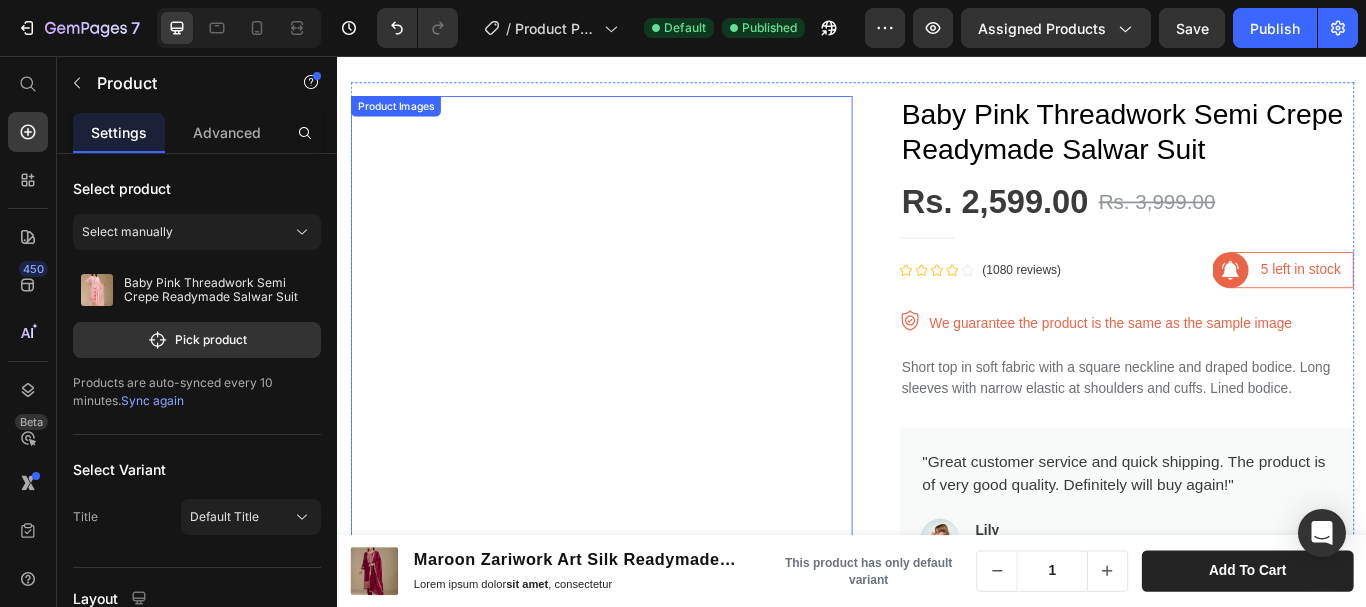 scroll, scrollTop: 0, scrollLeft: 0, axis: both 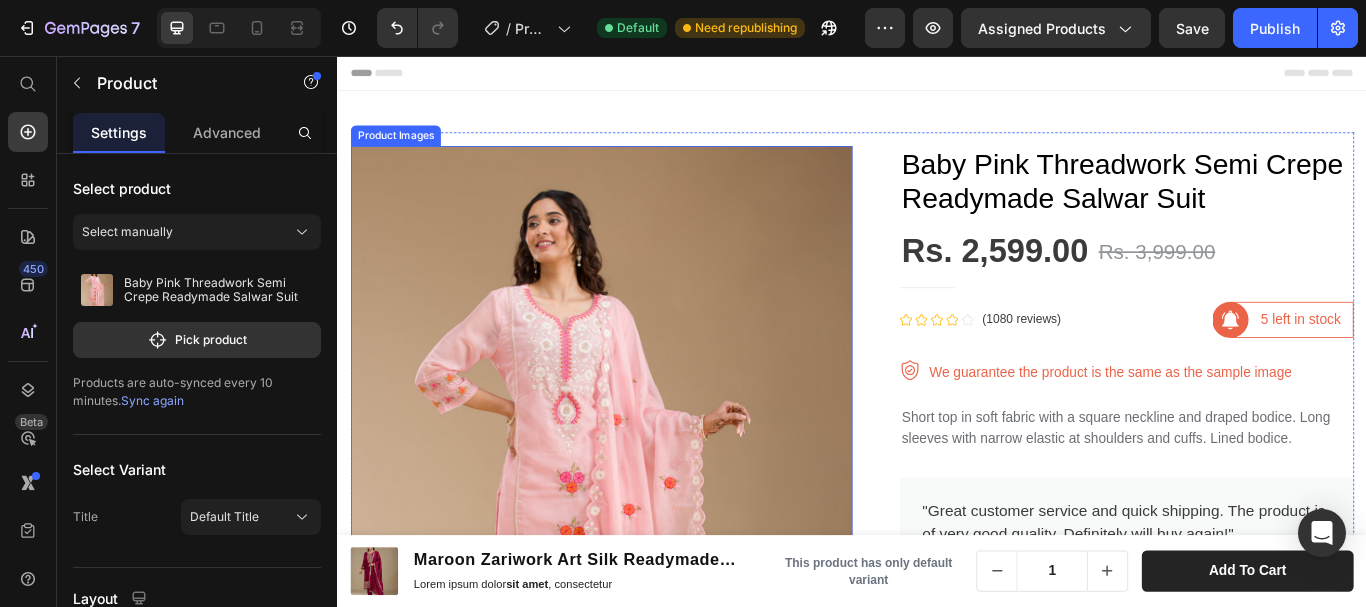click at bounding box center [644, 575] 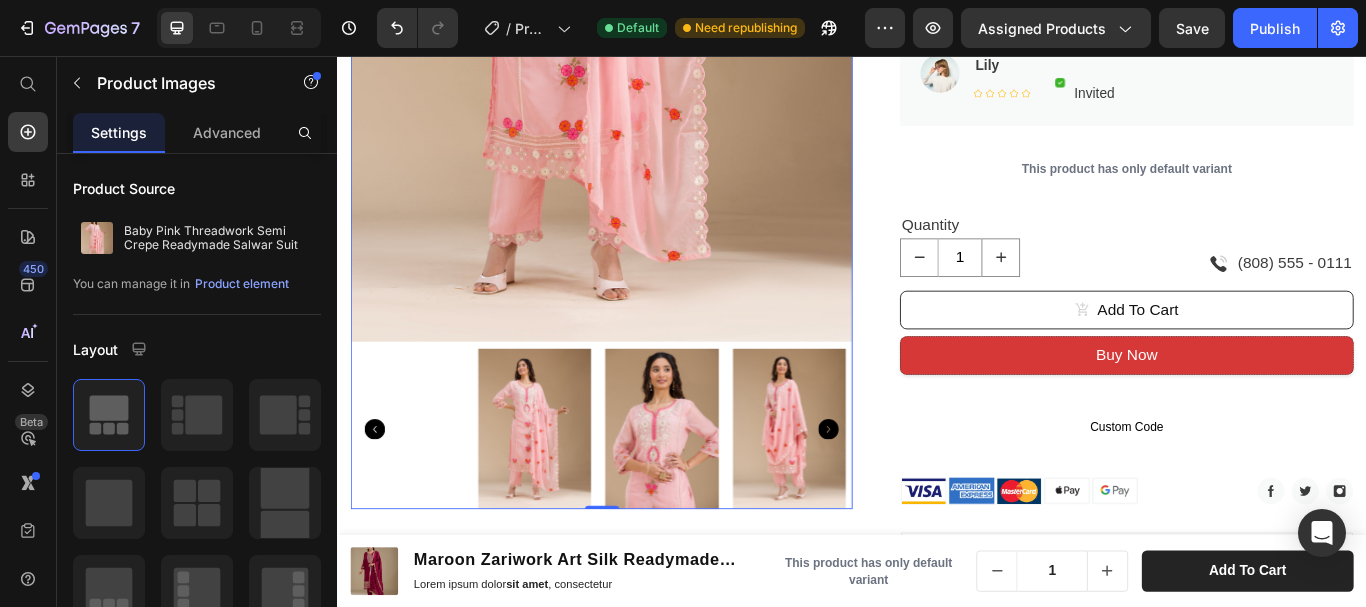 scroll, scrollTop: 500, scrollLeft: 0, axis: vertical 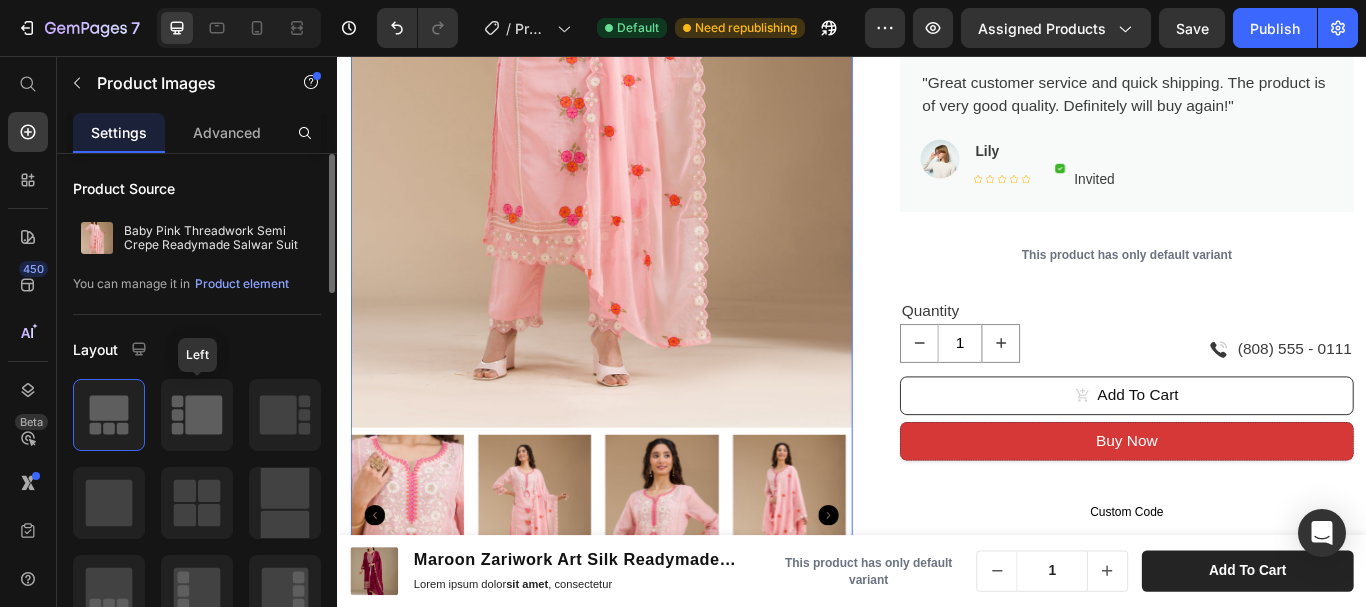 click 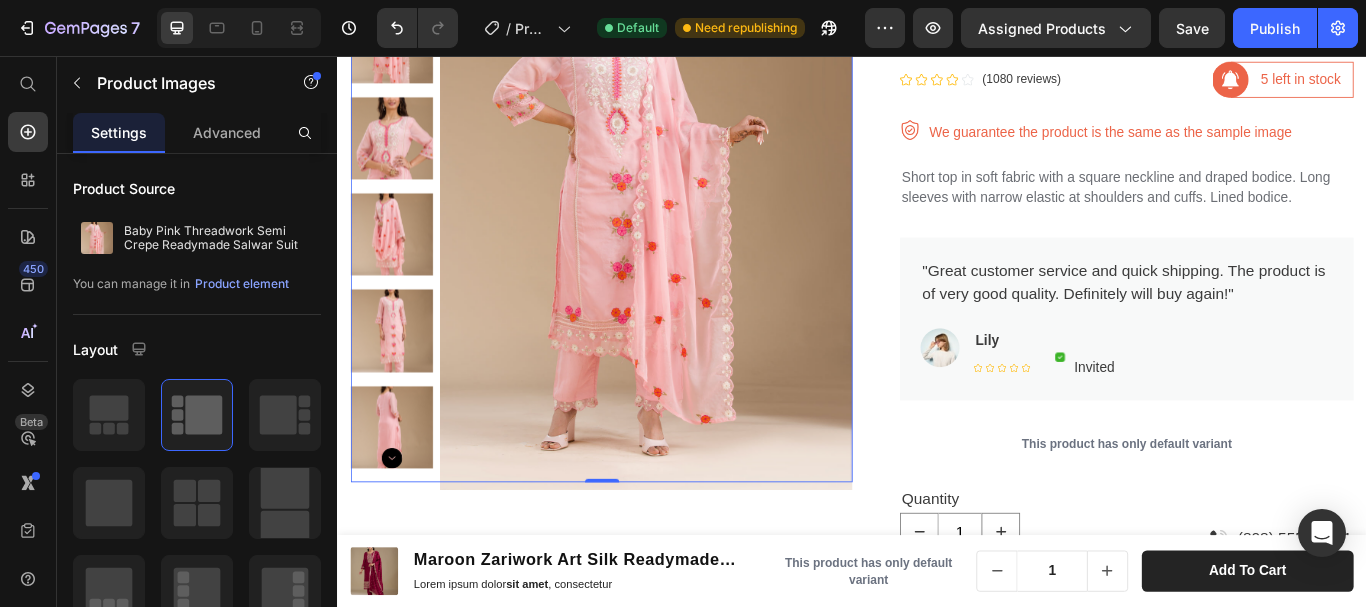 scroll, scrollTop: 300, scrollLeft: 0, axis: vertical 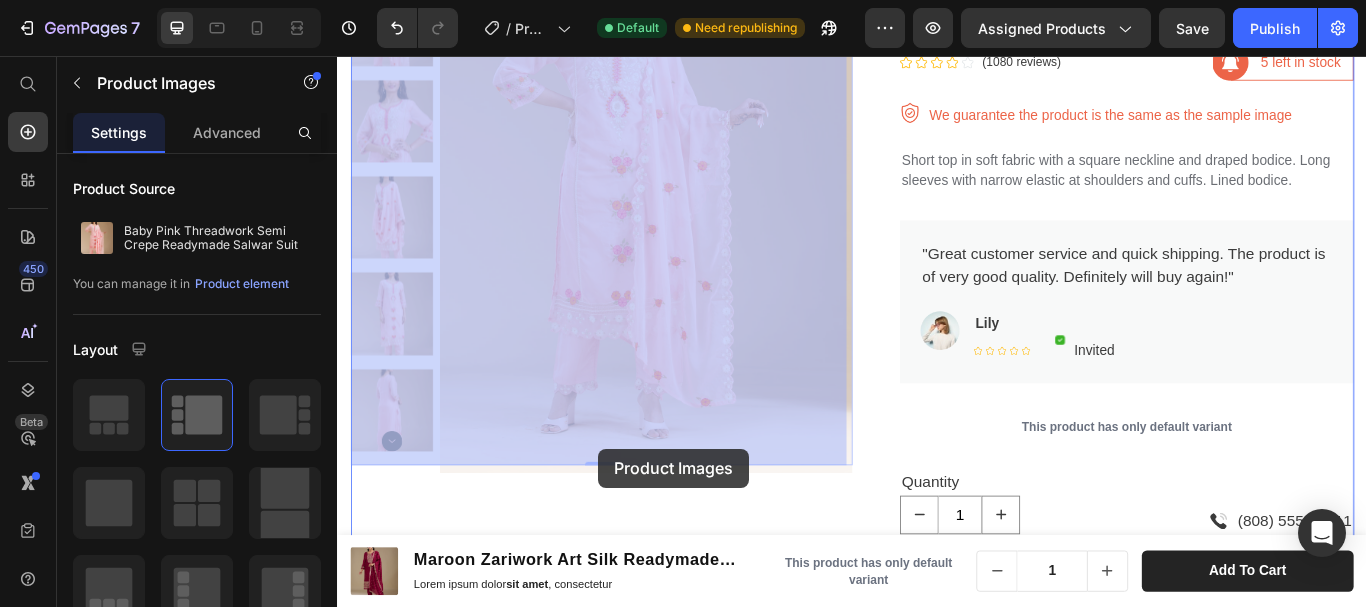 drag, startPoint x: 634, startPoint y: 527, endPoint x: 644, endPoint y: 535, distance: 12.806249 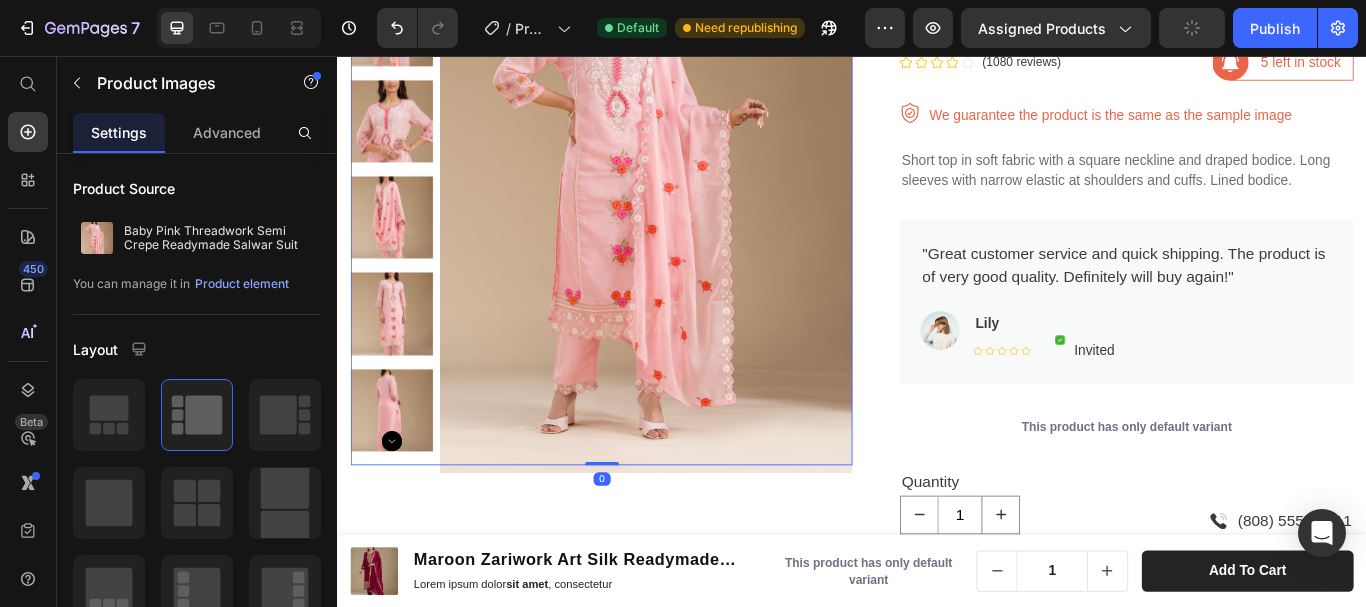 drag, startPoint x: 639, startPoint y: 529, endPoint x: 655, endPoint y: 481, distance: 50.596443 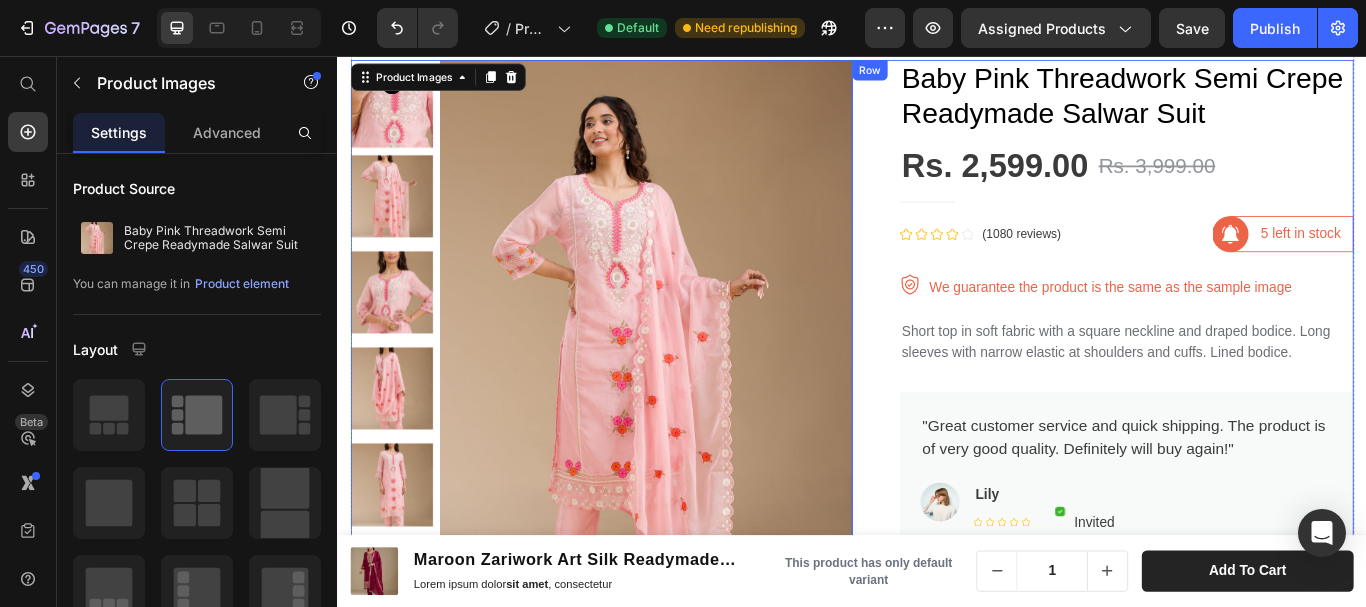 scroll, scrollTop: 0, scrollLeft: 0, axis: both 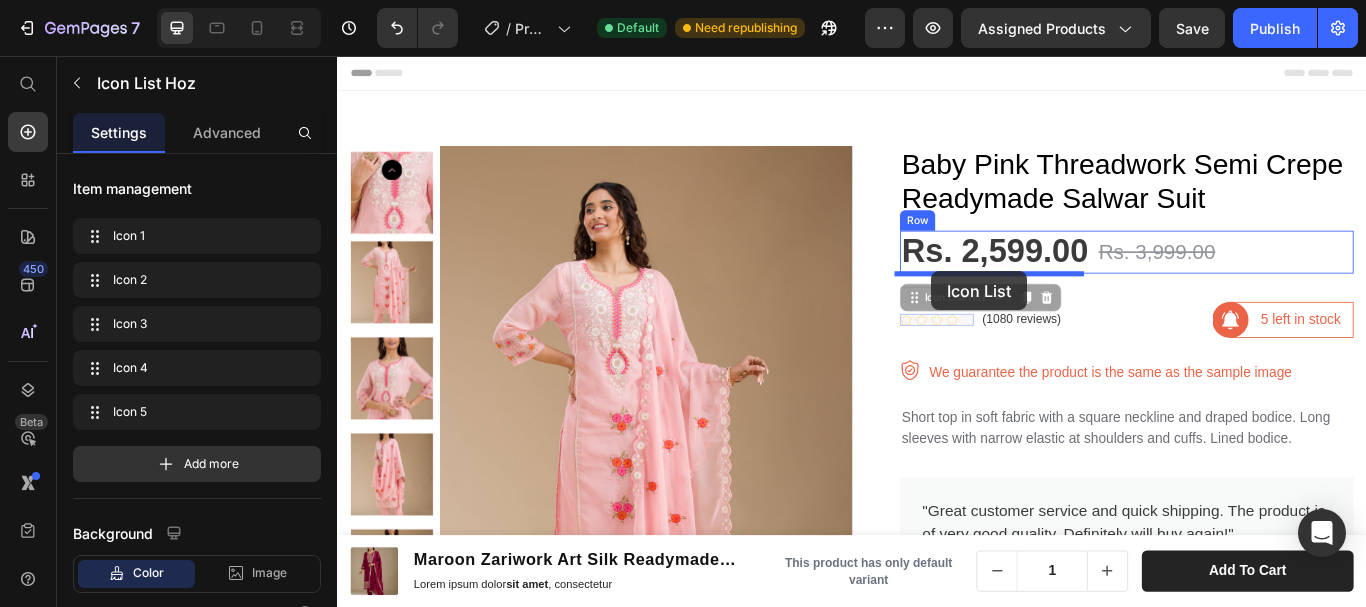 drag, startPoint x: 995, startPoint y: 342, endPoint x: 1030, endPoint y: 307, distance: 49.497475 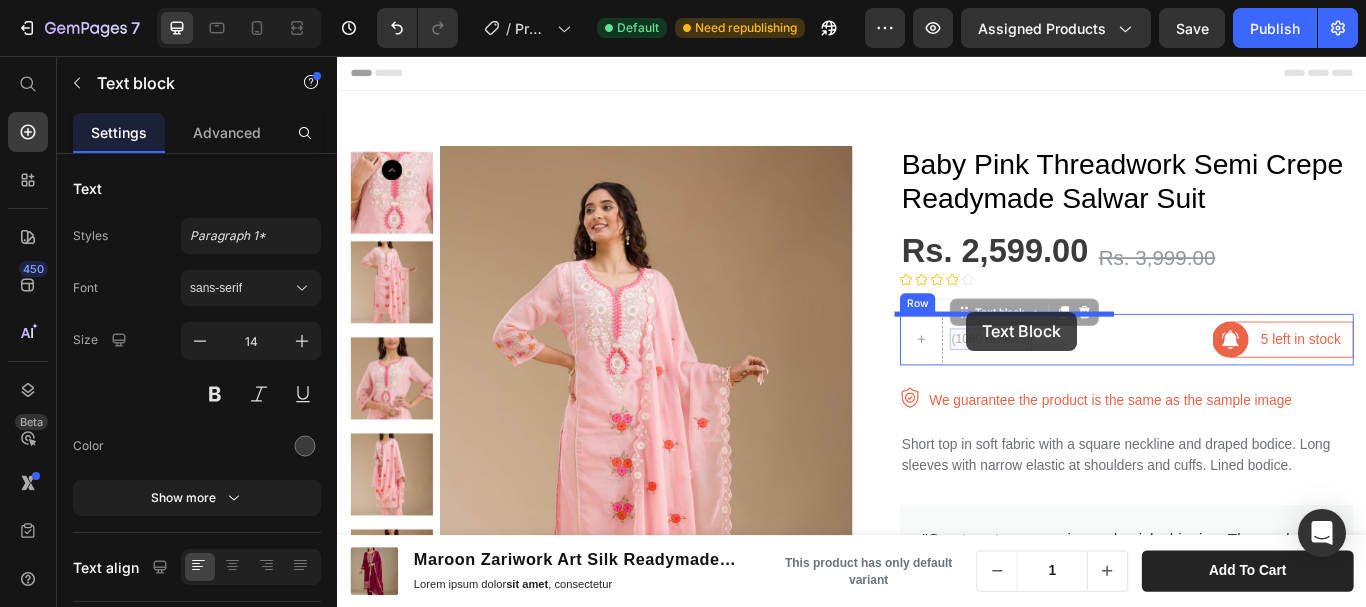 drag, startPoint x: 1060, startPoint y: 363, endPoint x: 1072, endPoint y: 359, distance: 12.649111 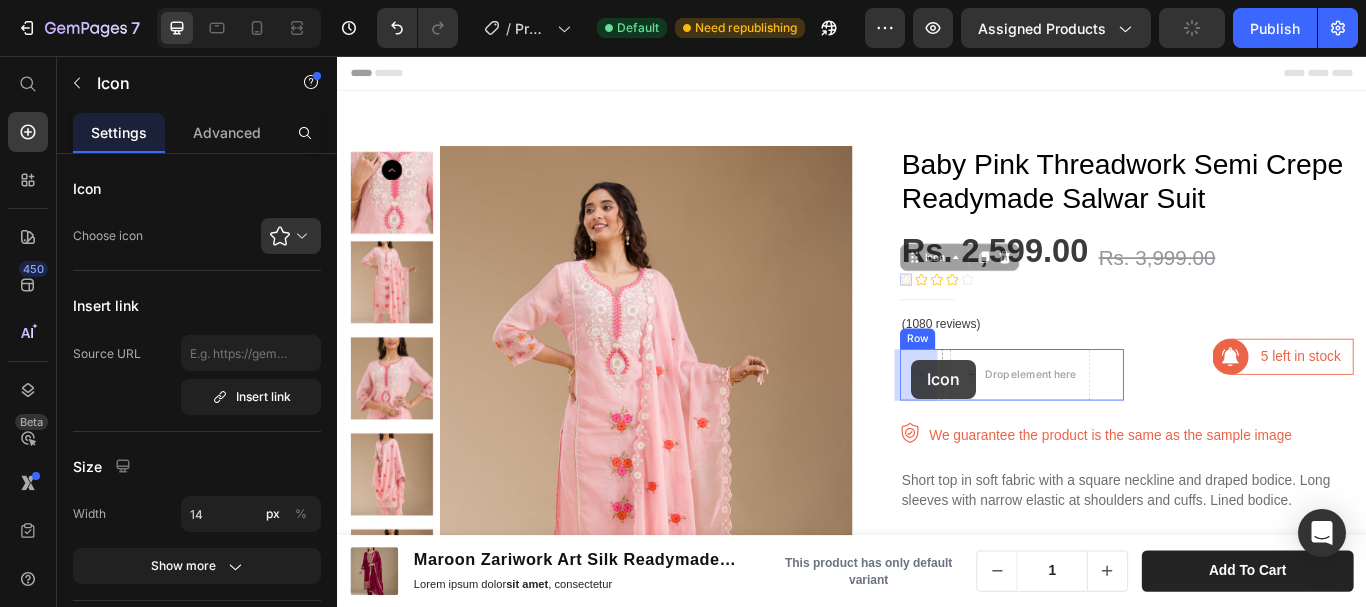 drag, startPoint x: 993, startPoint y: 291, endPoint x: 1006, endPoint y: 410, distance: 119.70798 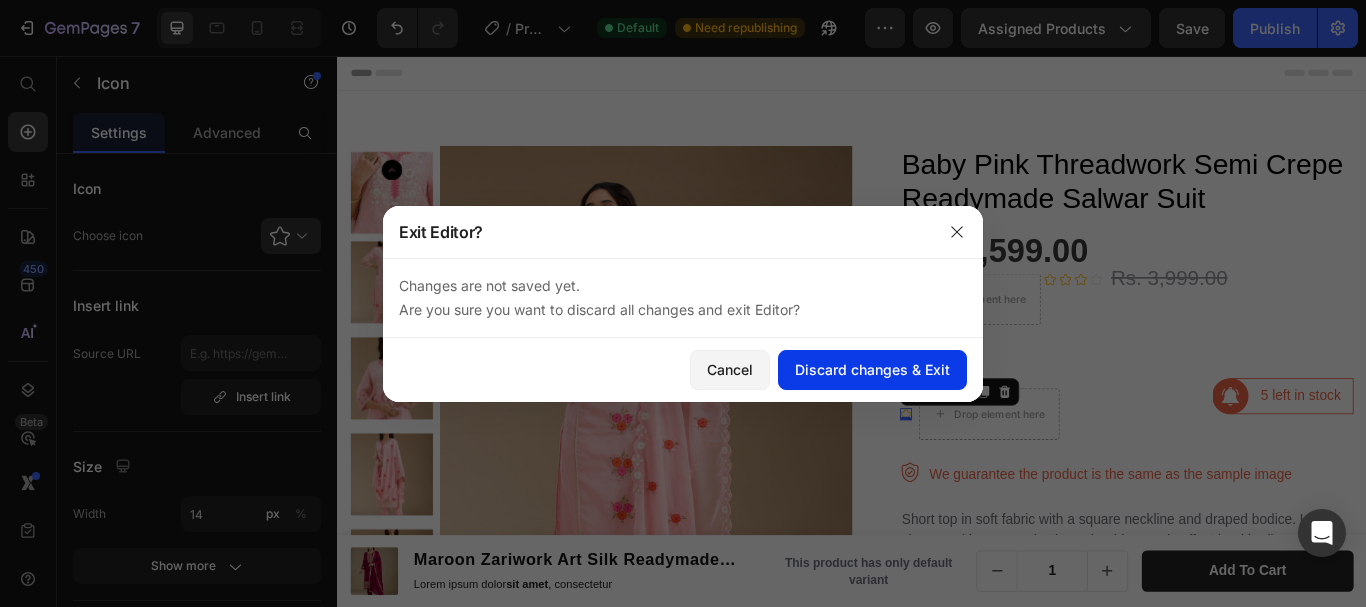 click on "Discard changes & Exit" at bounding box center (872, 369) 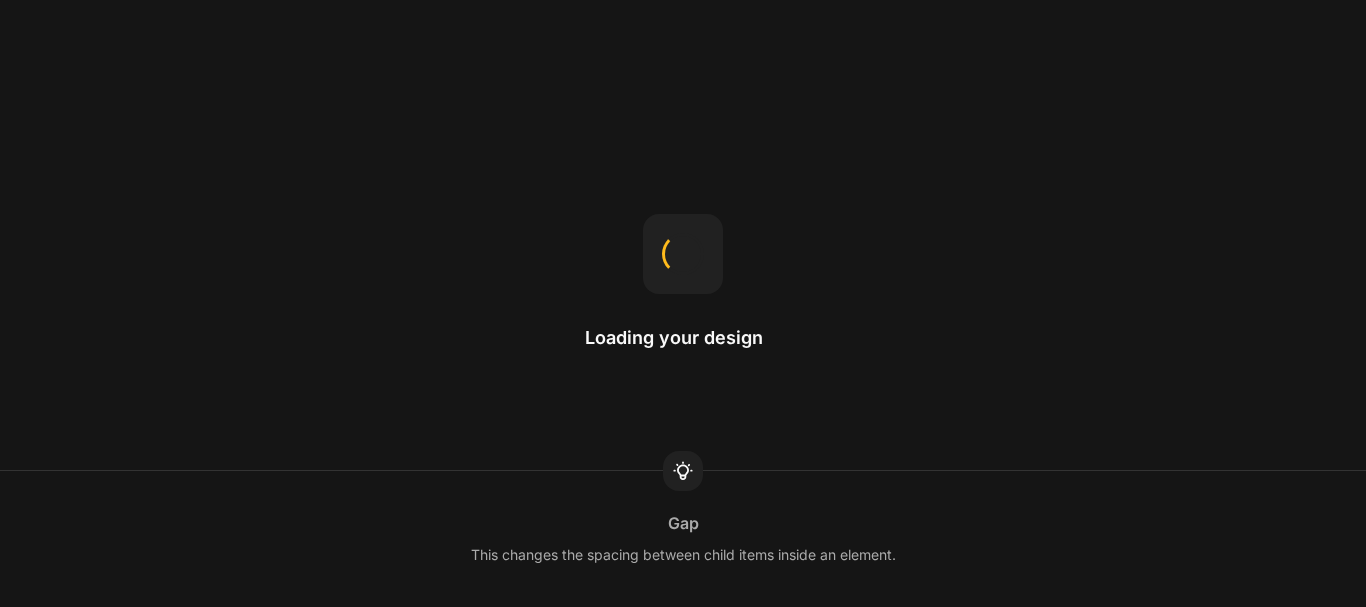 scroll, scrollTop: 0, scrollLeft: 0, axis: both 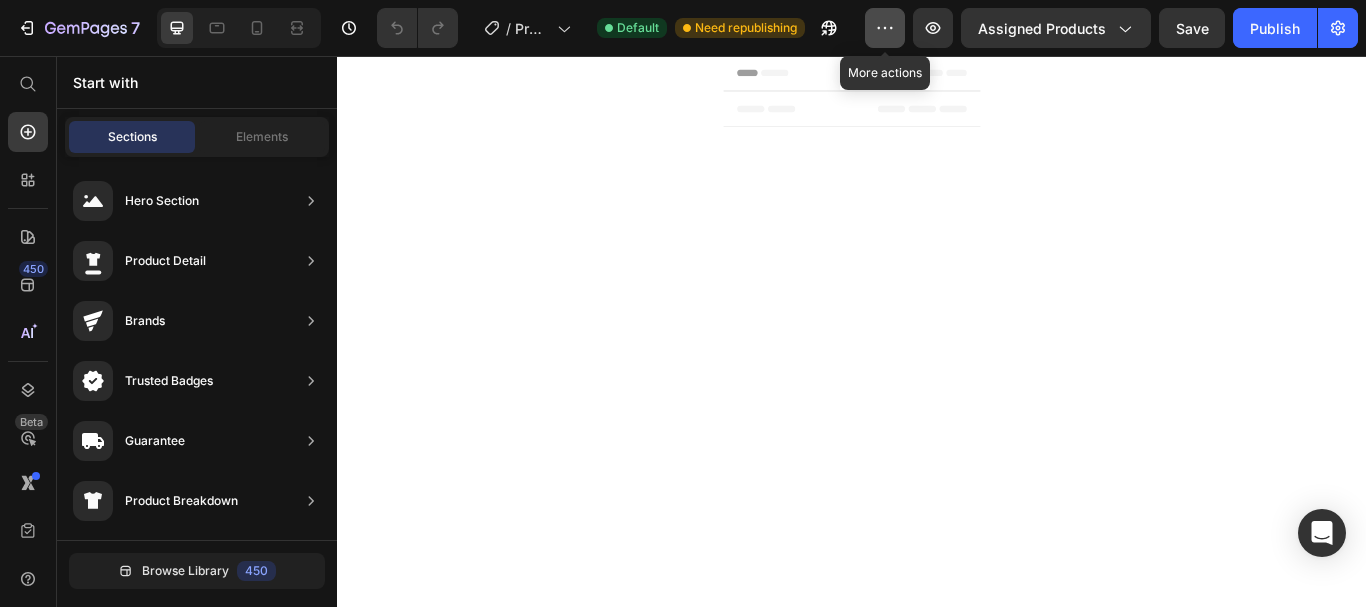 click 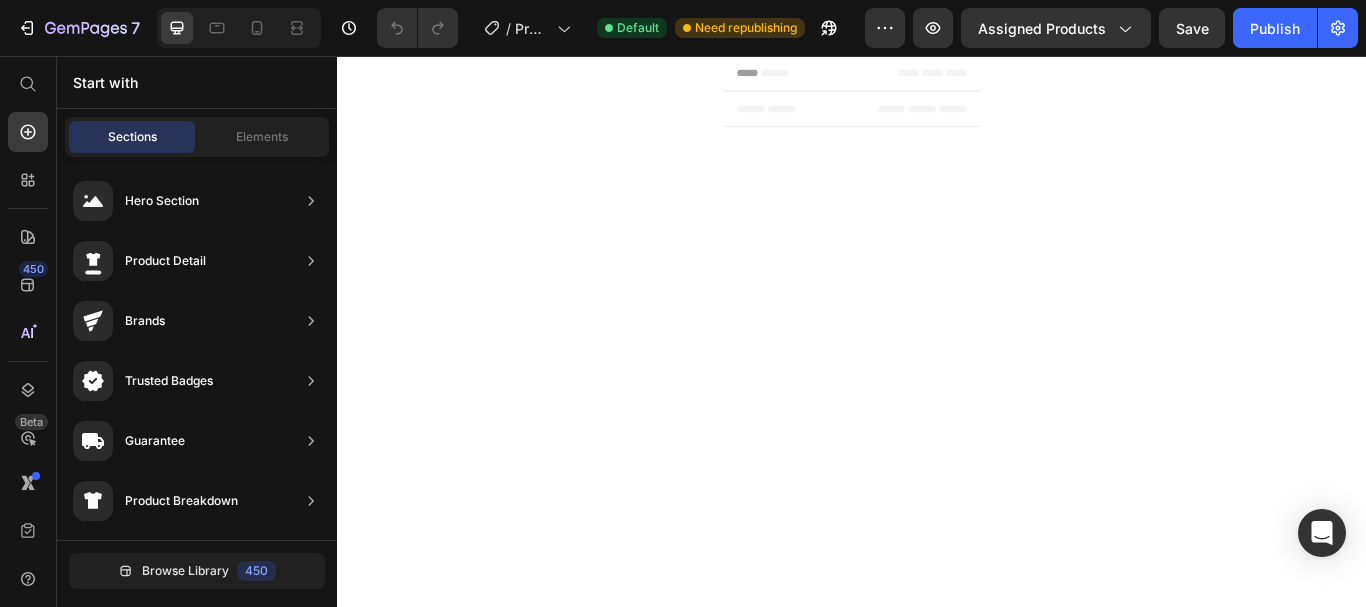 click 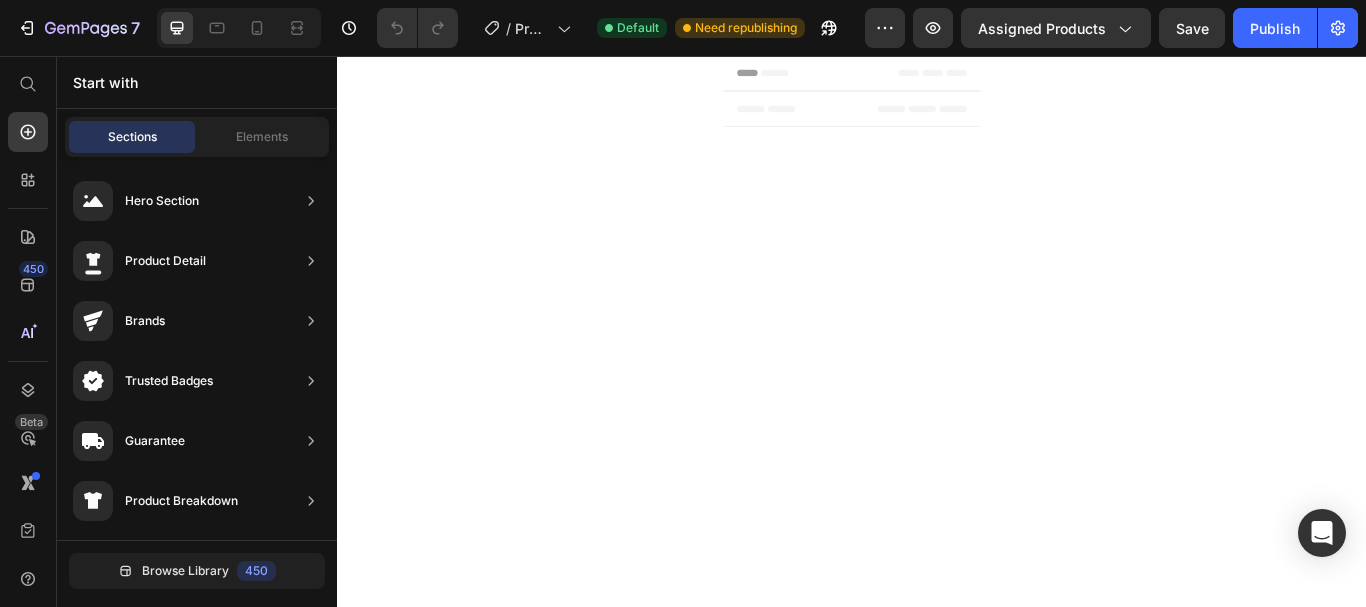 scroll, scrollTop: 0, scrollLeft: 0, axis: both 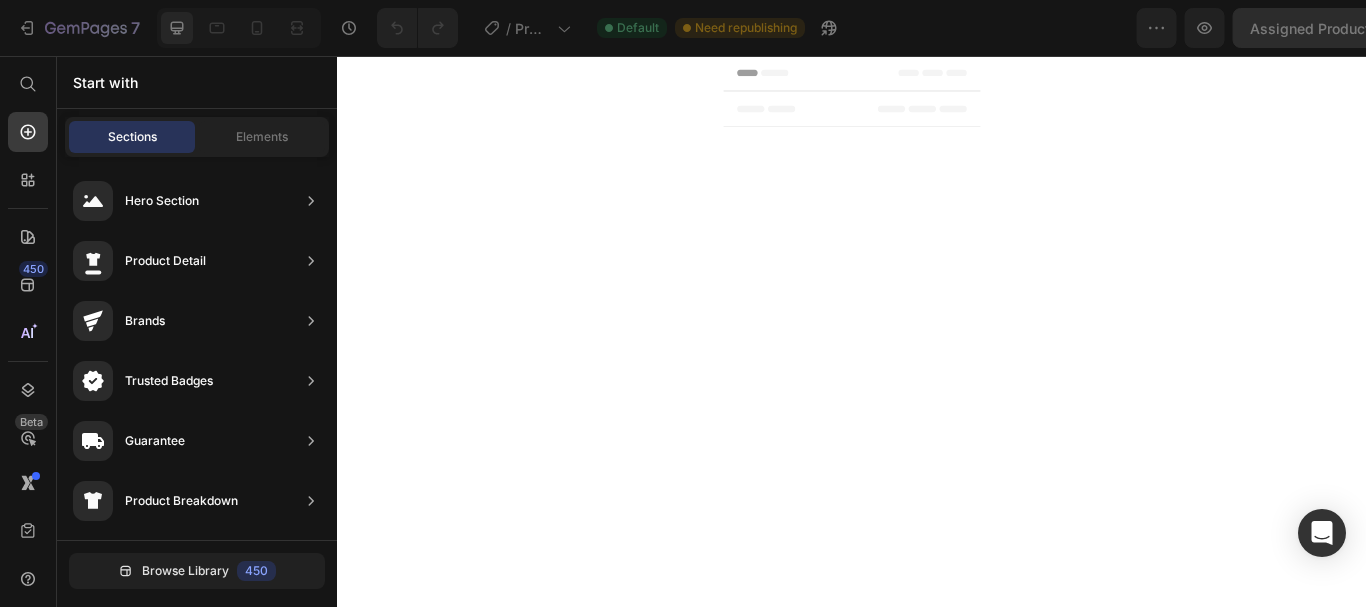 click 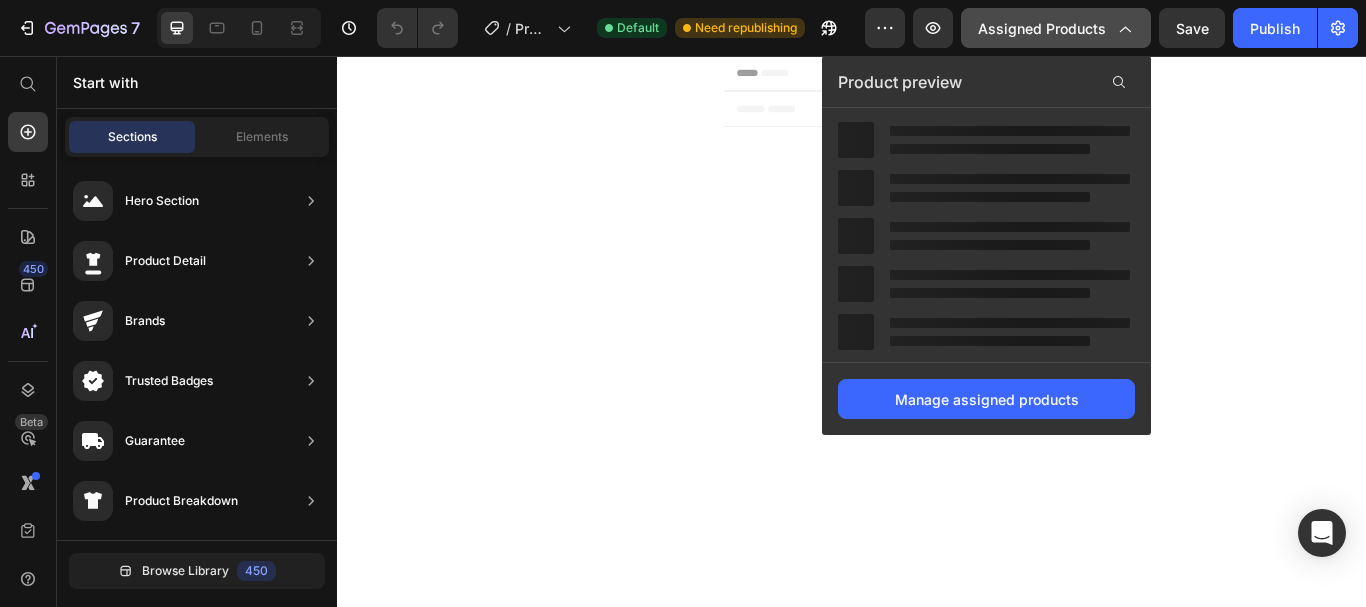click 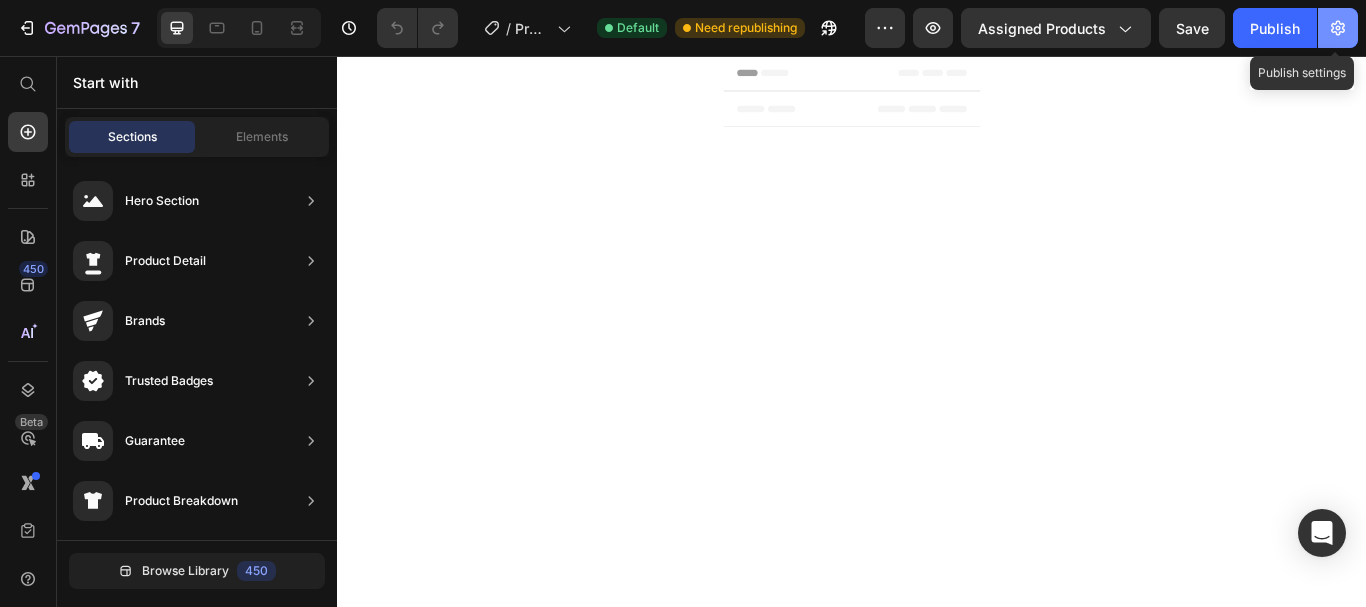 click 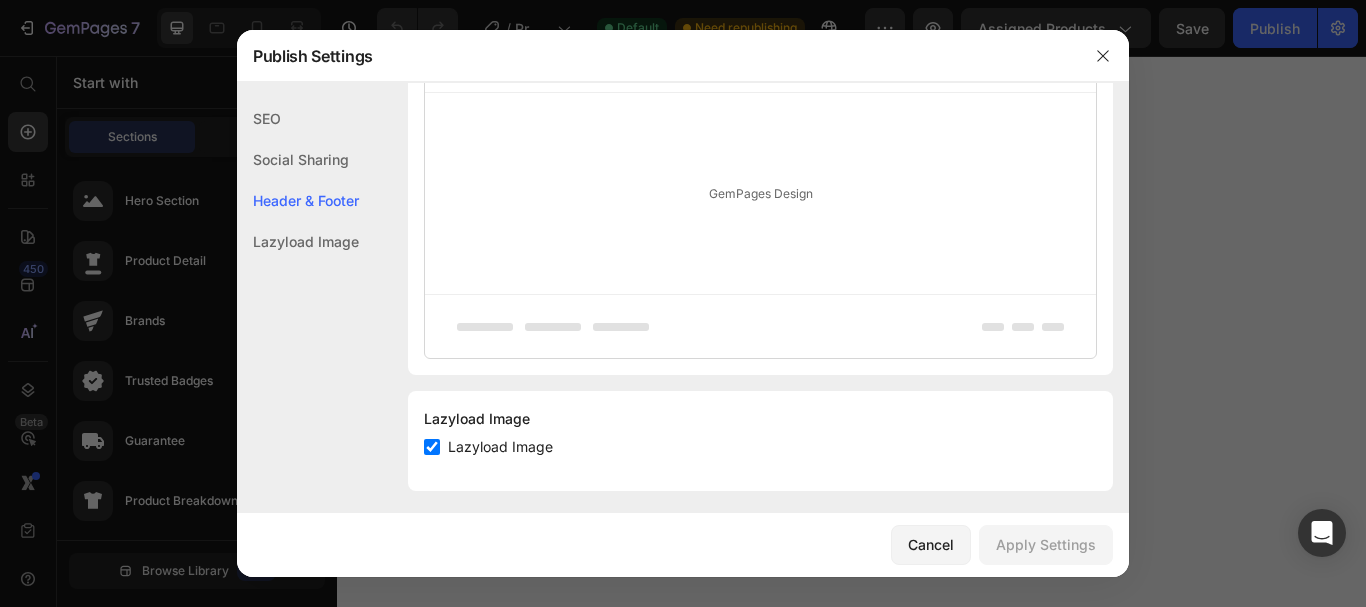 scroll, scrollTop: 510, scrollLeft: 0, axis: vertical 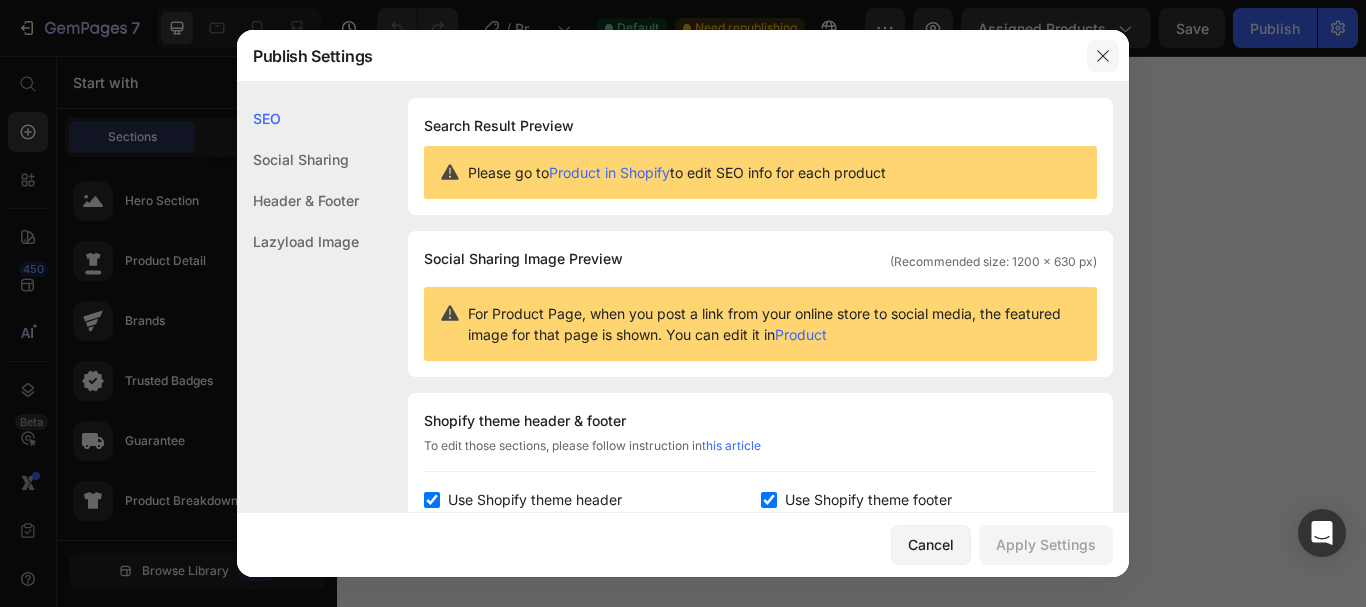 click 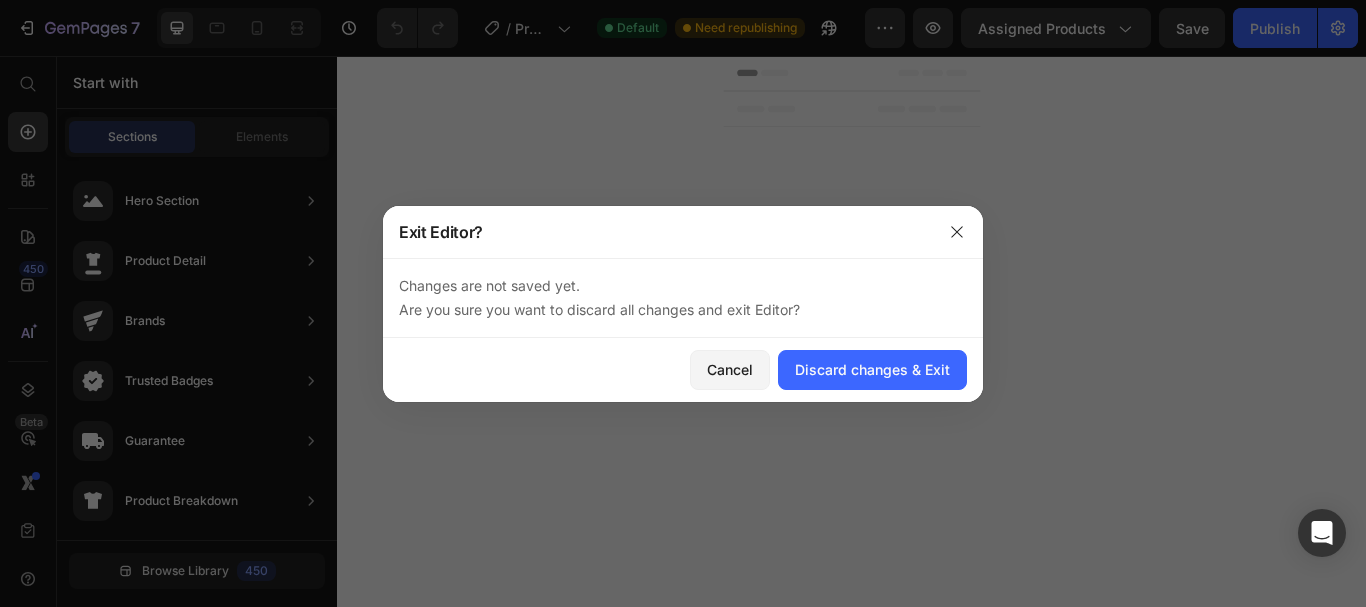 scroll, scrollTop: 0, scrollLeft: 0, axis: both 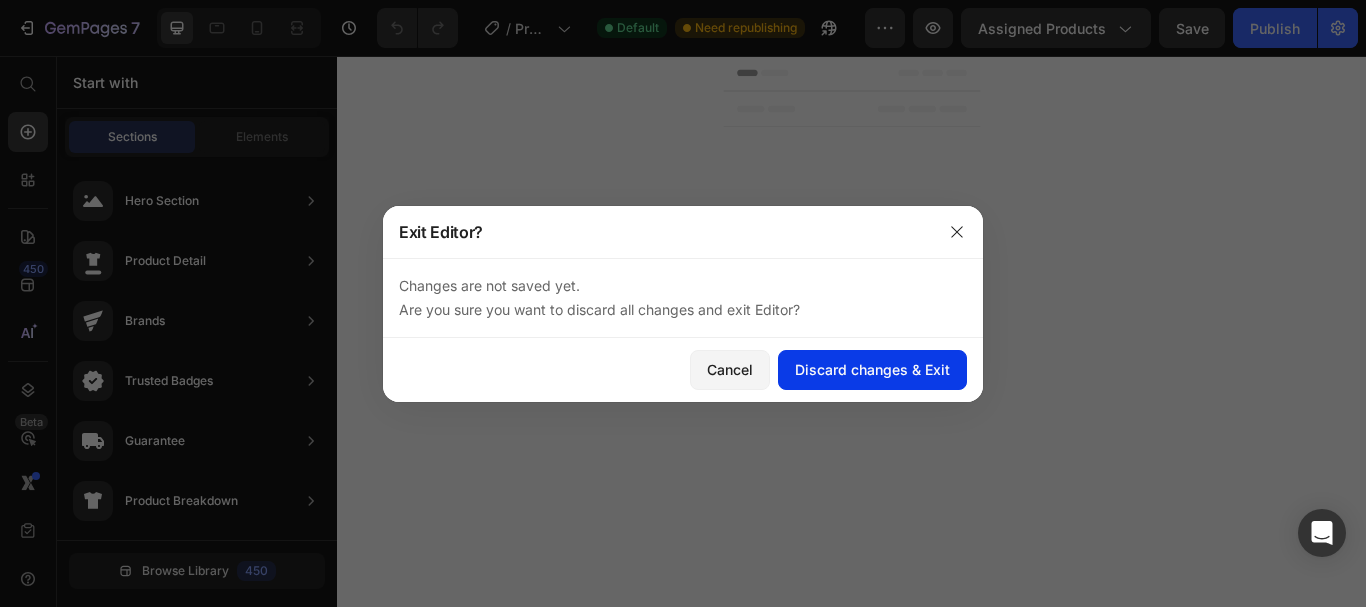 click on "Discard changes & Exit" at bounding box center [872, 369] 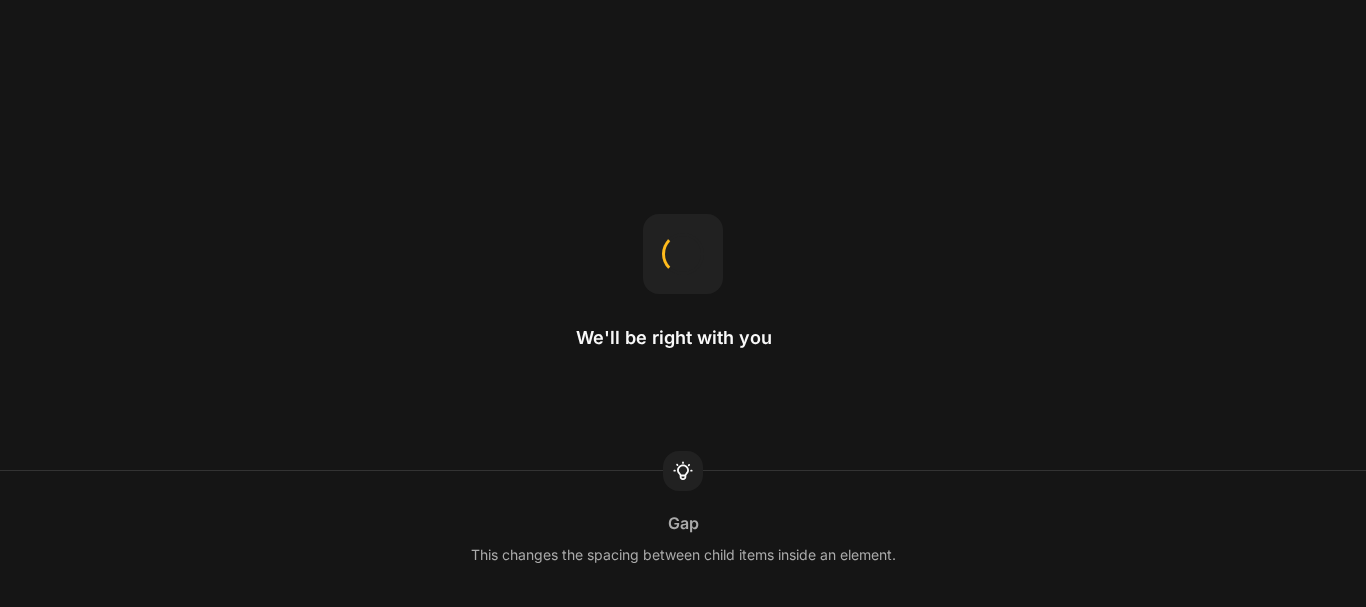 scroll, scrollTop: 0, scrollLeft: 0, axis: both 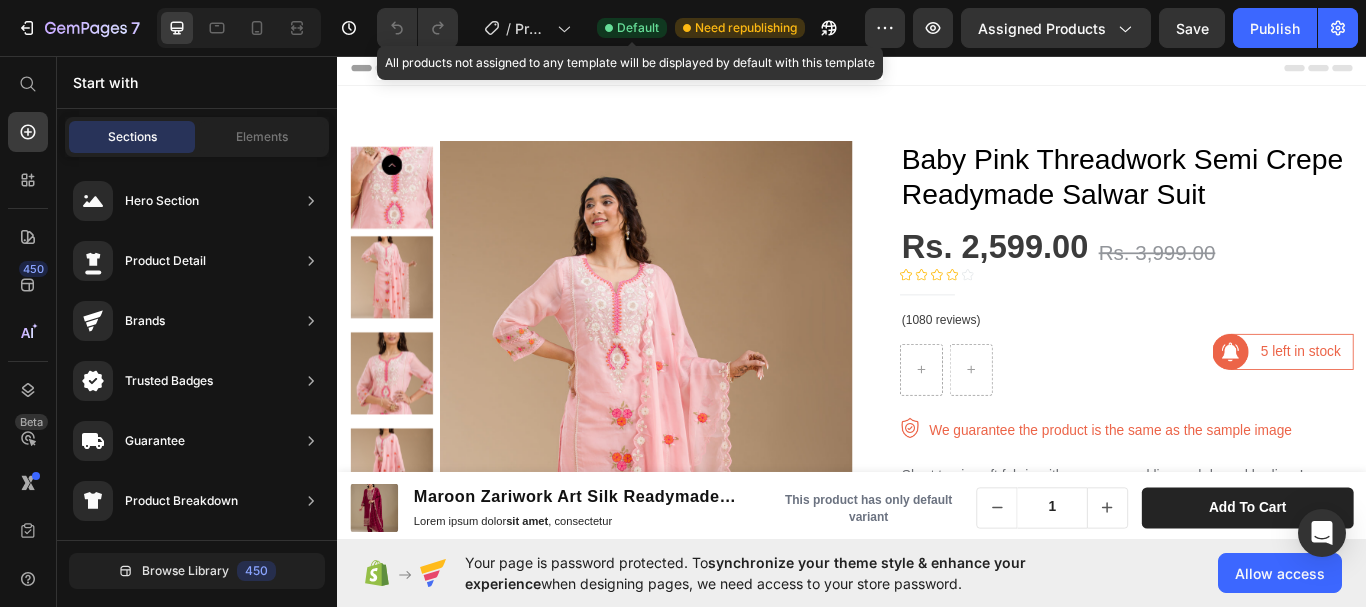 click on "Default" at bounding box center [638, 28] 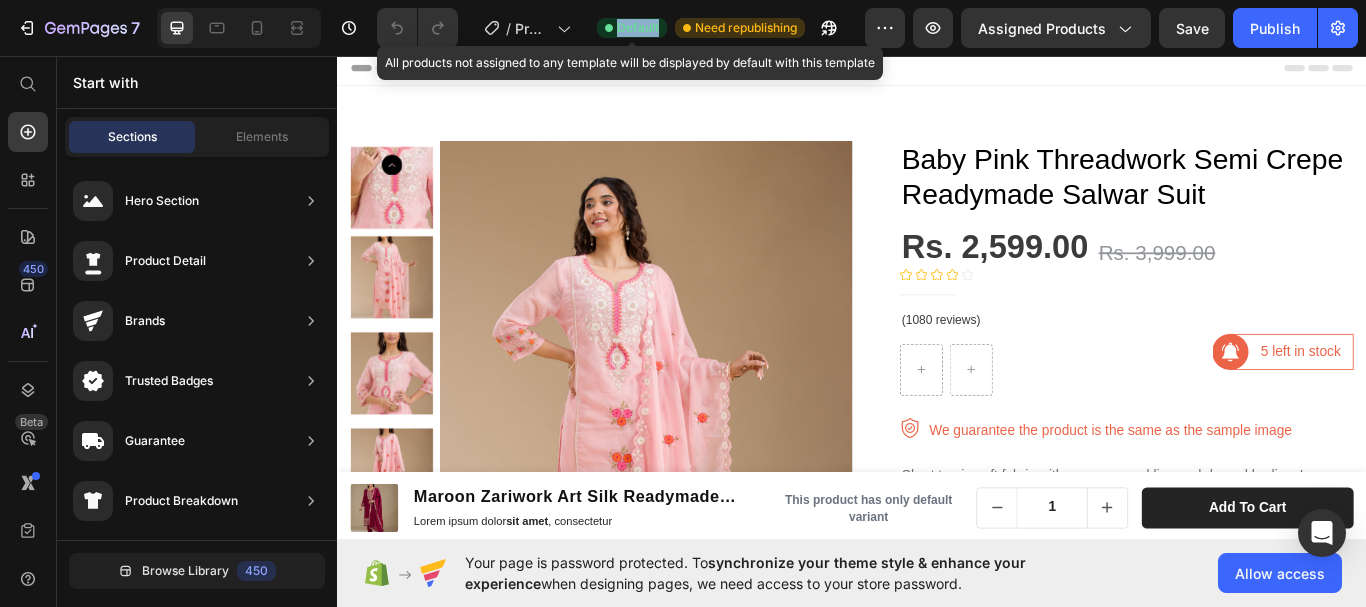click on "Default" at bounding box center (638, 28) 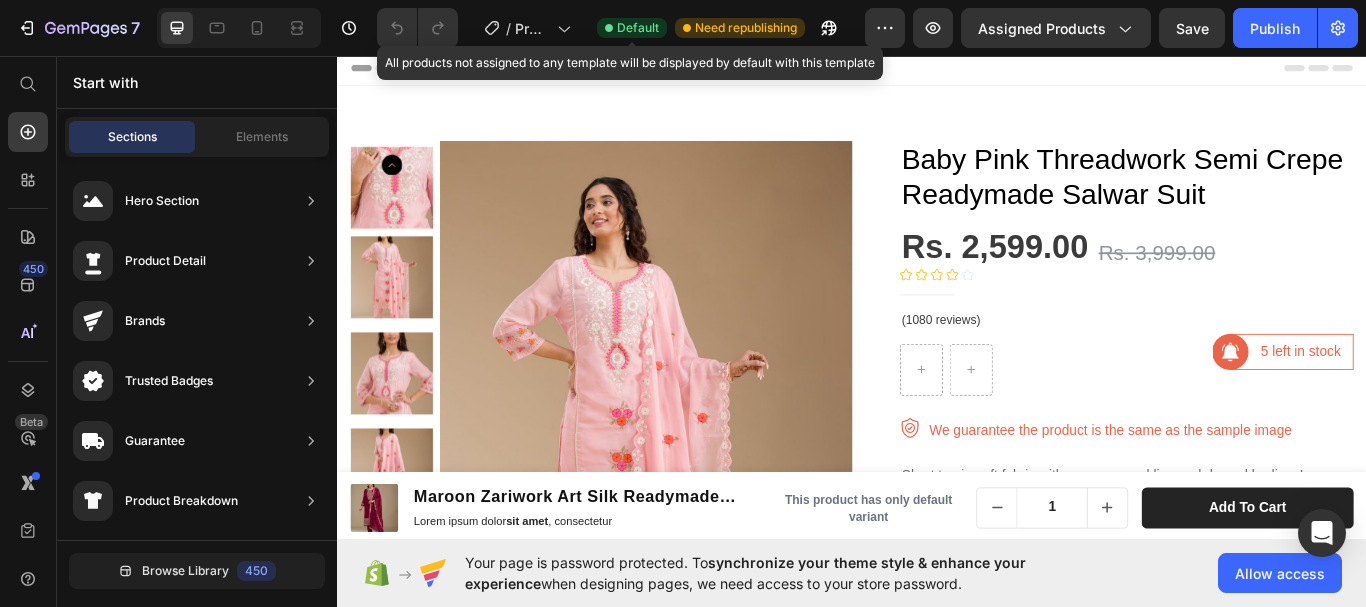 click on "Default" 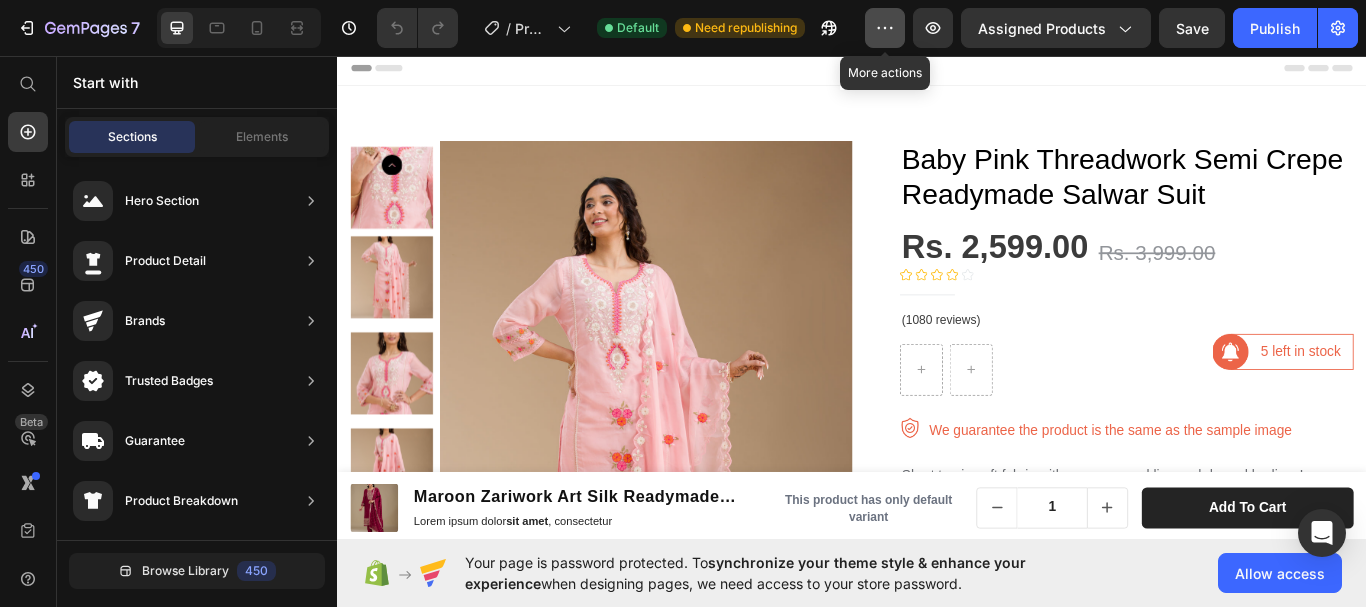 click 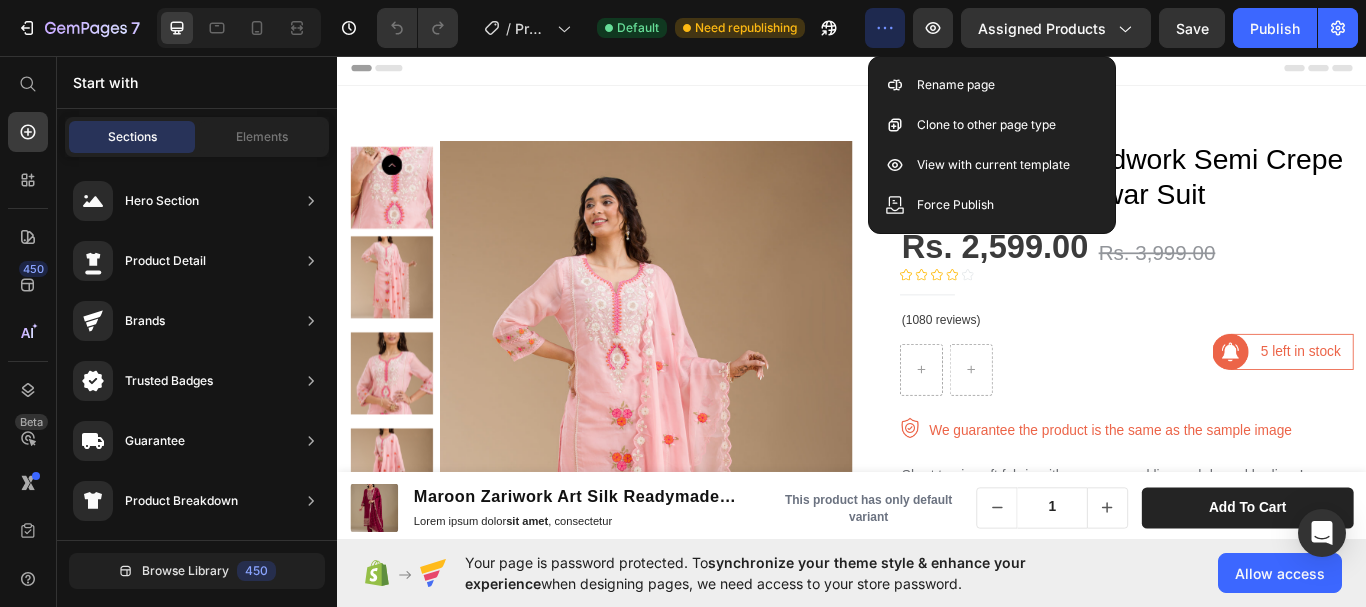 click 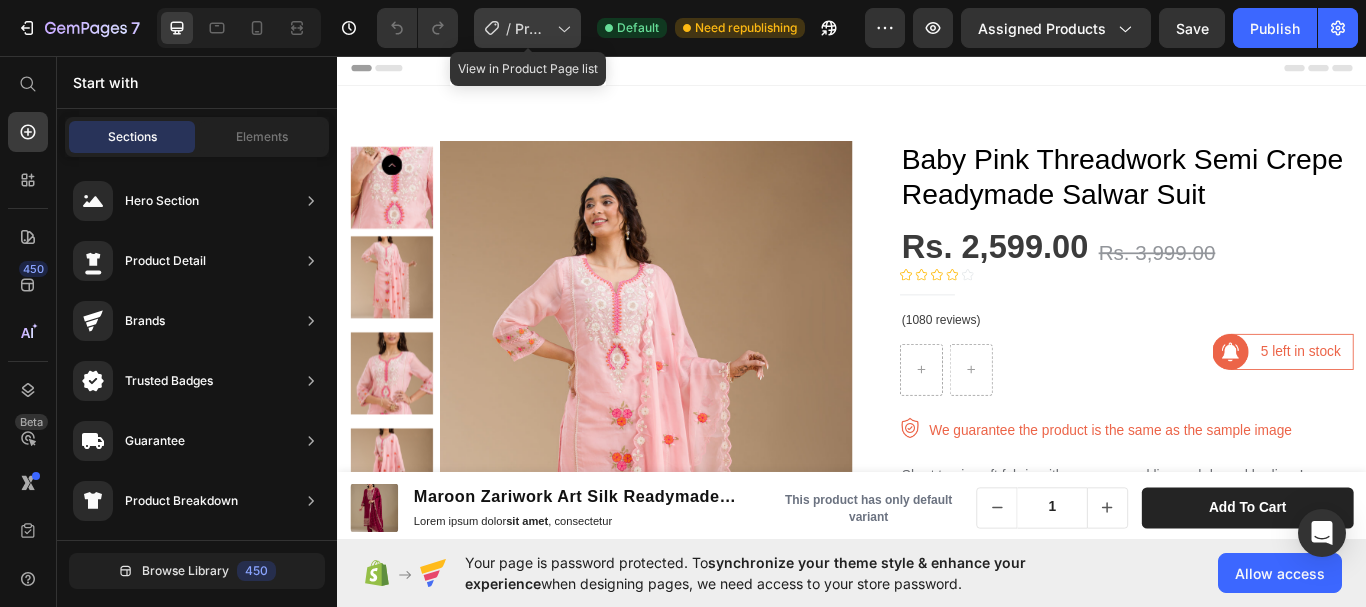 click on "Product Page - Jul 12, 15:10:19" at bounding box center (532, 28) 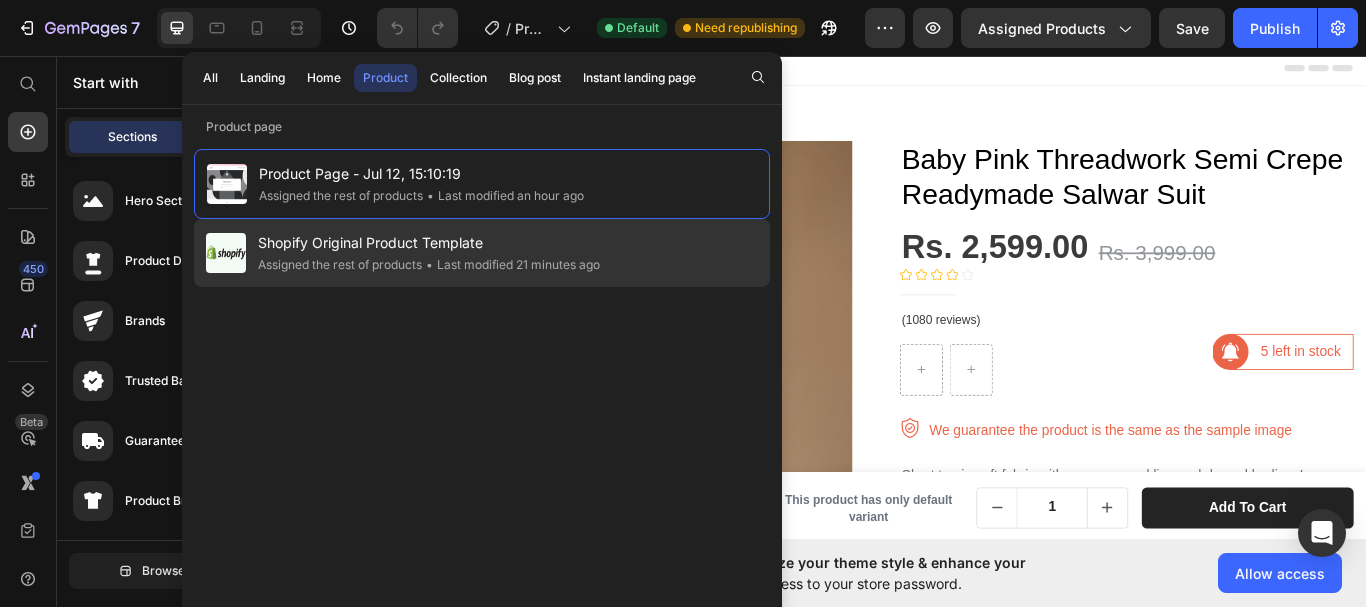 click on "Shopify Original Product Template Assigned the rest of products • Last modified 21 minutes ago" 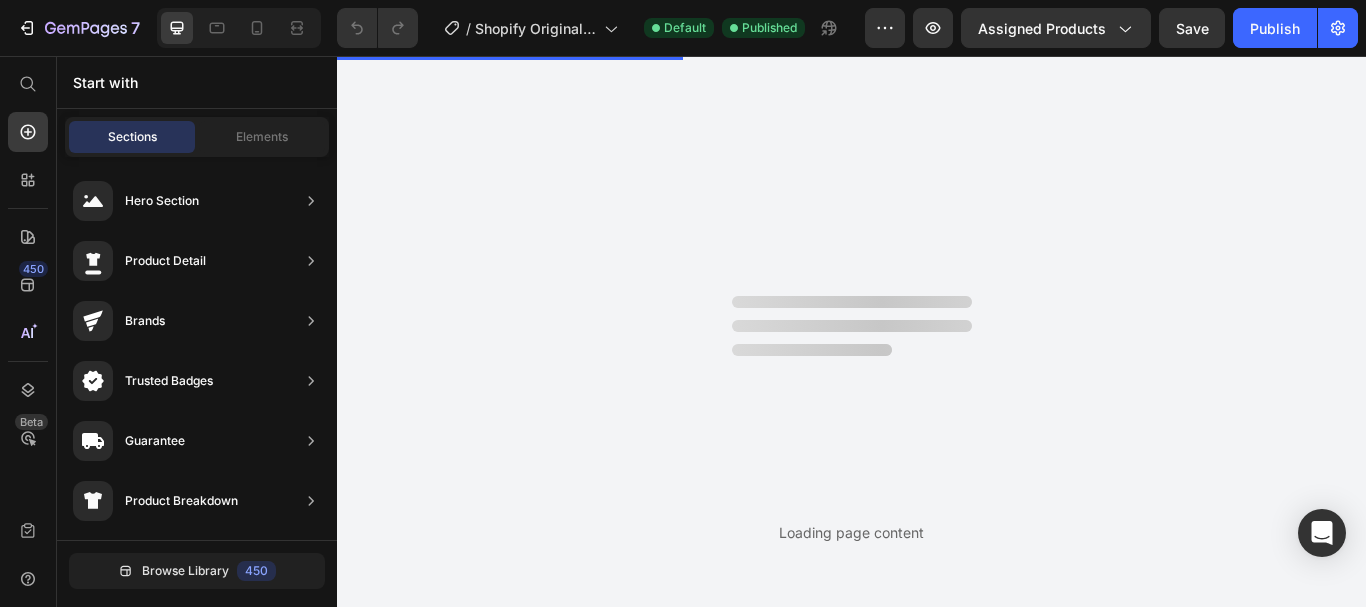 scroll, scrollTop: 0, scrollLeft: 0, axis: both 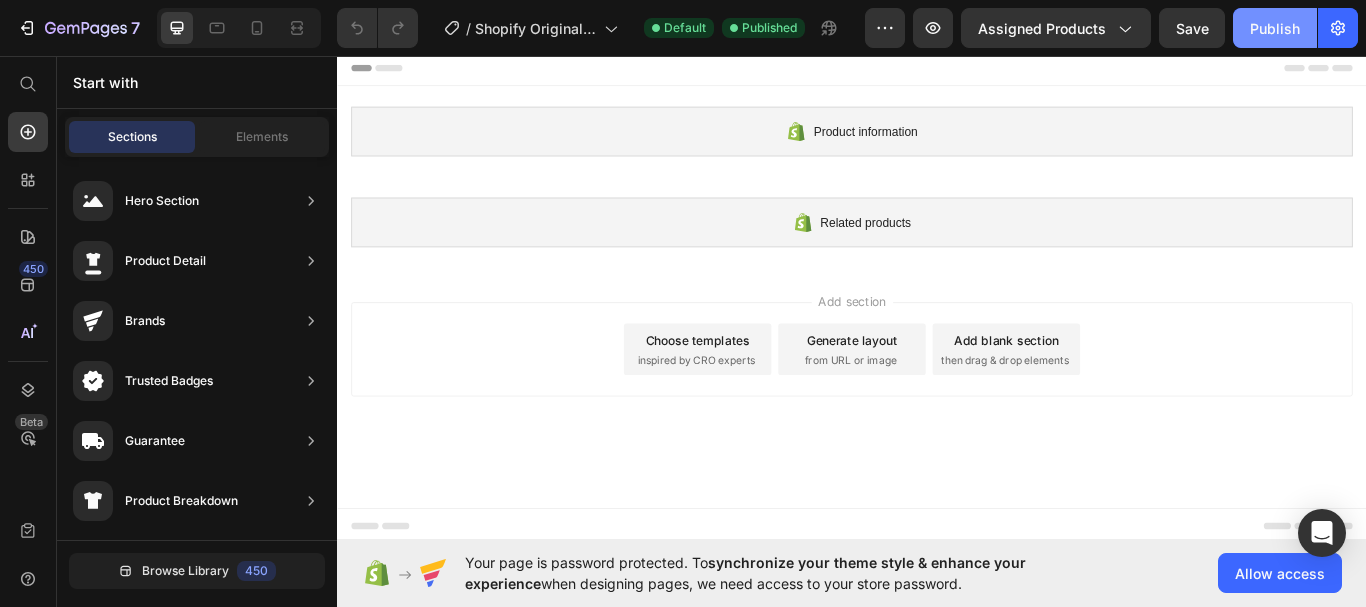 click on "Publish" at bounding box center [1275, 28] 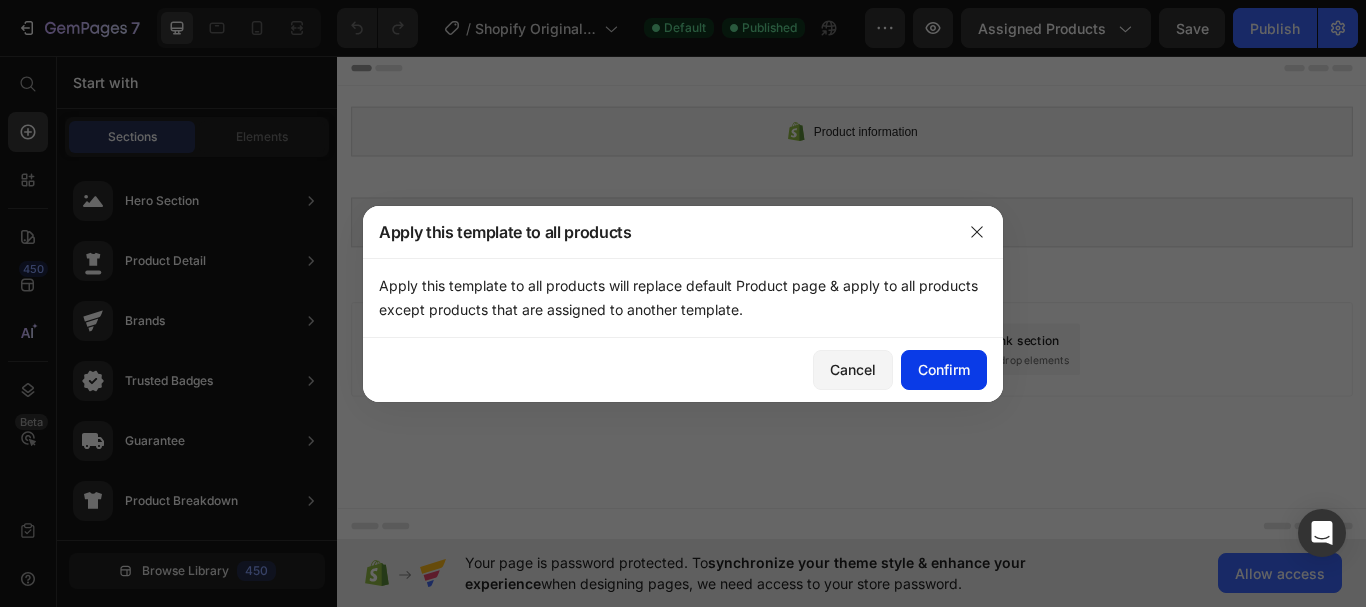 click on "Confirm" at bounding box center (944, 369) 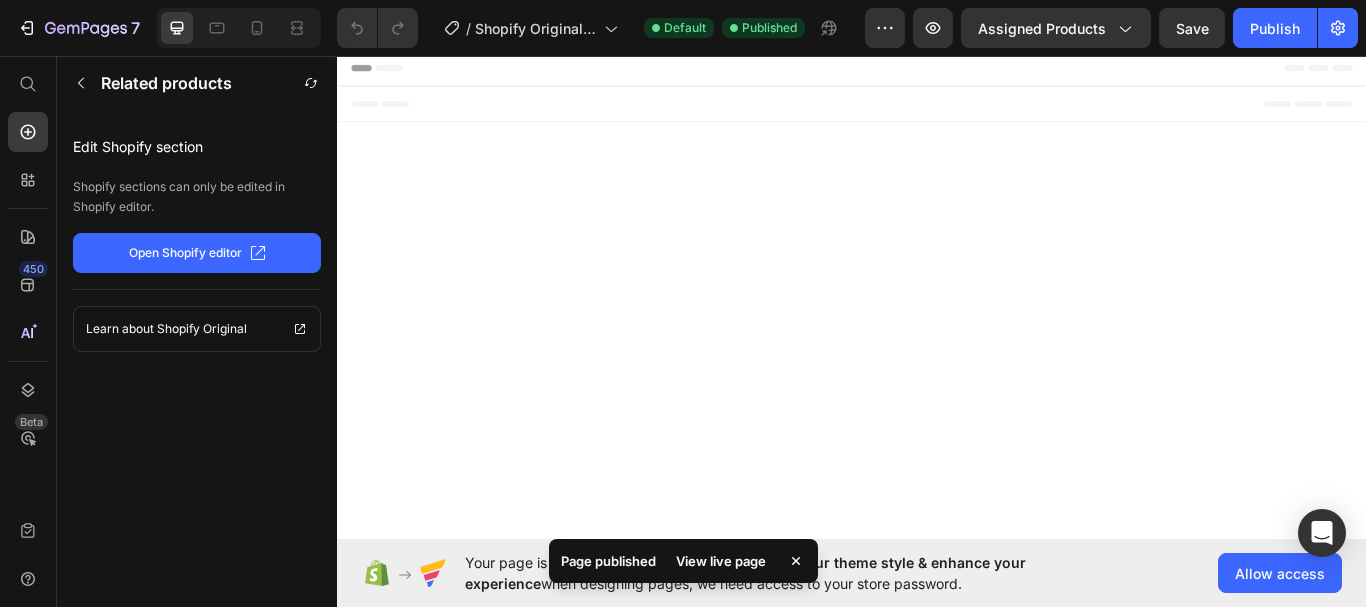 scroll, scrollTop: 0, scrollLeft: 0, axis: both 